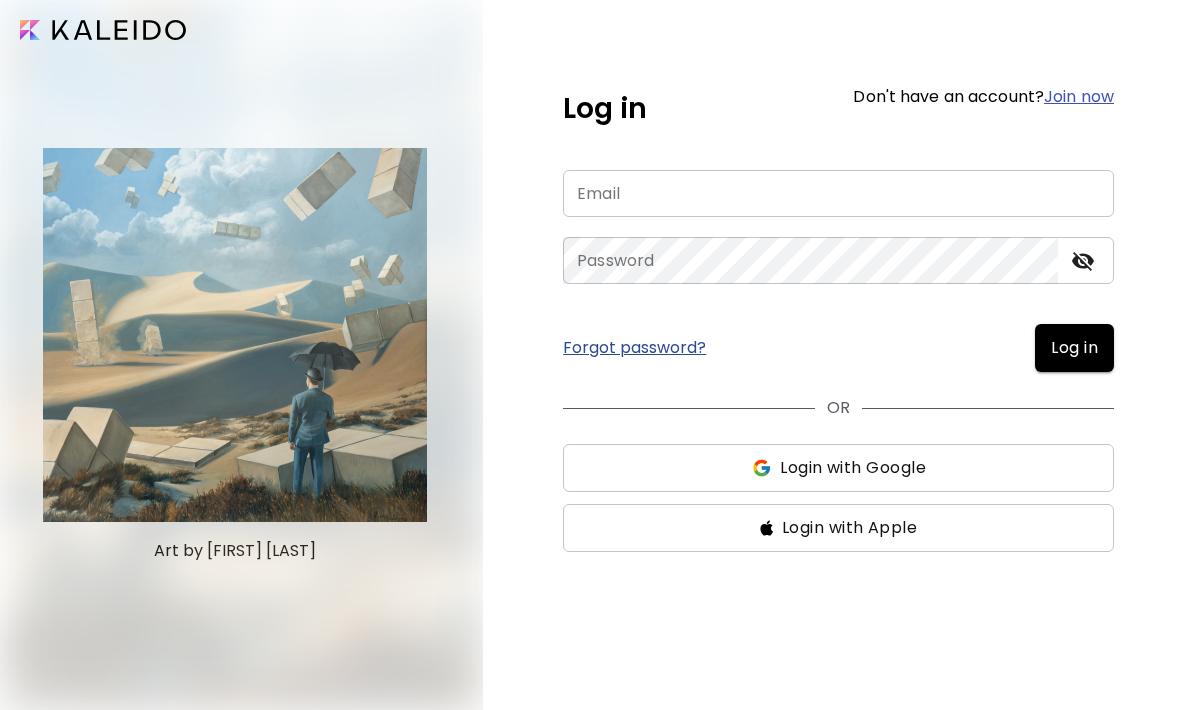 scroll, scrollTop: 0, scrollLeft: 0, axis: both 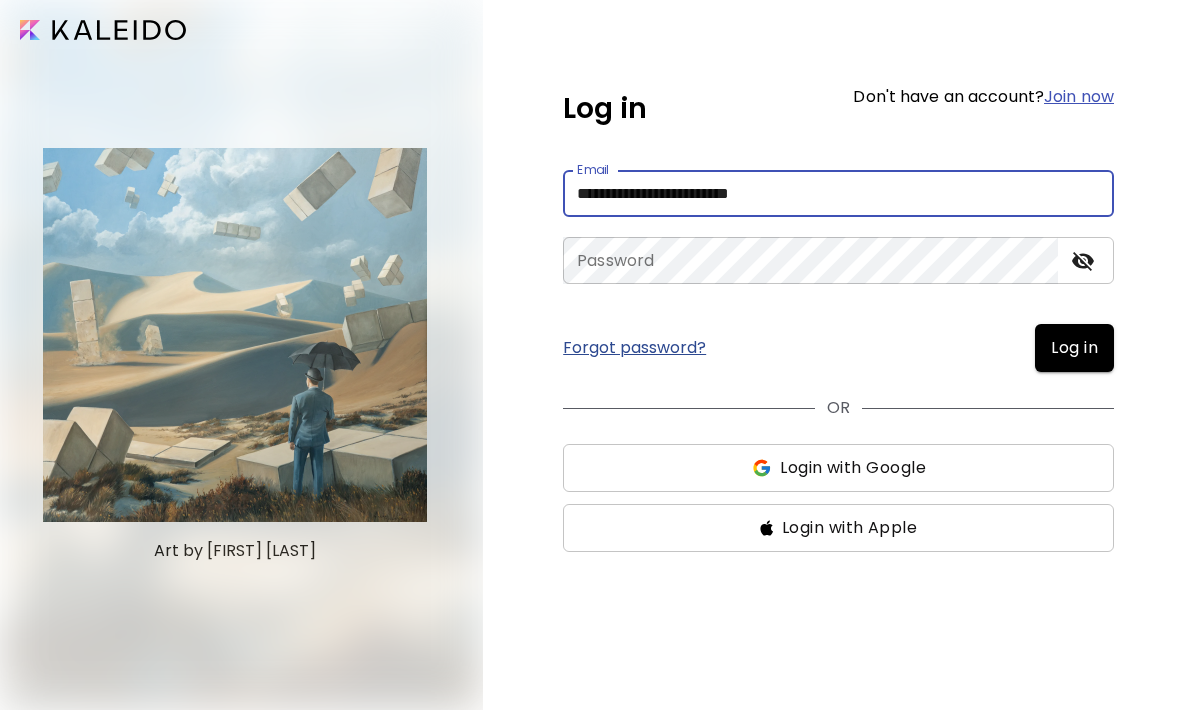 type on "**********" 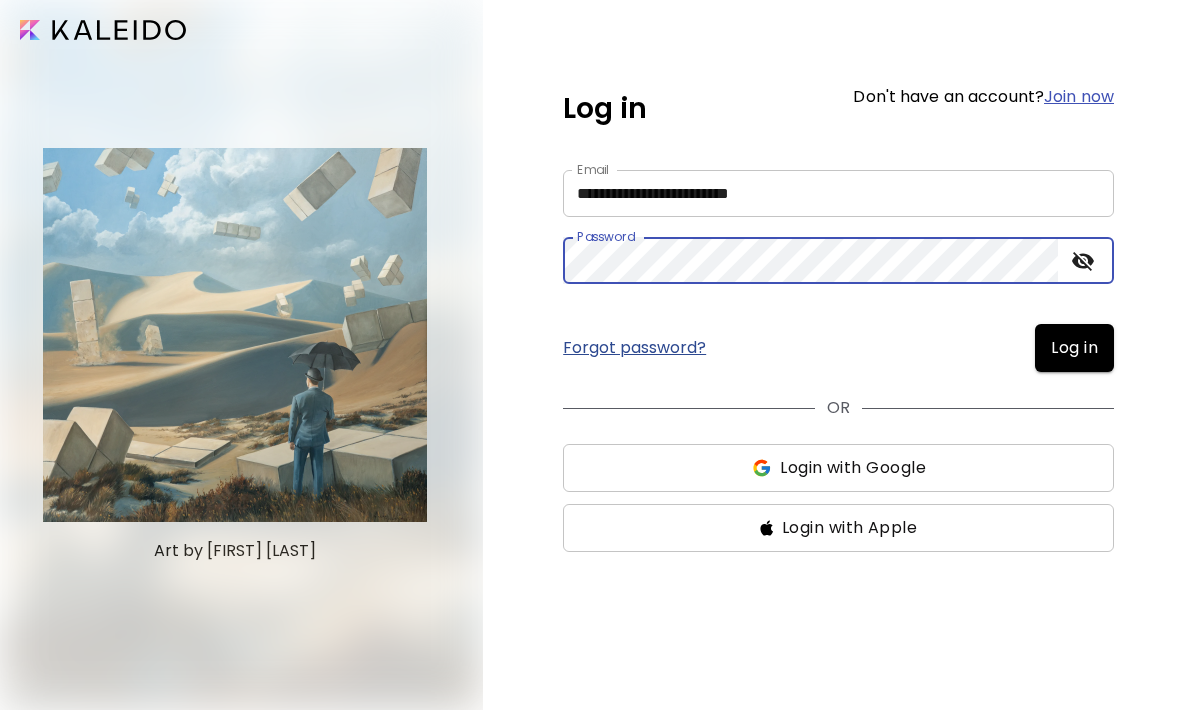 click on "Log in" at bounding box center (1074, 348) 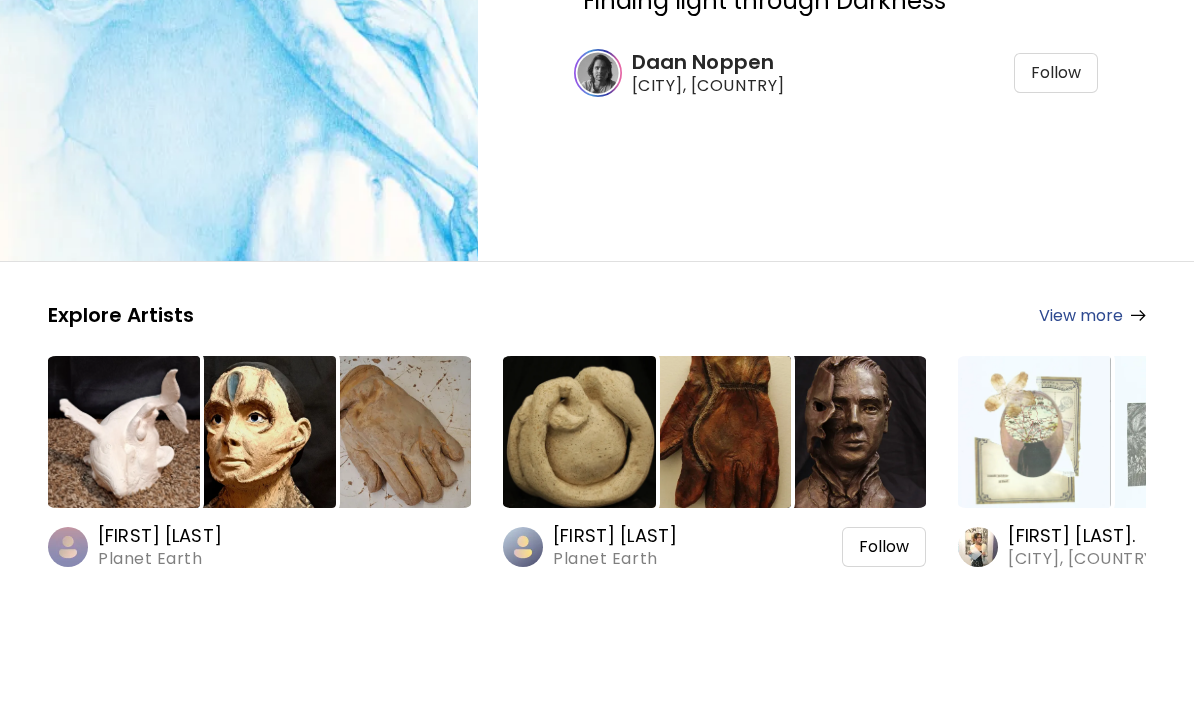 scroll, scrollTop: 104, scrollLeft: 0, axis: vertical 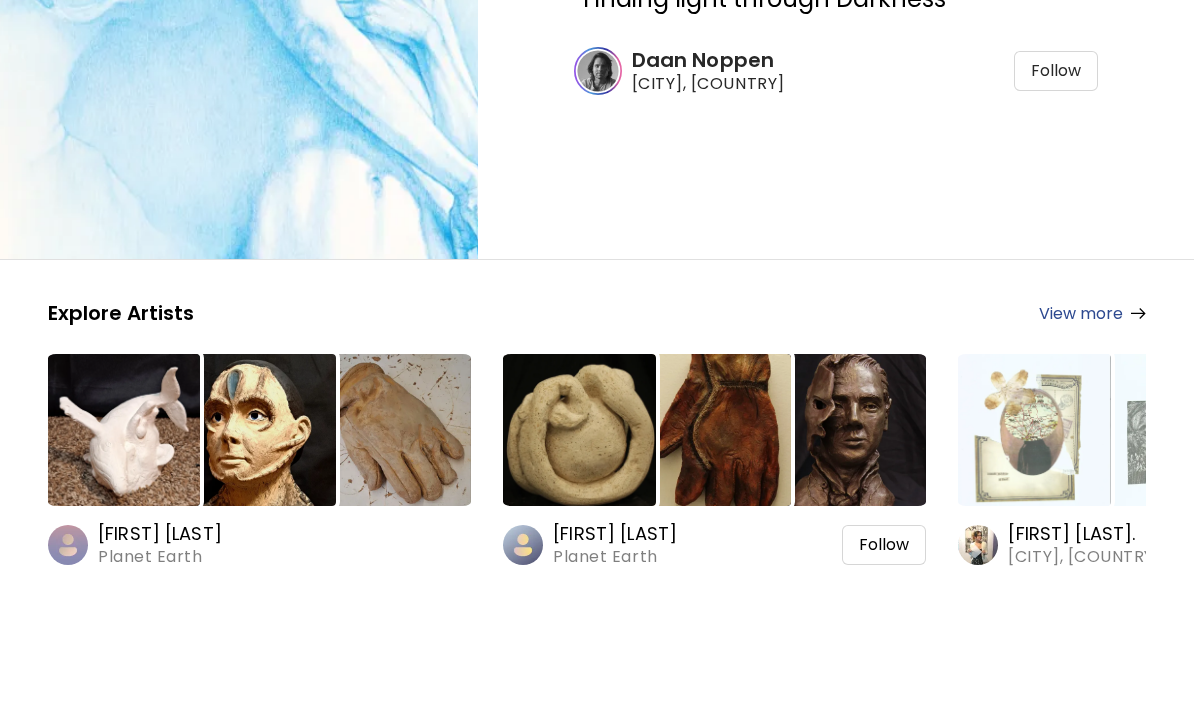 click on "[FIRST] [LAST]" at bounding box center (615, 647) 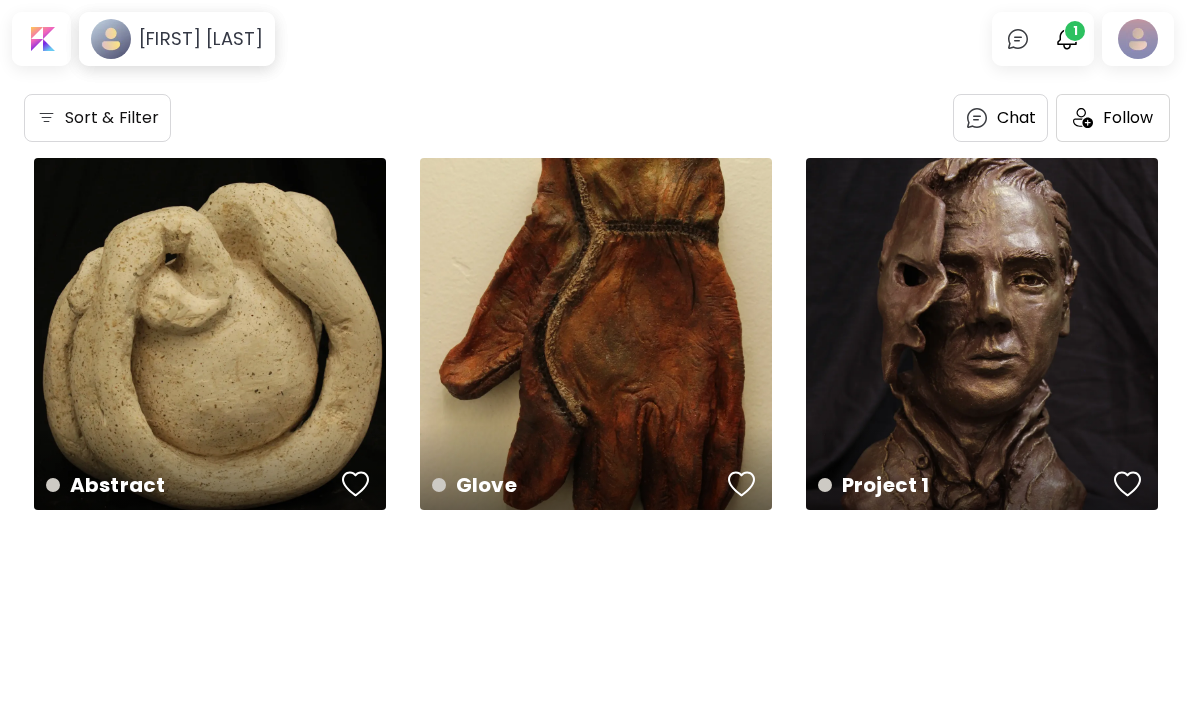 click on "Glove 27.9 x 27.9 cm" at bounding box center (596, 334) 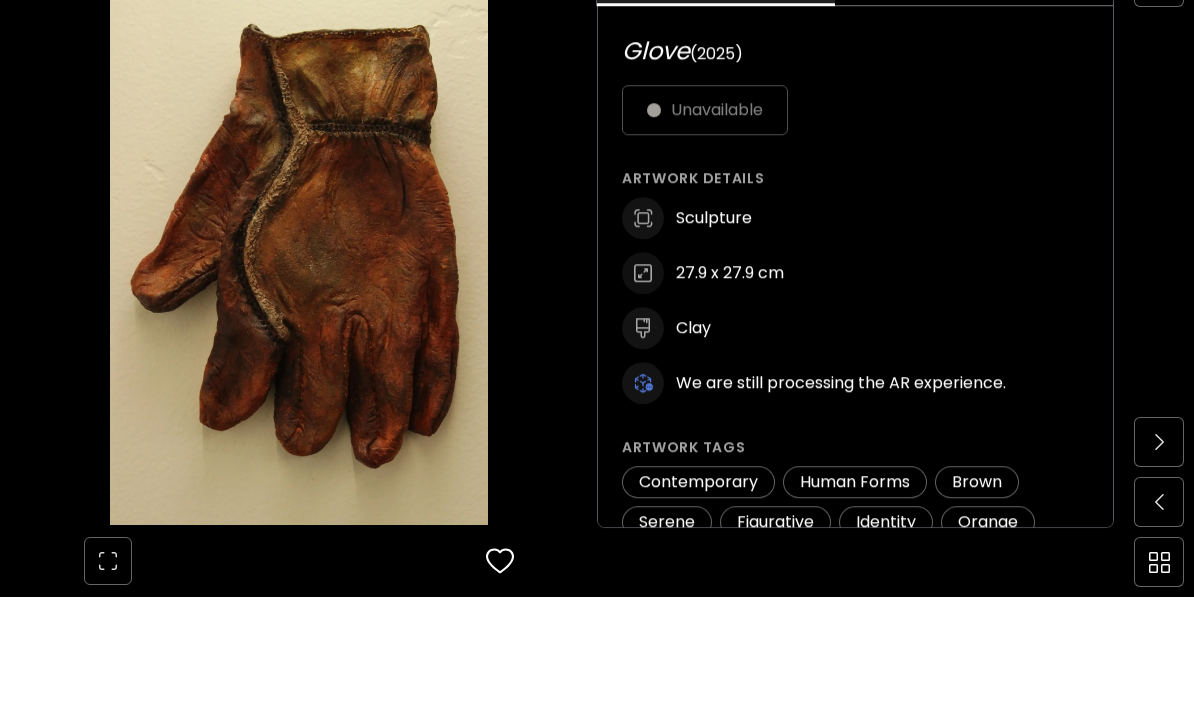 scroll, scrollTop: 945, scrollLeft: 0, axis: vertical 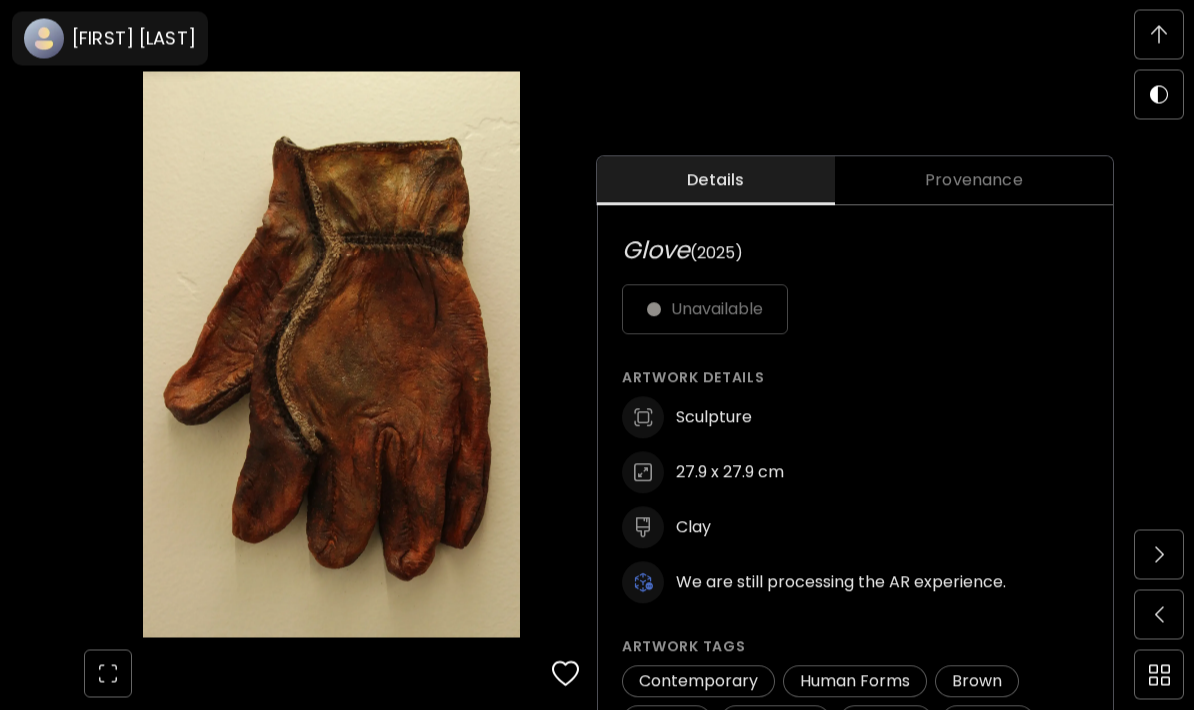 click on "Provenance" at bounding box center [974, 181] 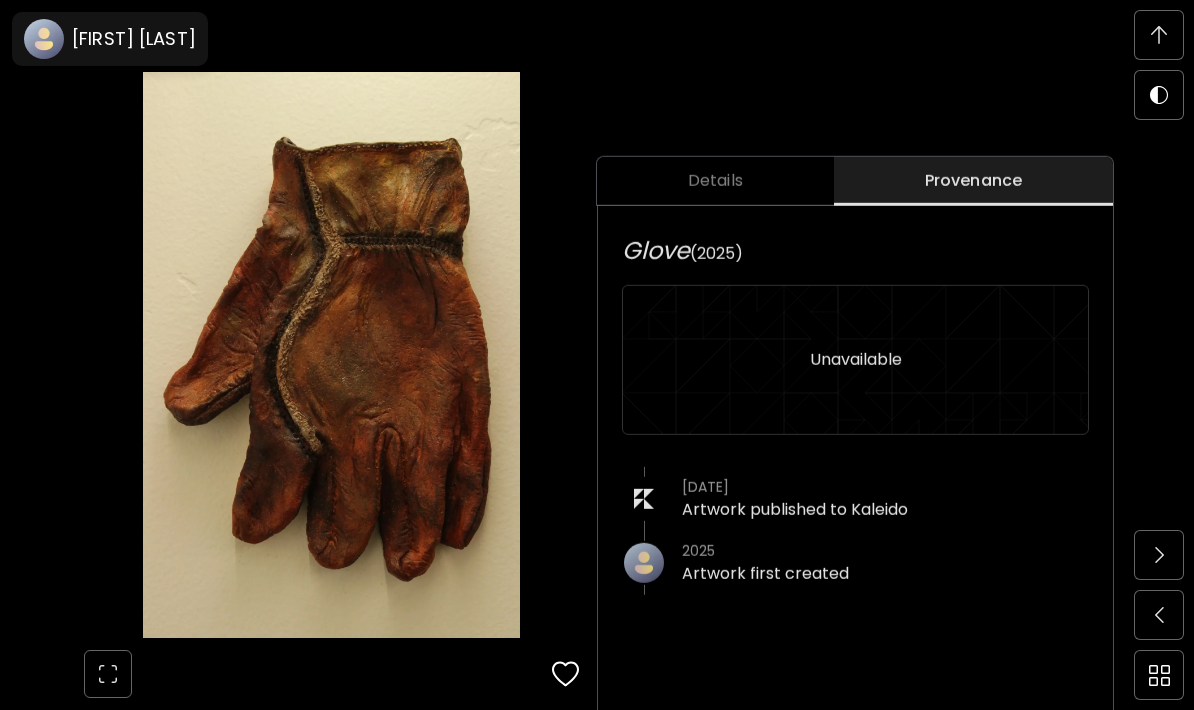 click on "Details" at bounding box center [715, 181] 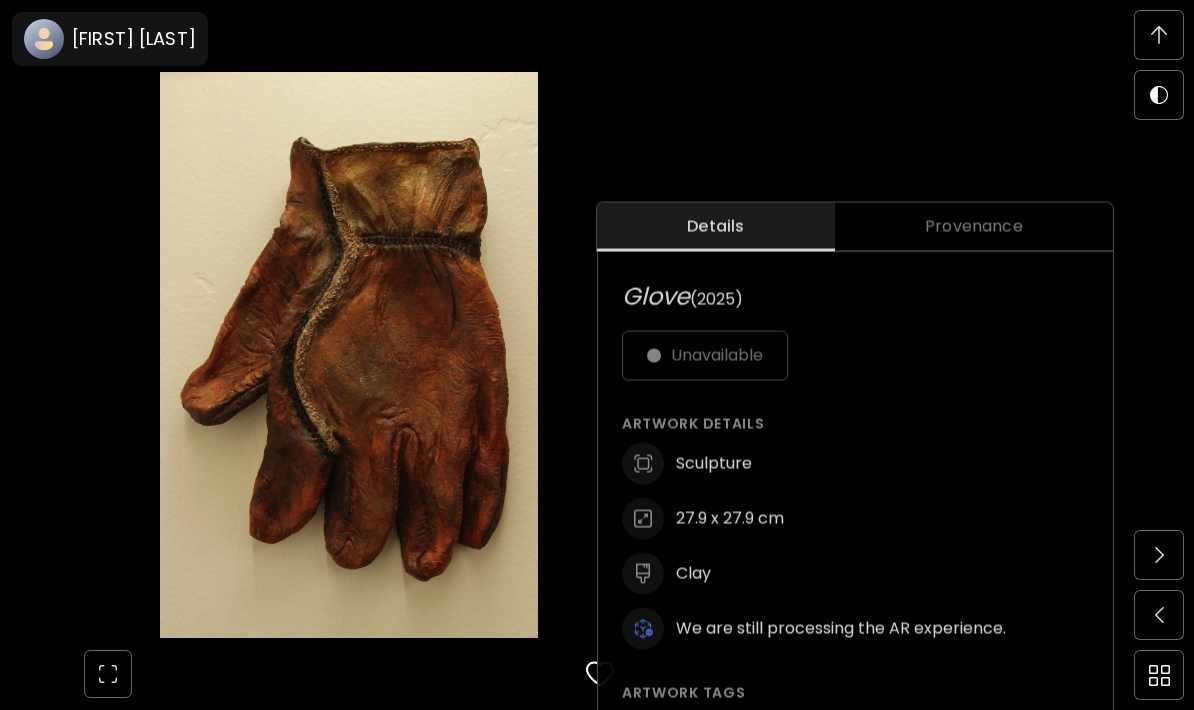 click at bounding box center [1159, 35] 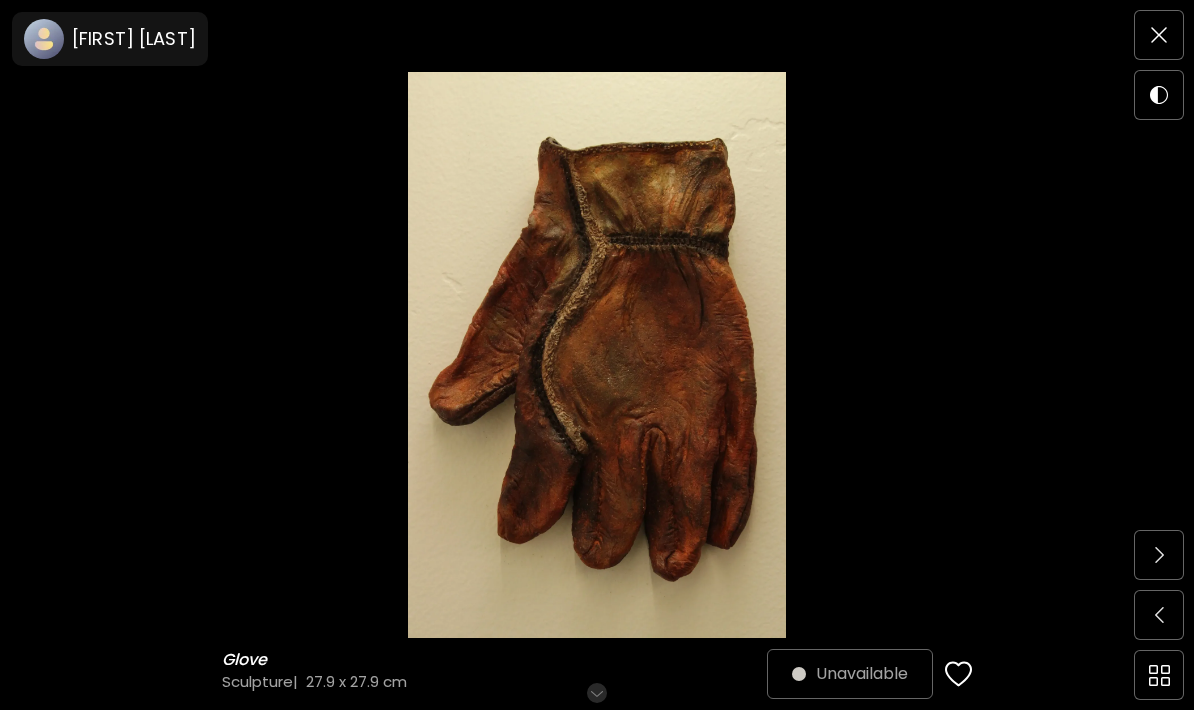 click at bounding box center [1159, 35] 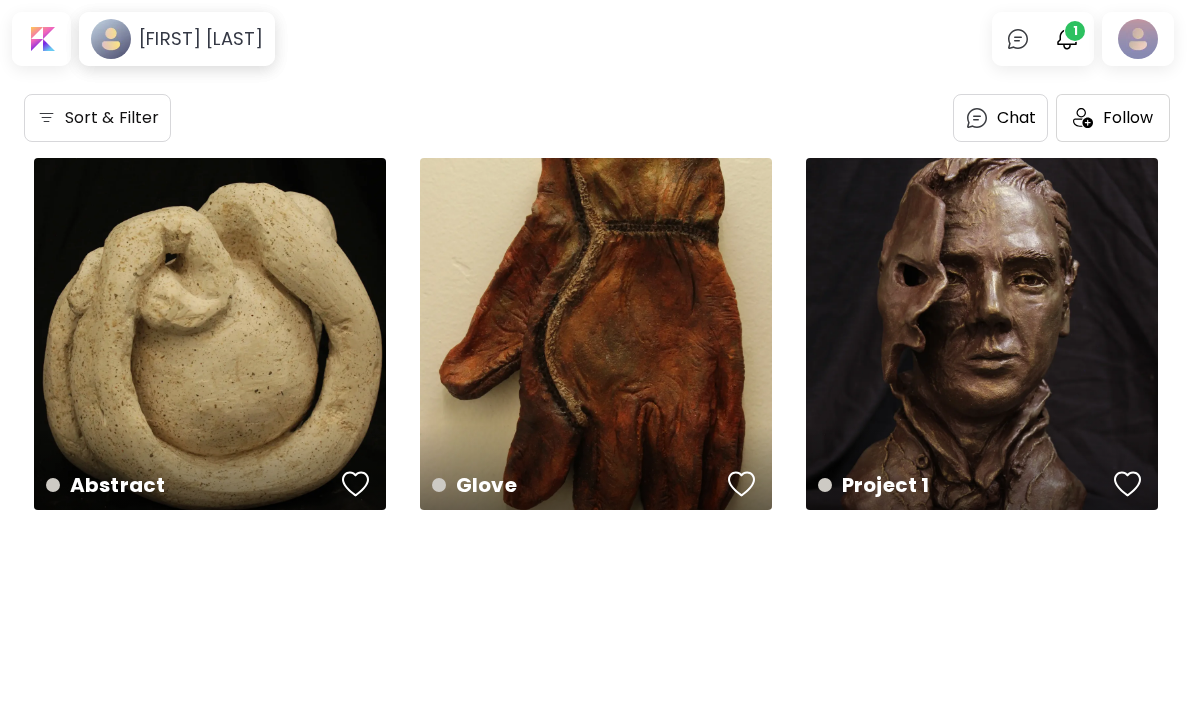 click on "Project 1 27.9 x 27.9 cm" at bounding box center (982, 334) 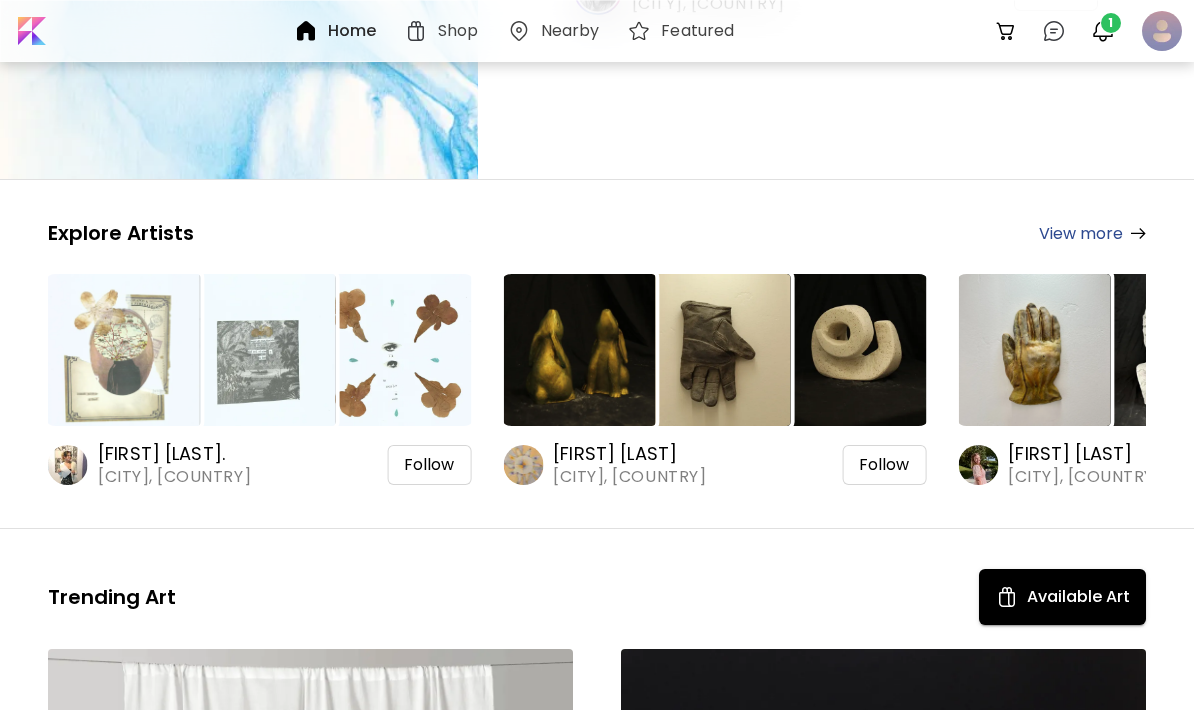 click at bounding box center (579, 350) 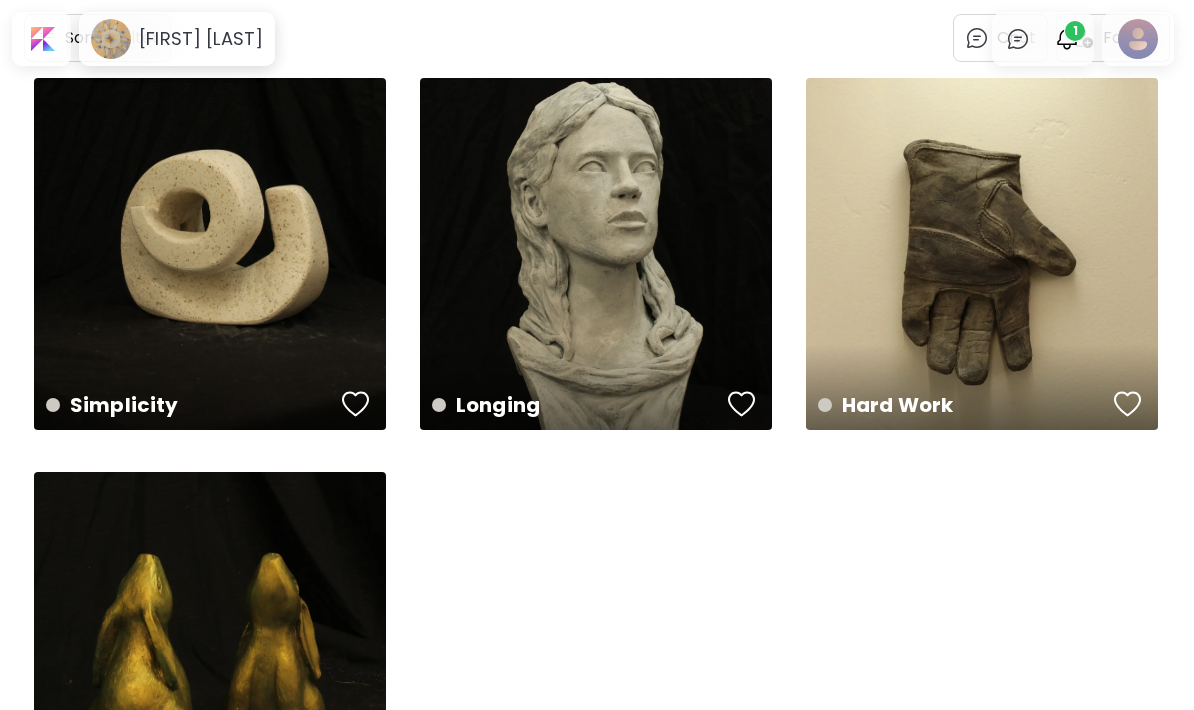click on "Hard Work 12.7 x 15.2 cm" at bounding box center [982, 254] 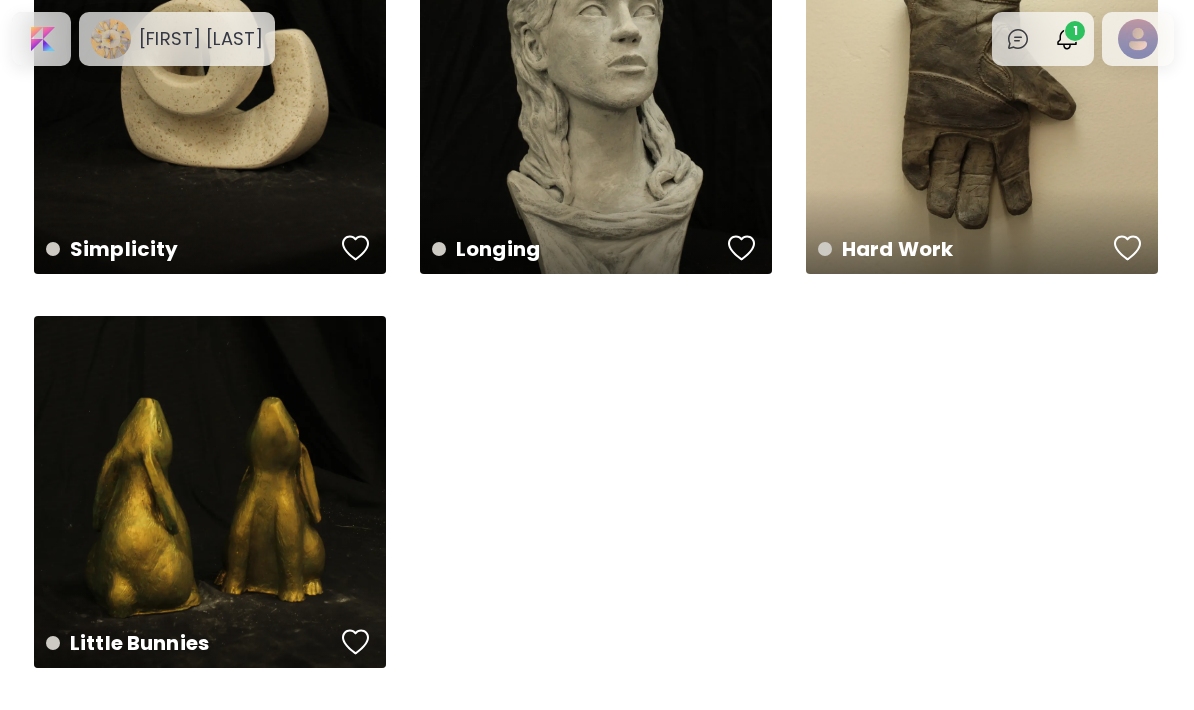 click on "Little Bunnies 5.1 x 12.7 cm" at bounding box center (210, 492) 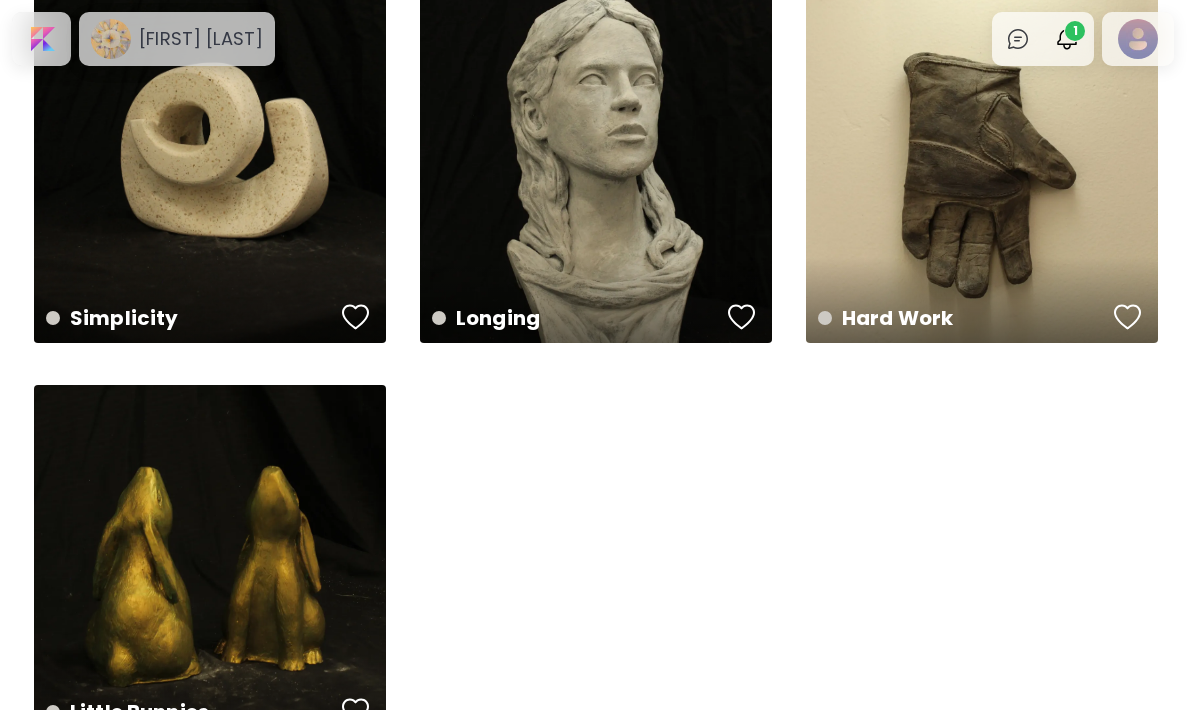 click on "Simplicity 30.5 x 22.9 cm" at bounding box center (210, 300) 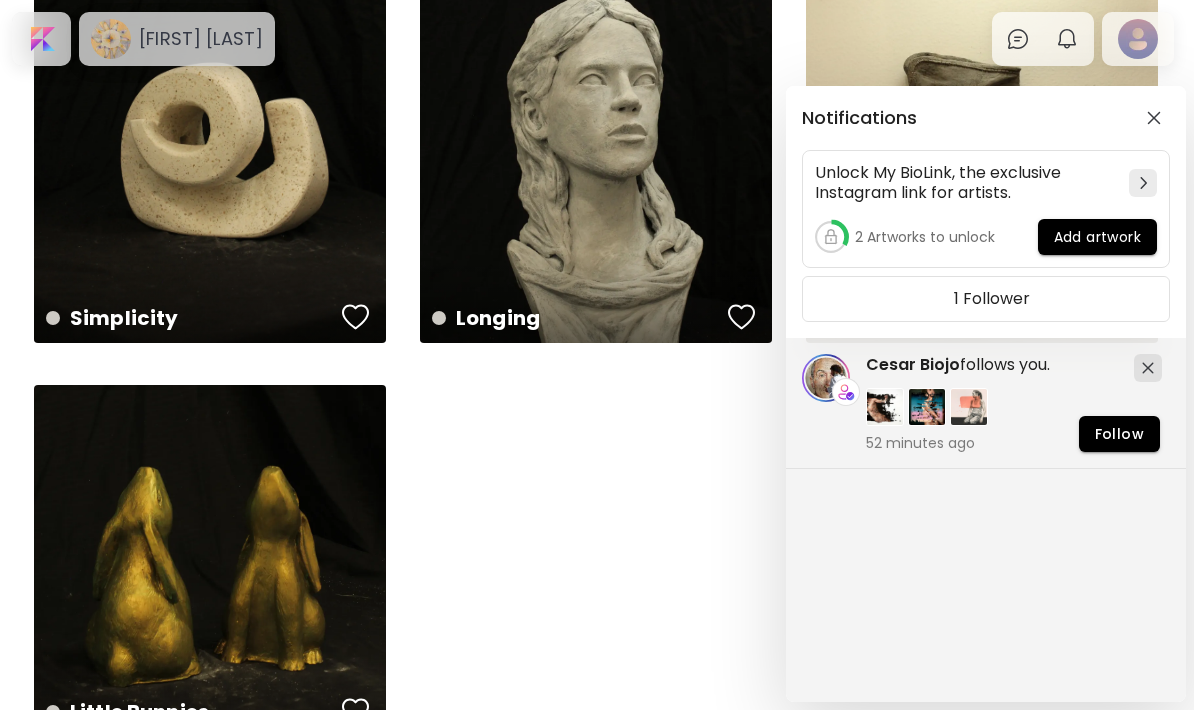 click 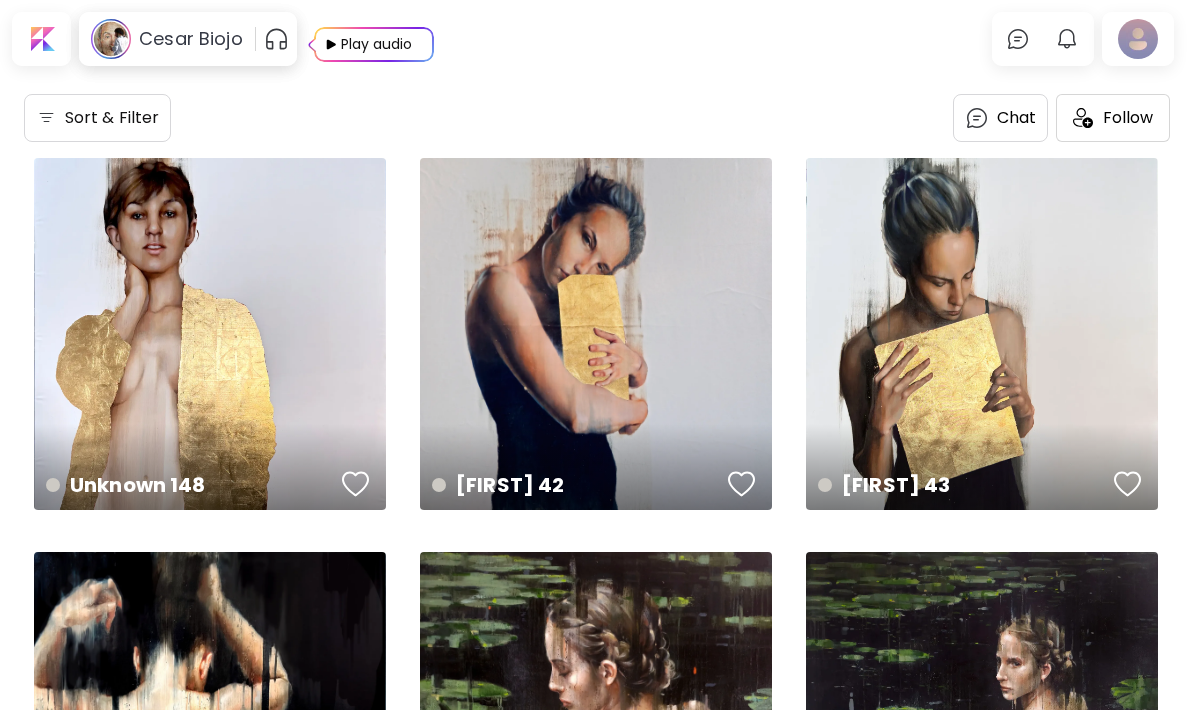 click at bounding box center (1138, 39) 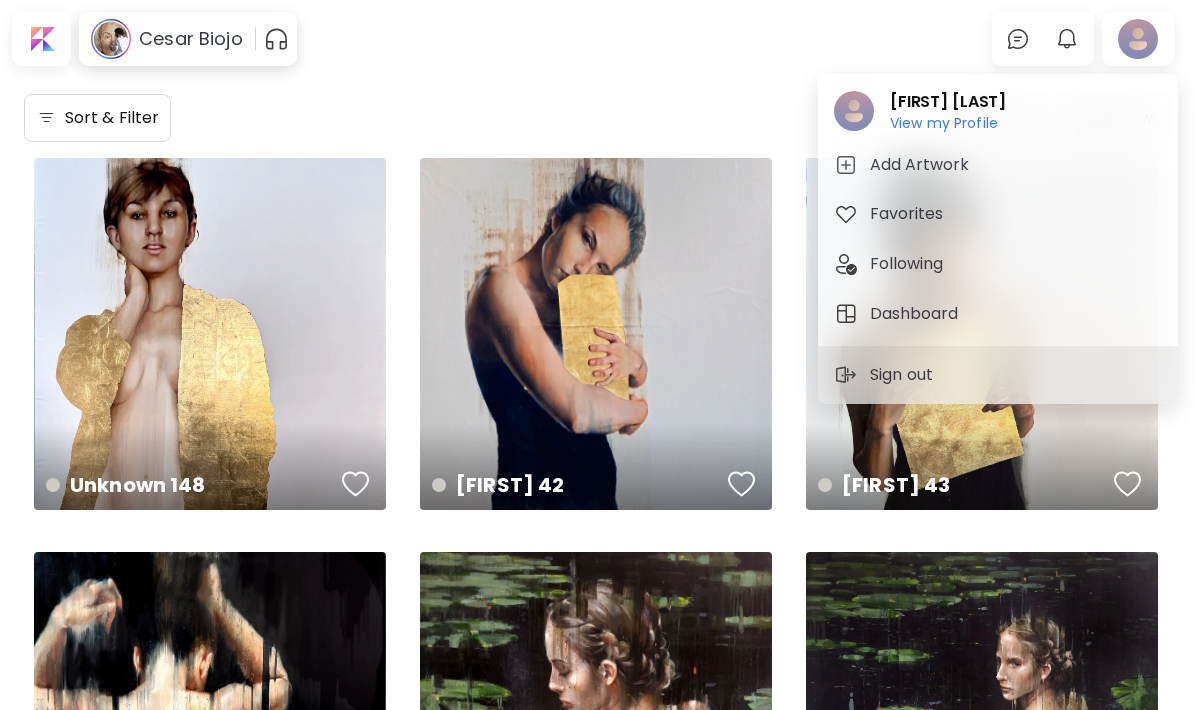click on "Add Artwork" at bounding box center (998, 165) 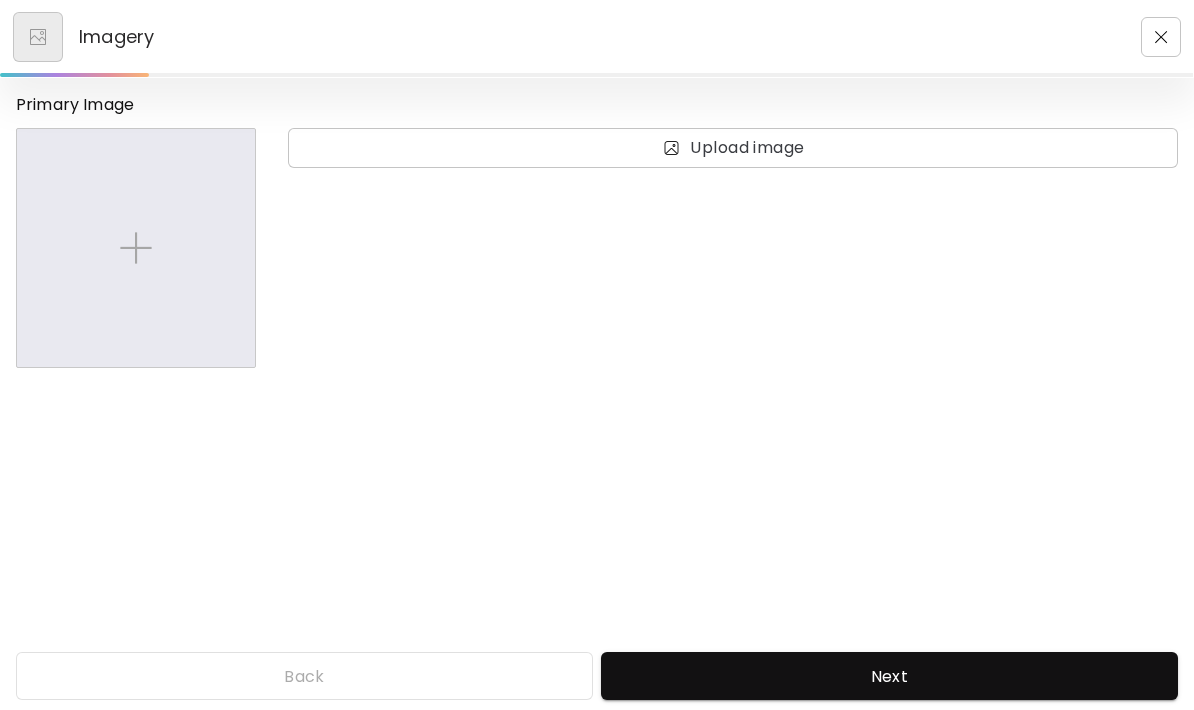 click at bounding box center [1161, 37] 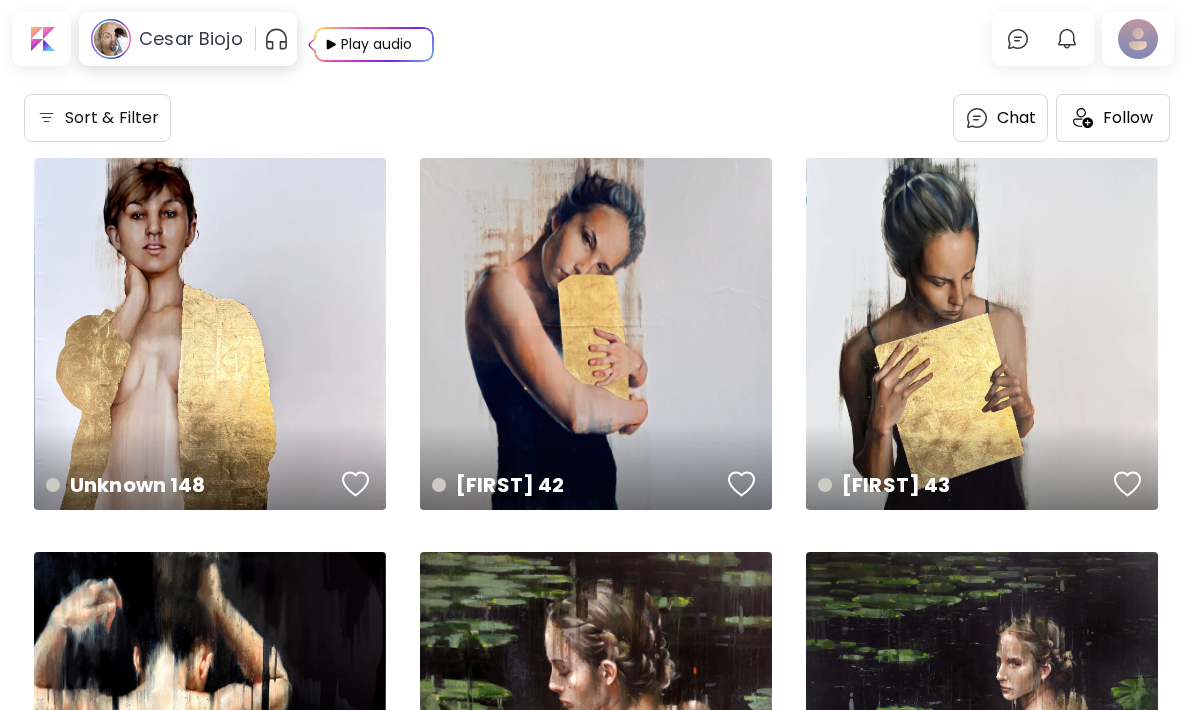 click at bounding box center [1138, 39] 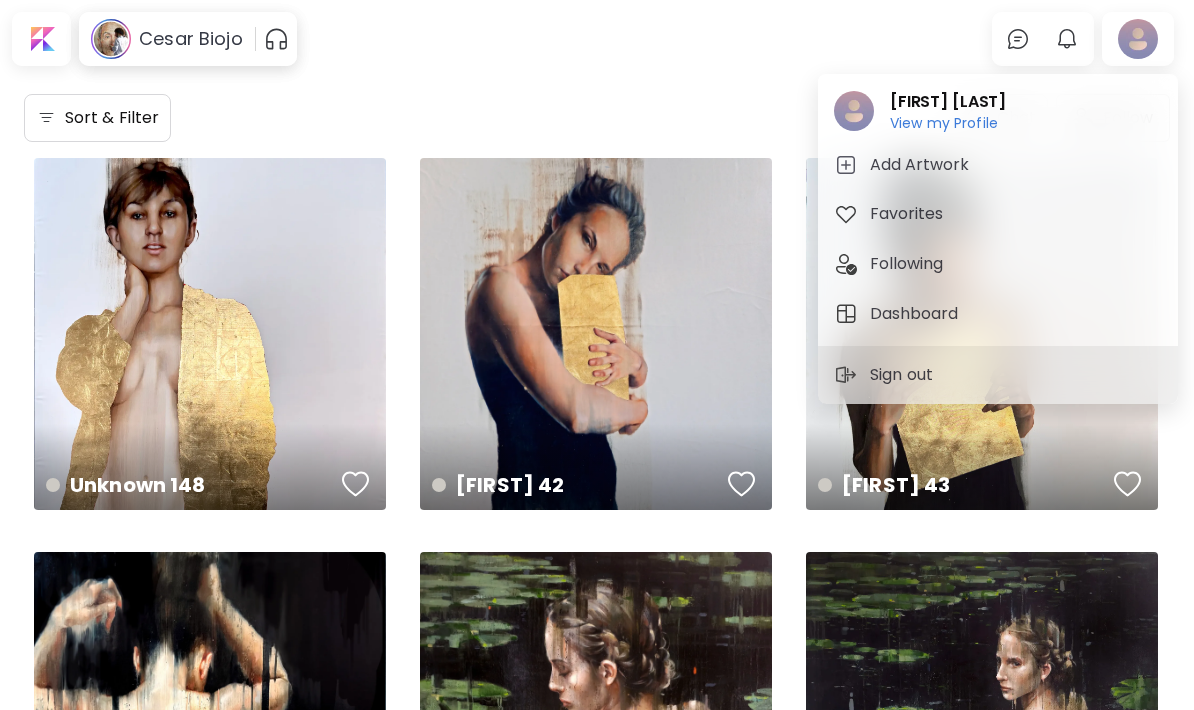click 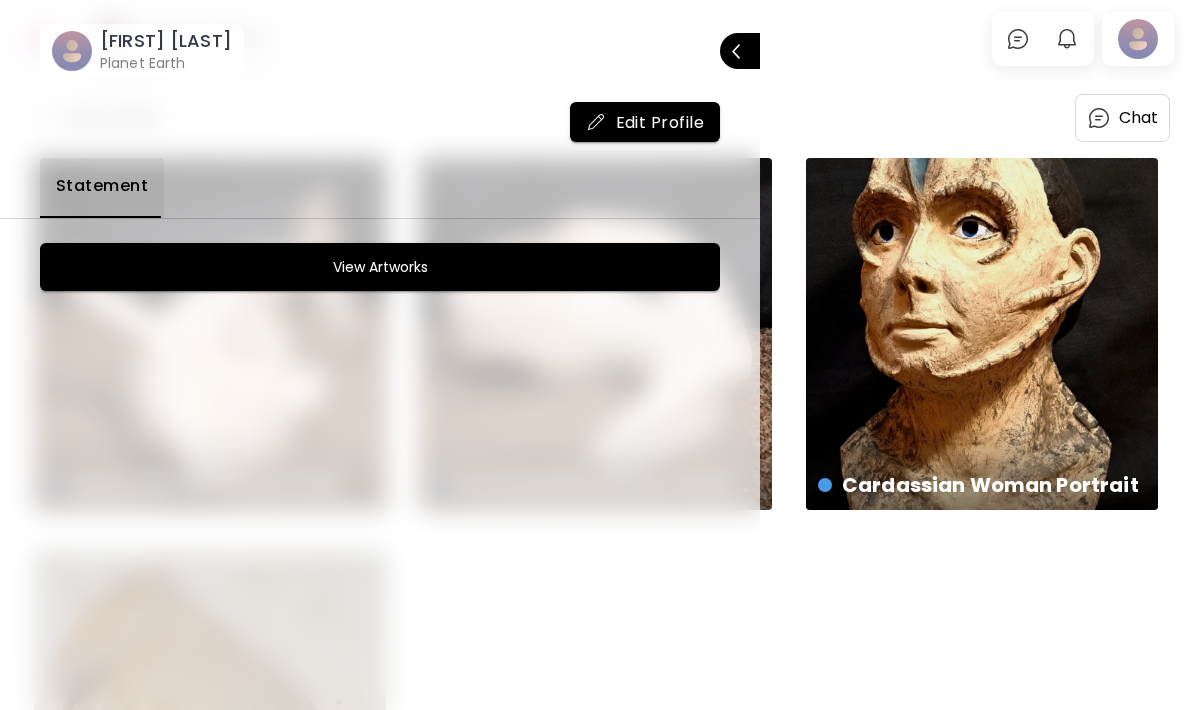 click on "[FIRST] [LAST] Planet Earth Close" at bounding box center [380, 31] 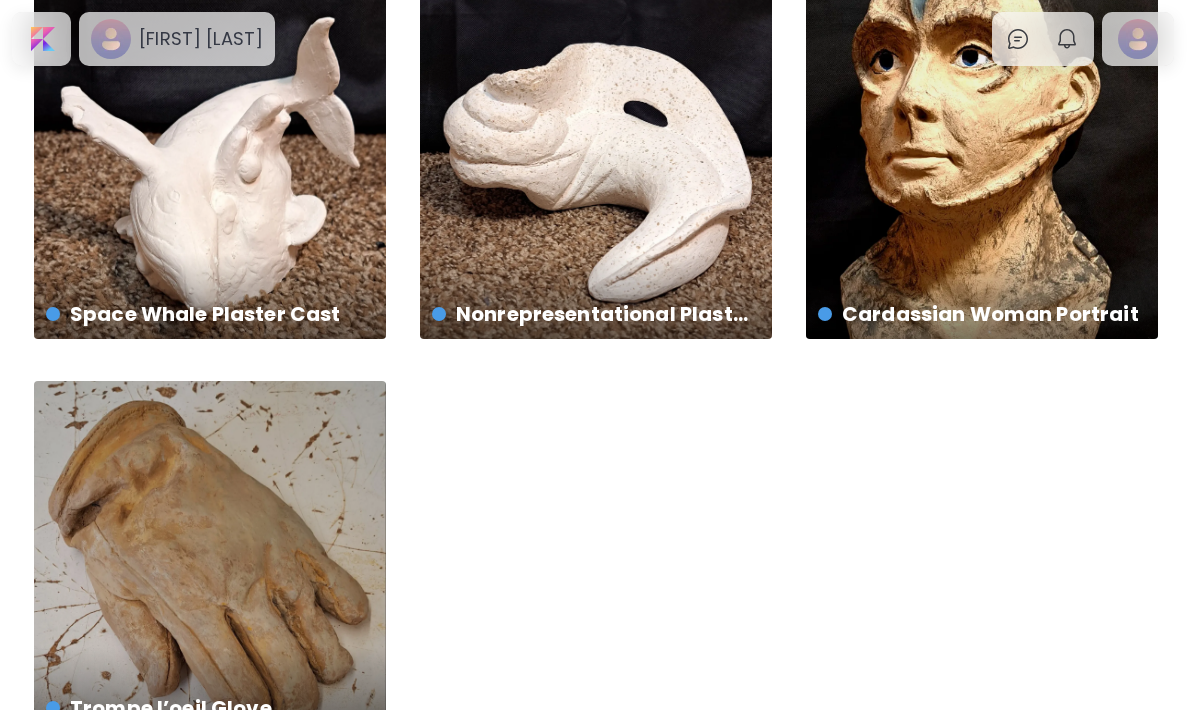 click on "Trompe l’oeil Glove US$ 190  |  20.3 x 6.3 cm" at bounding box center [210, 690] 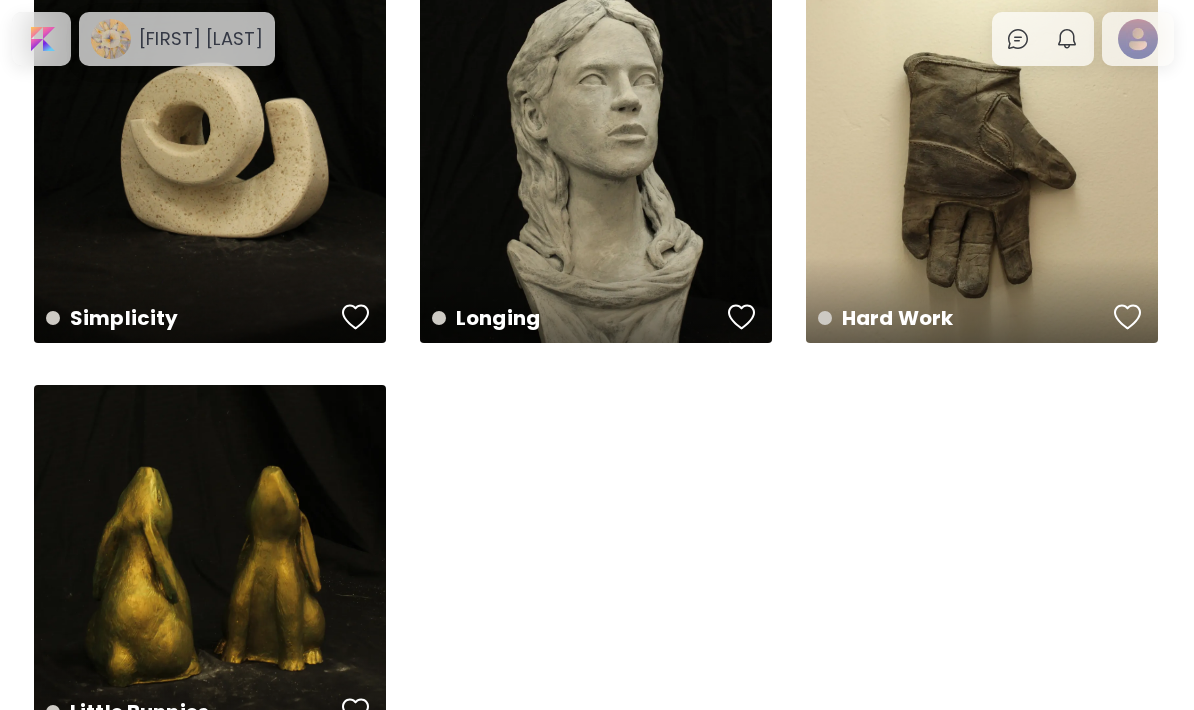 click on "Longing  25.4 x 63.5 cm" at bounding box center [596, 167] 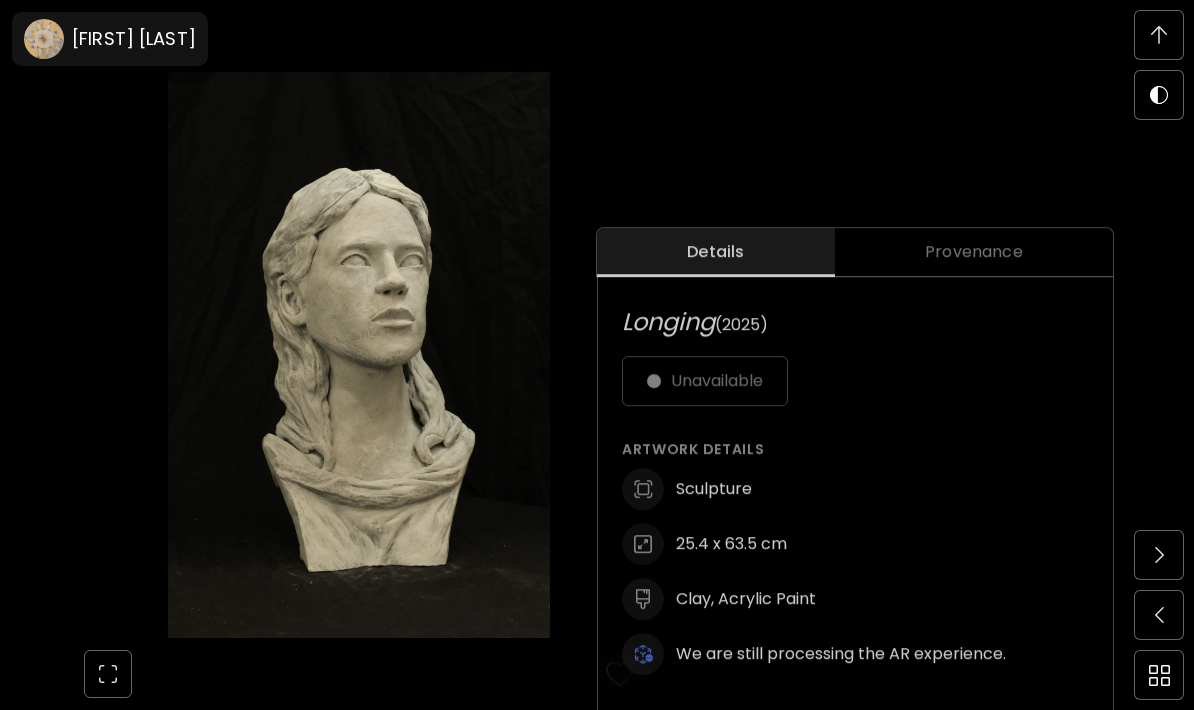 click at bounding box center [1159, 615] 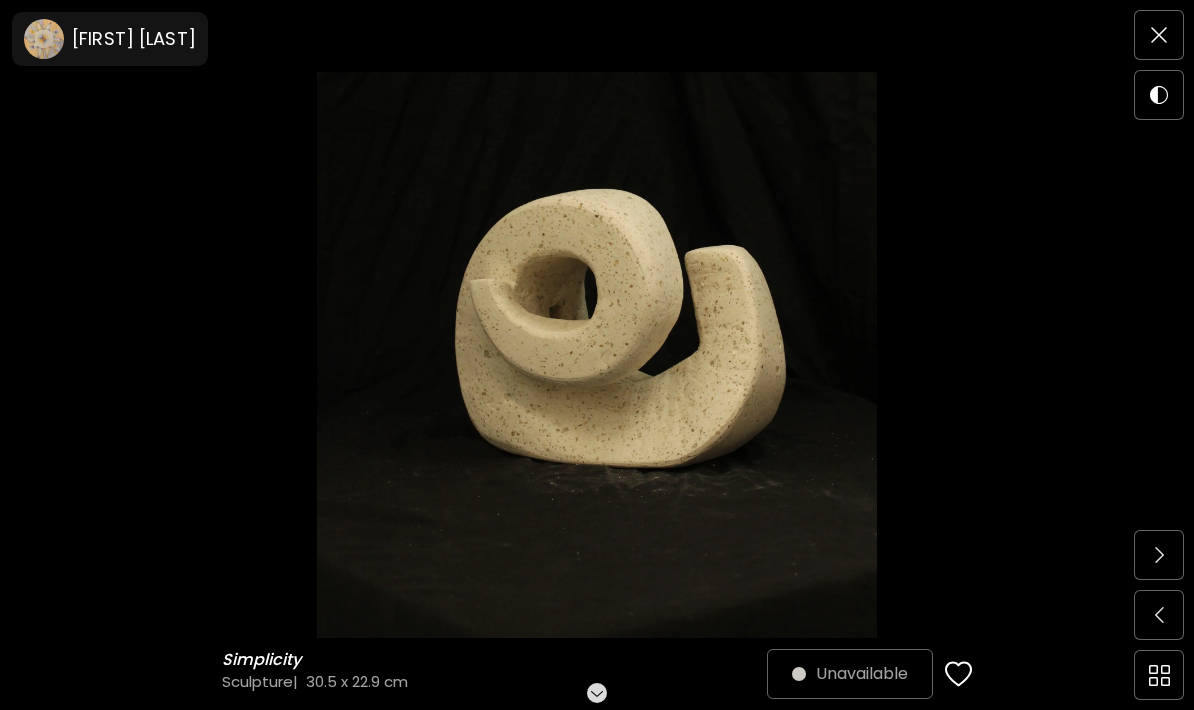click at bounding box center (1159, 555) 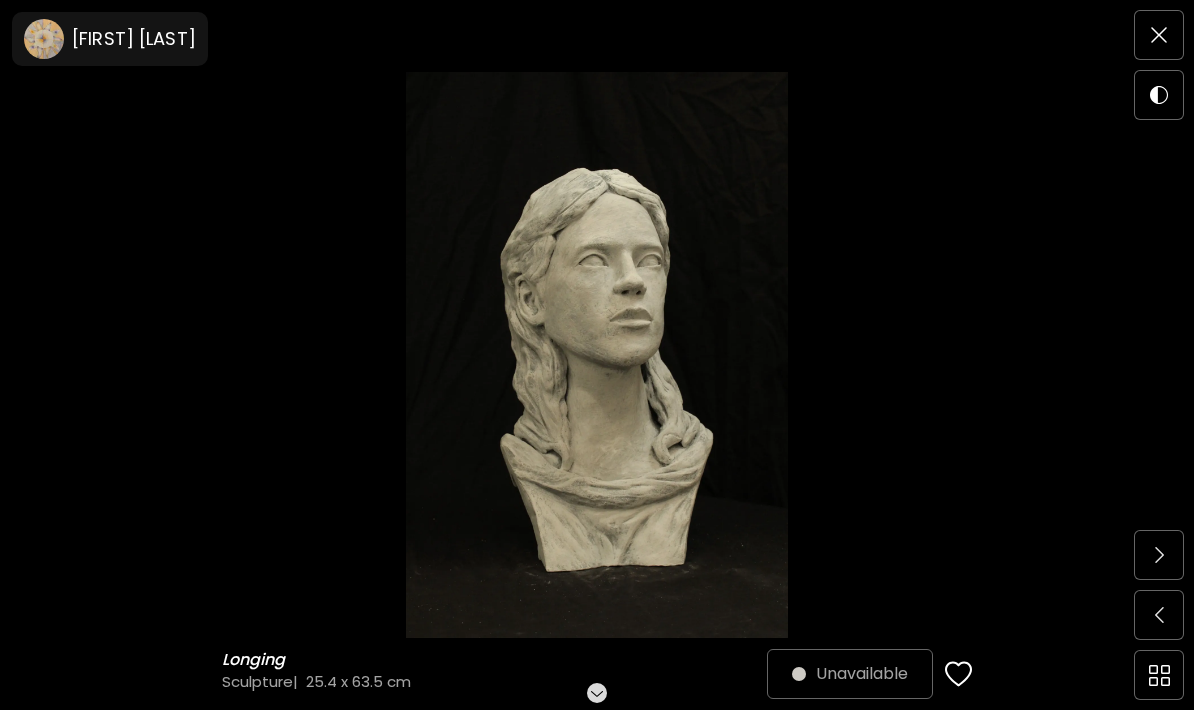 click at bounding box center (1159, 555) 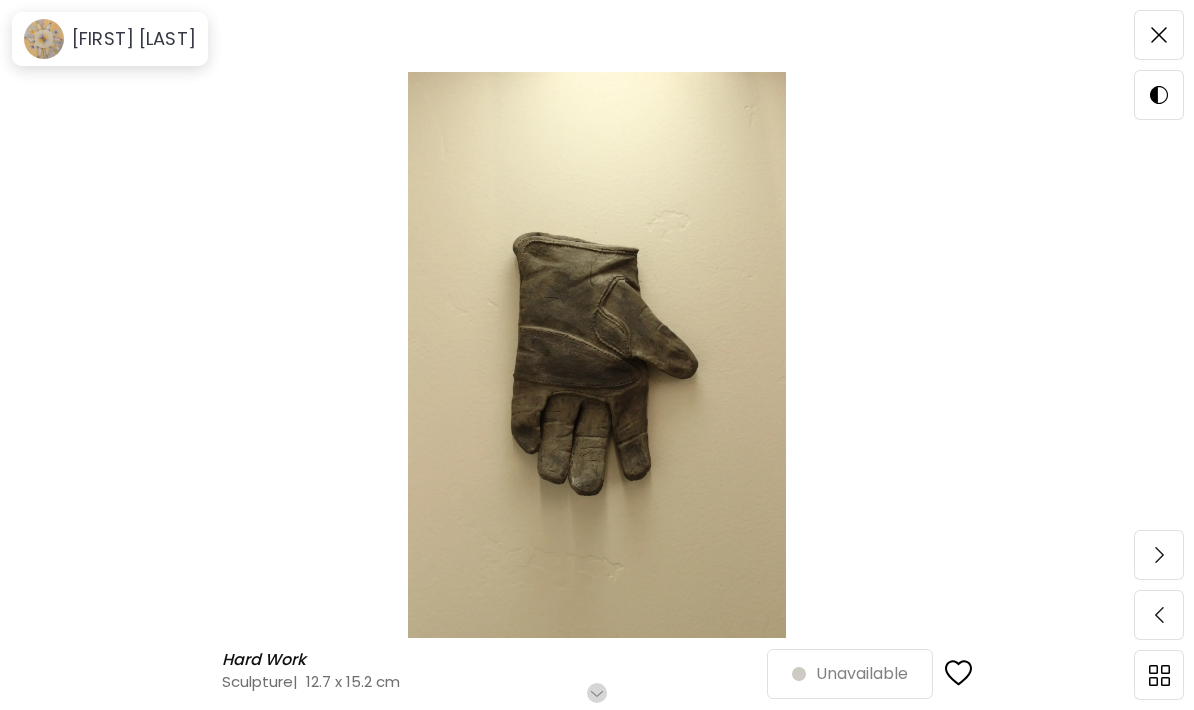 click at bounding box center [1159, 615] 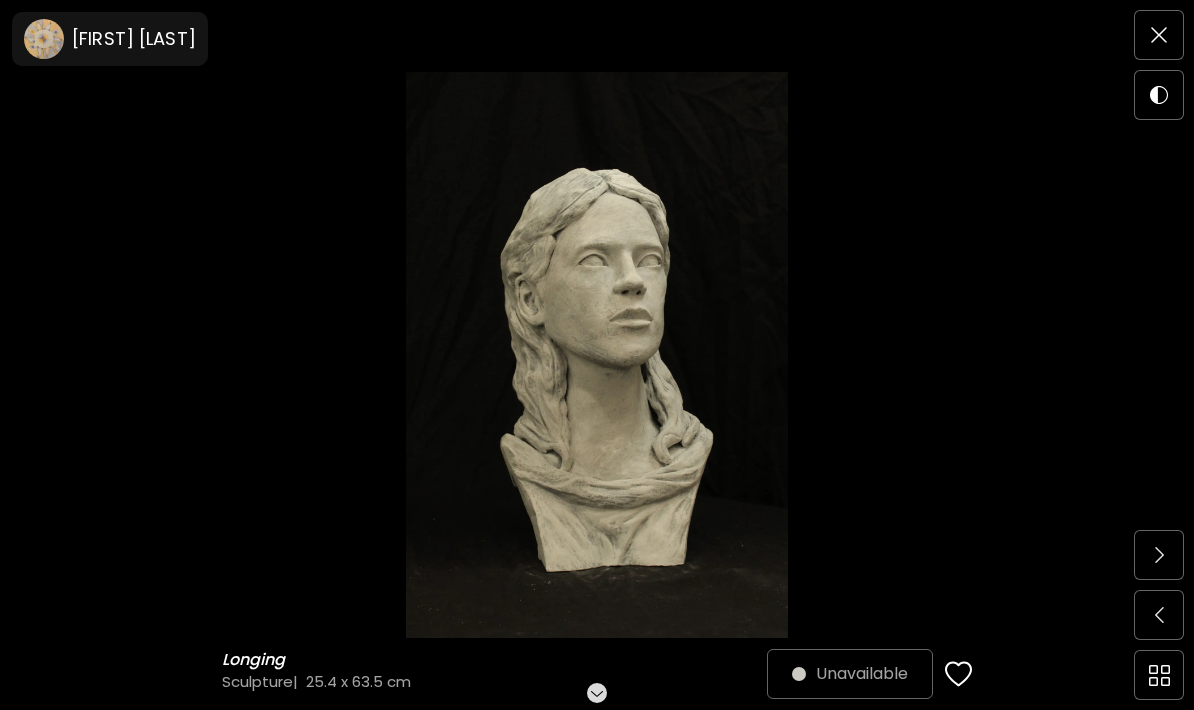 click at bounding box center [597, 355] 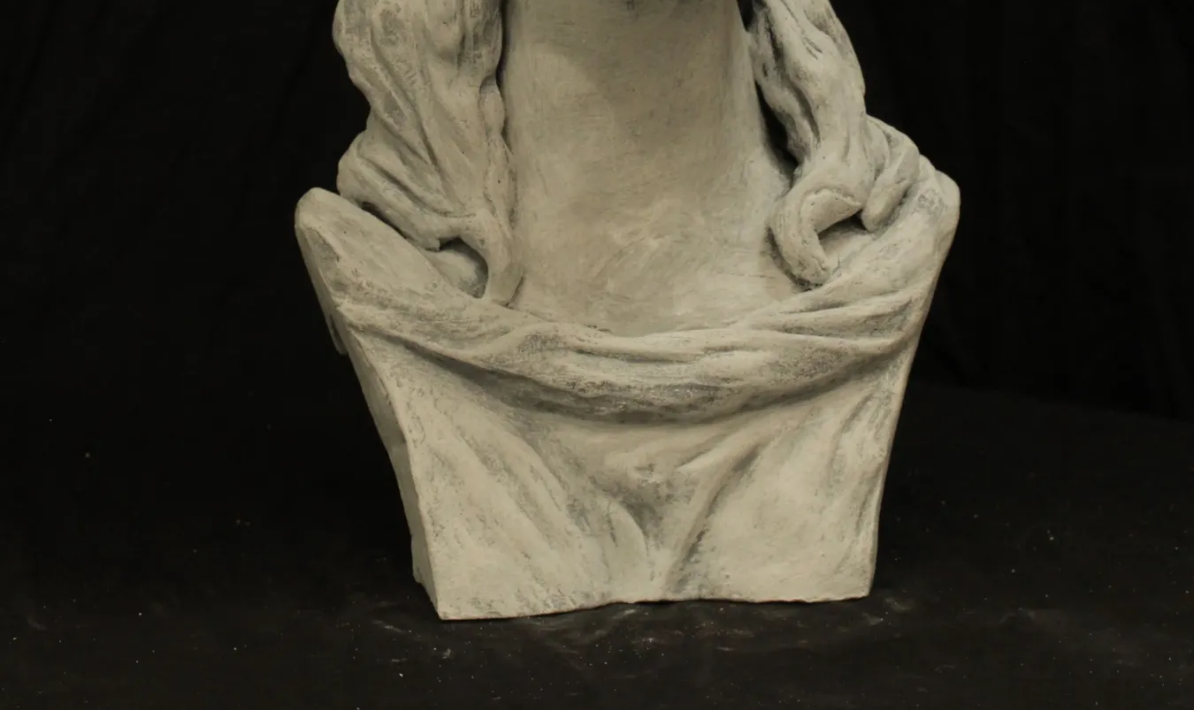 click at bounding box center [597, -58] 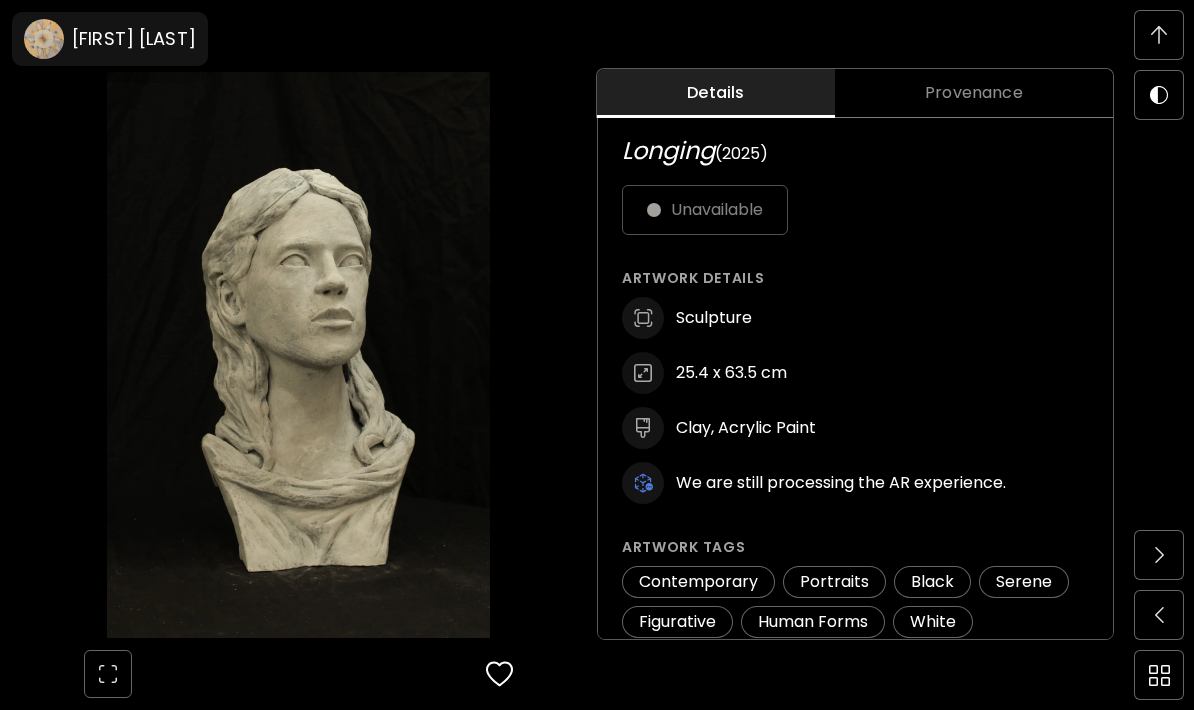 click on "Provenance" at bounding box center [974, 93] 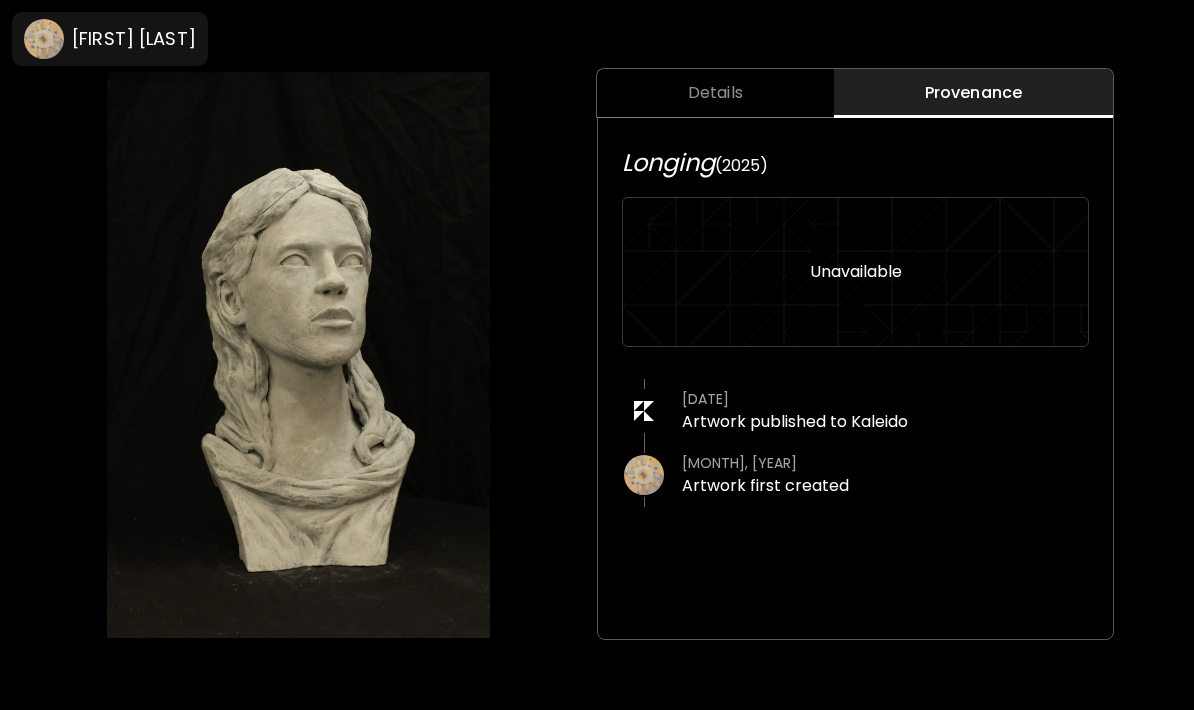 click on "Provenance" at bounding box center [973, 93] 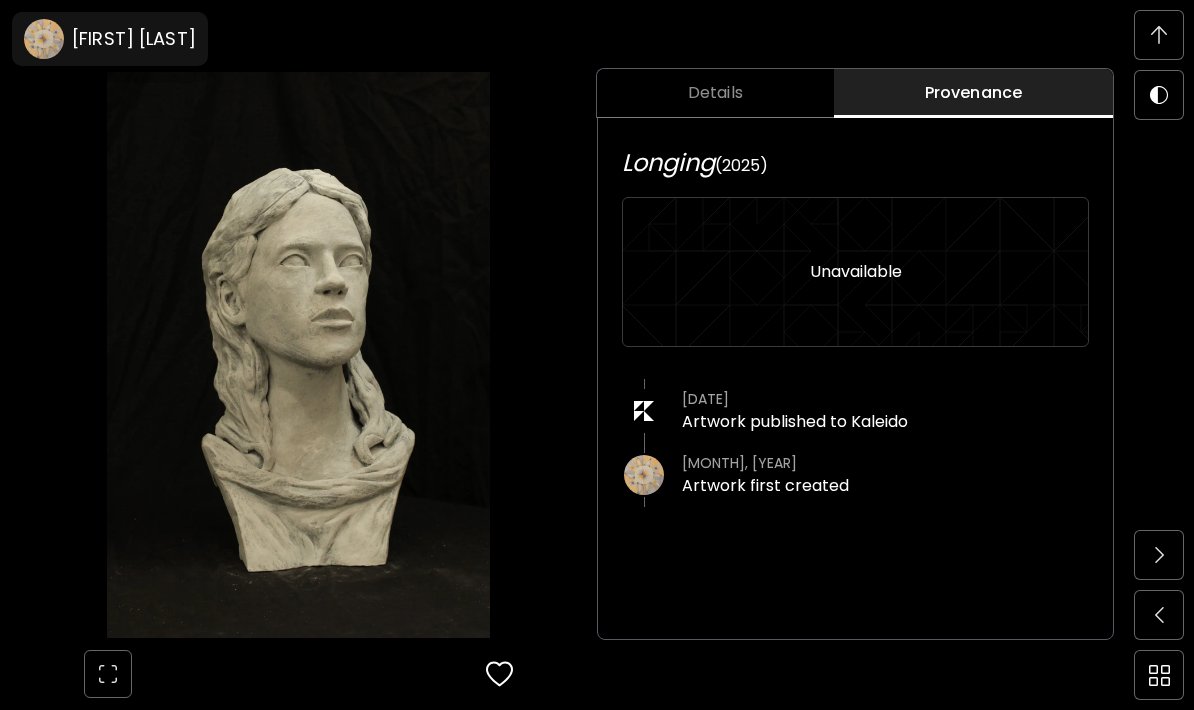 click at bounding box center (1159, 35) 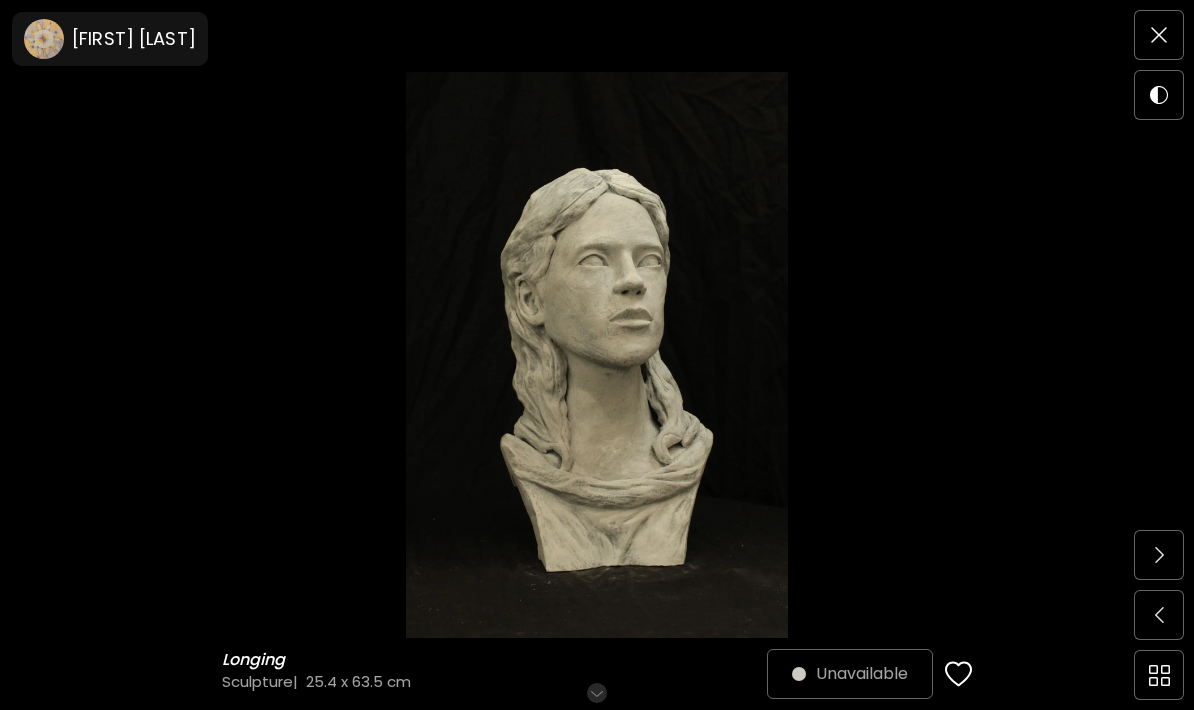 click at bounding box center [1159, 95] 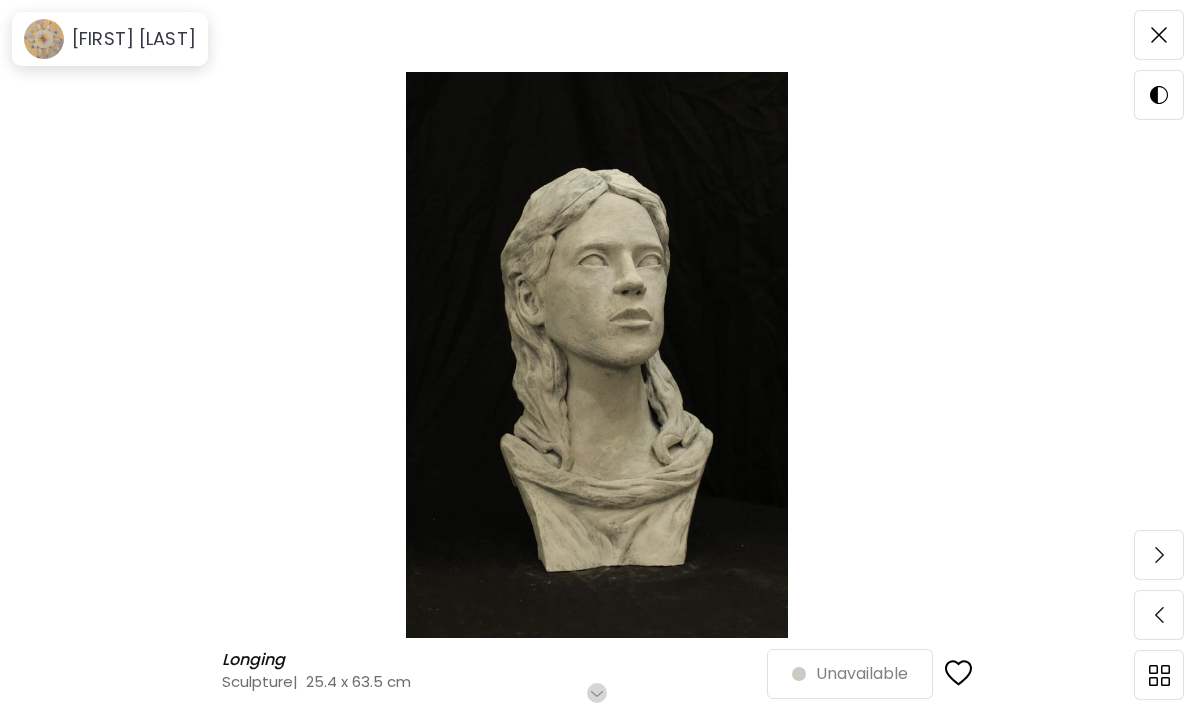 click at bounding box center (1159, 95) 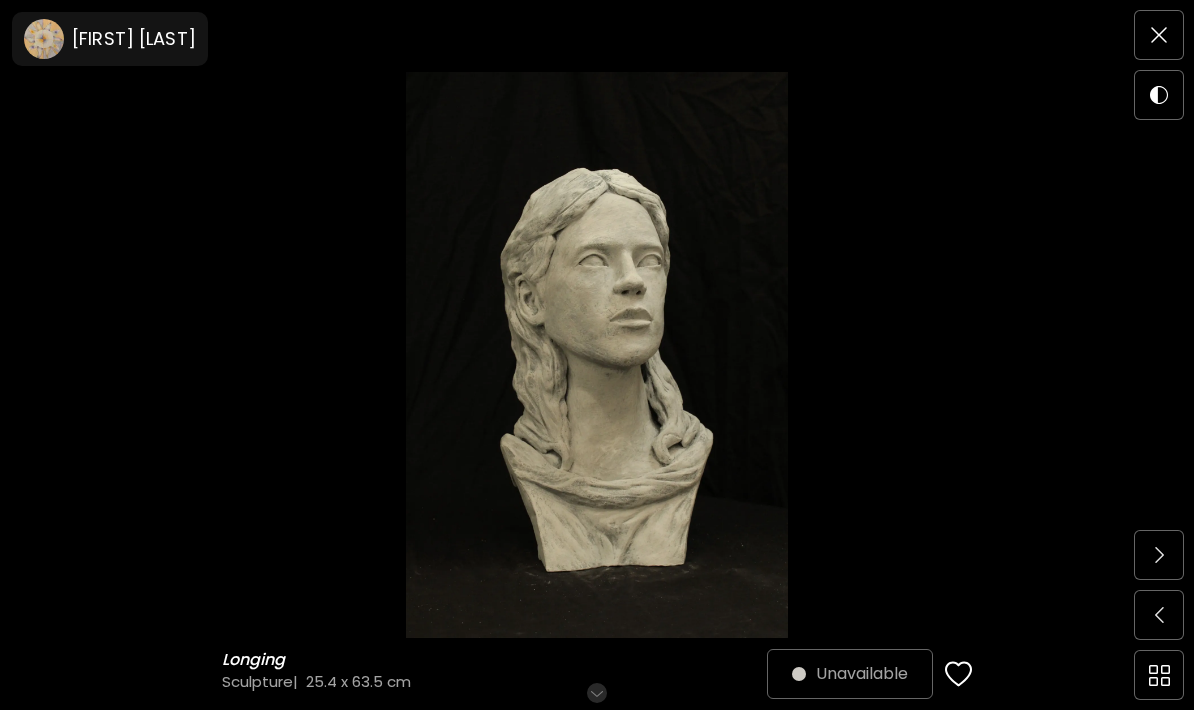 click at bounding box center [1159, 35] 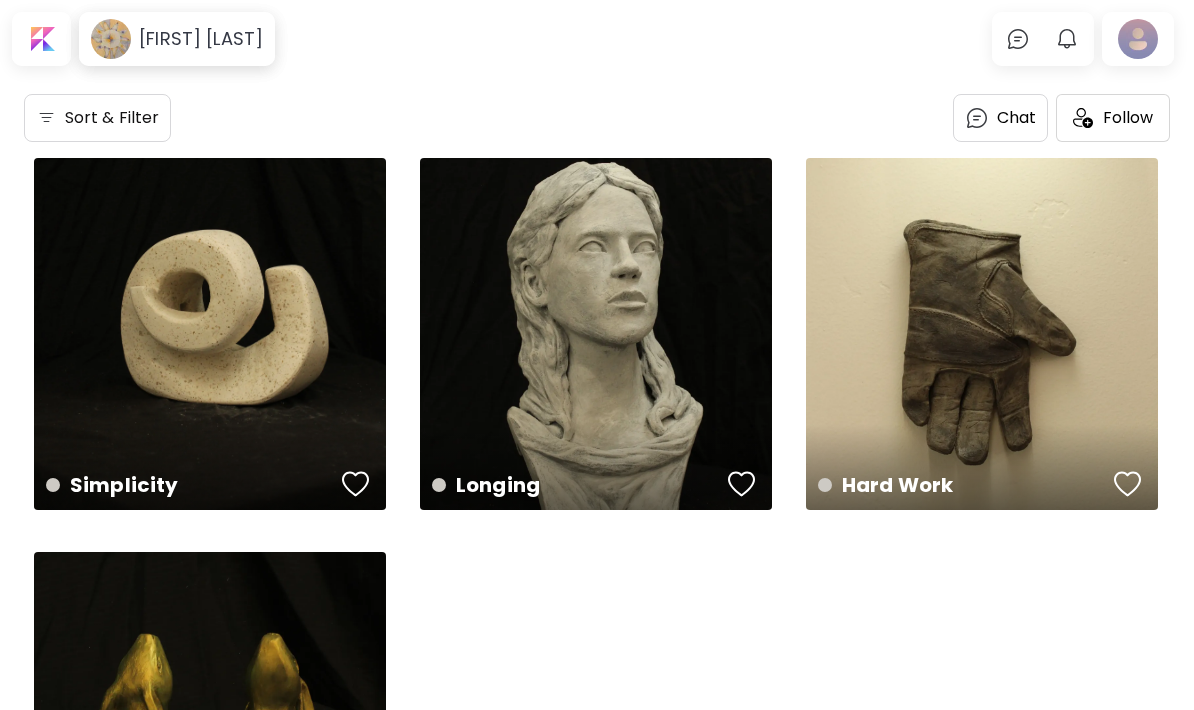 click at bounding box center [1138, 39] 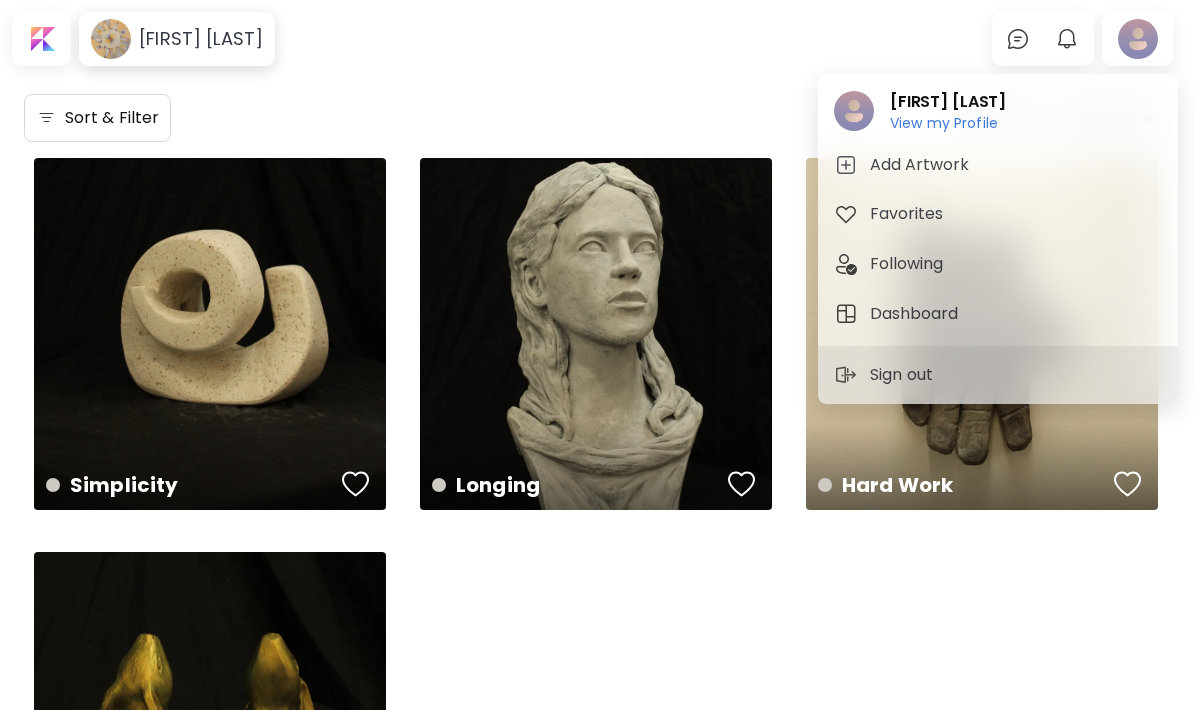 click 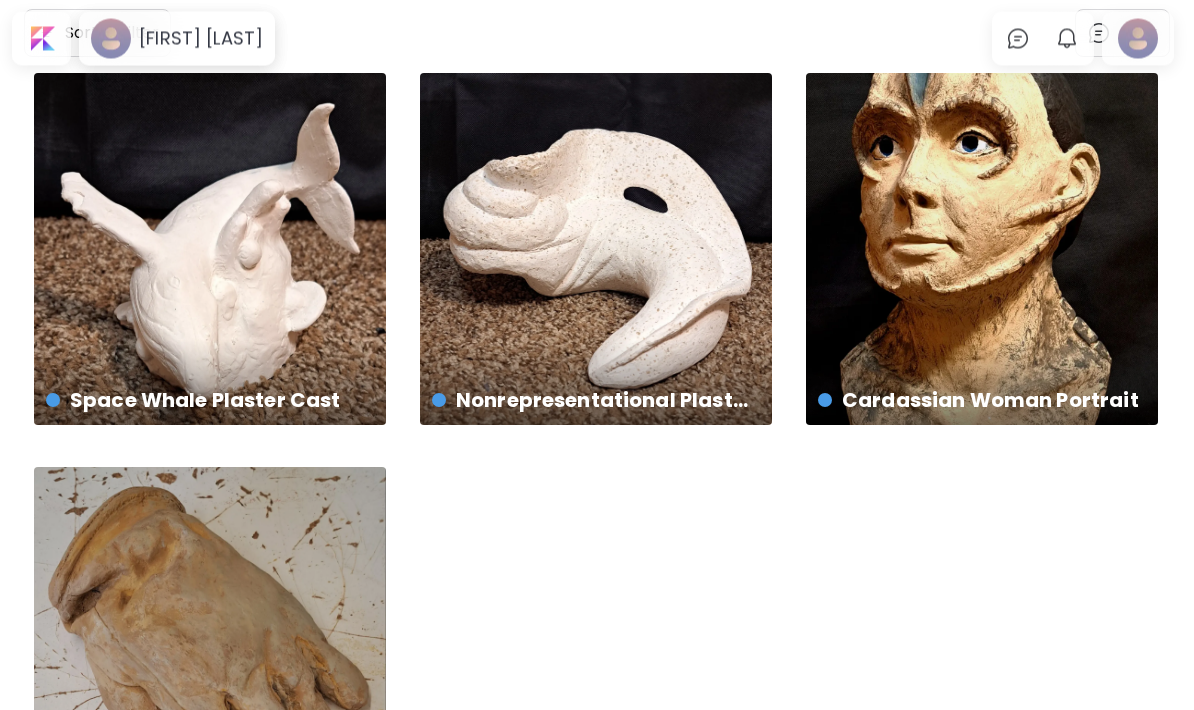 scroll, scrollTop: 85, scrollLeft: 0, axis: vertical 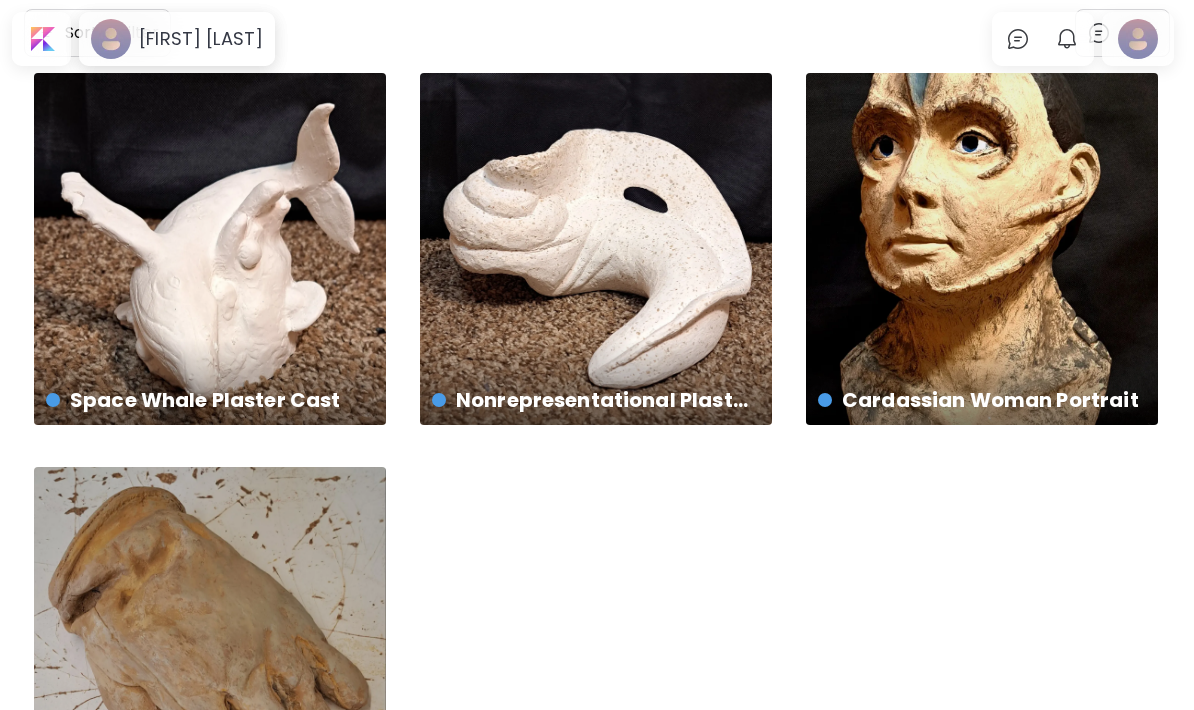 click on "Nonrepresentational Plaster Carving US$ 210  |  22.9 x 12.7 cm" at bounding box center [596, 249] 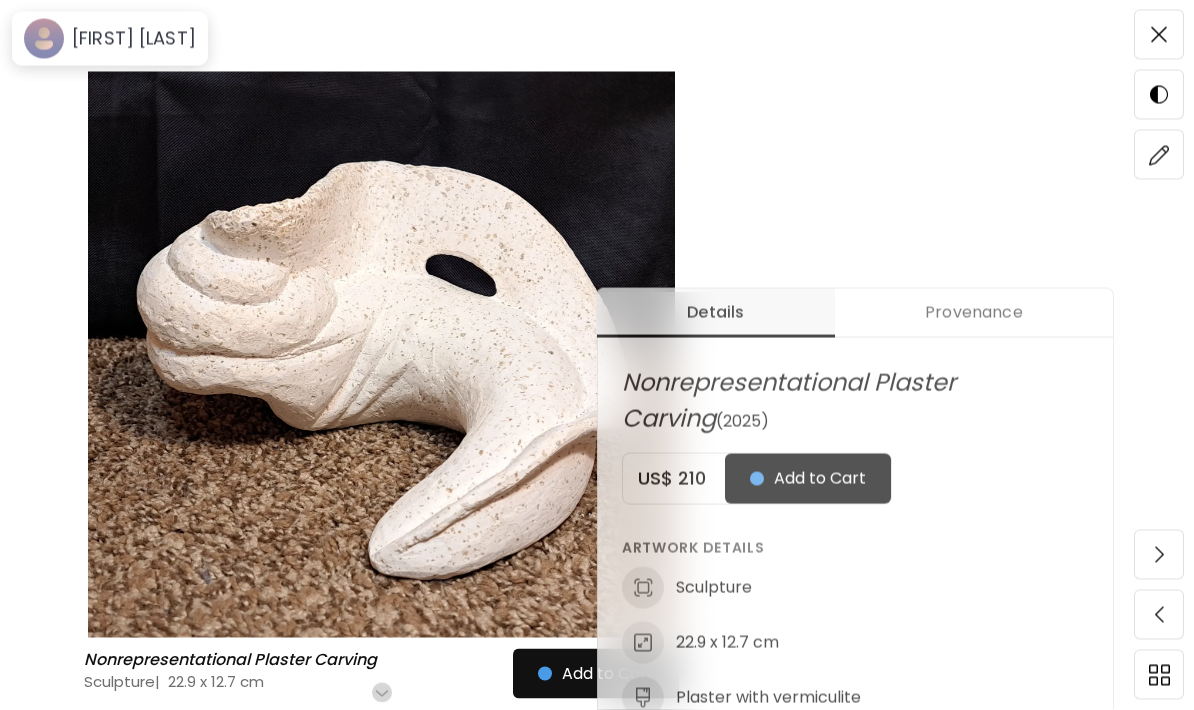 scroll, scrollTop: 598, scrollLeft: 0, axis: vertical 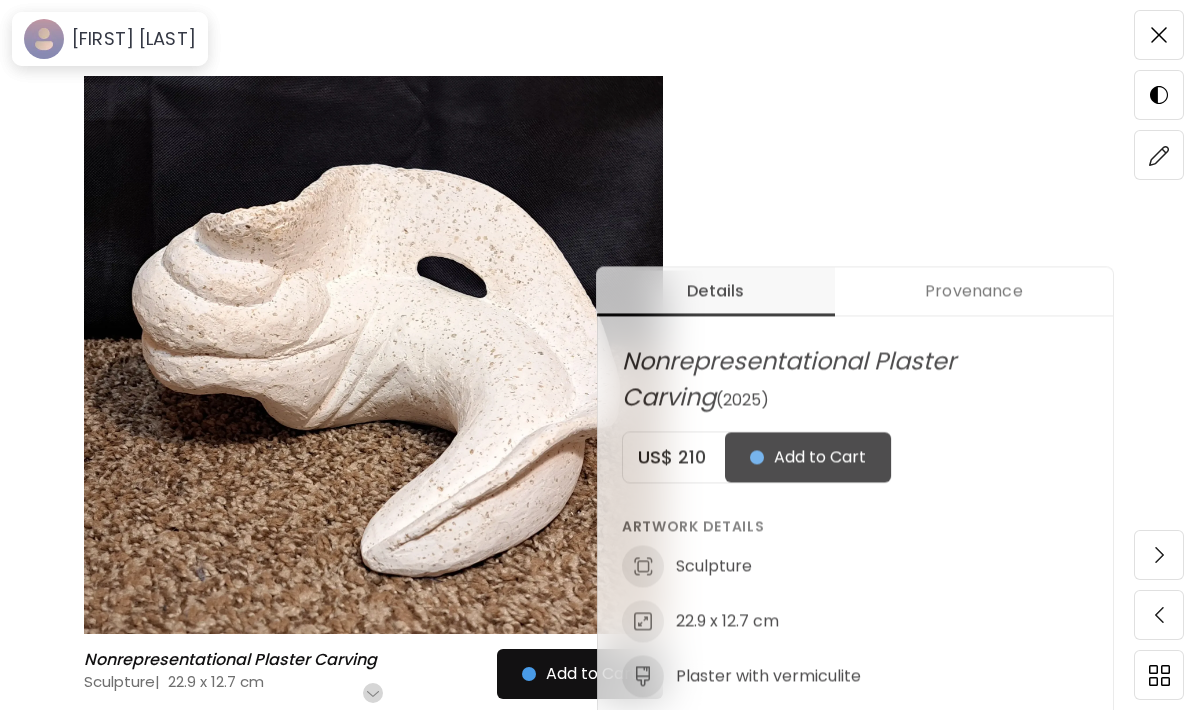 click on "Details Provenance Nonrepresentational Plaster Carving   ([DATE]) US$ 210 Add to Cart   Artwork Details Sculpture 22.9 x 12.7 cm Plaster with vermiculite We are still processing the AR experience. Artwork tags Abstract Organic Forms White Serene Sculptures Abstract Forms Beige Playful Sculptures Neutral Calm Elegant Organic Calming Artwork Statement This nonrepresentational plaster carving, measuring 5 by 9 inches, invites viewers into a serene and playful realm. Crafted from plaster with flecks of vermiculite, its elegant and organic forms embody an abstract elegance, rich with calming vibes. Its simple yet sophisticated design captivates the imagination. What is it exactly? That's up to you!" at bounding box center (895, 553) 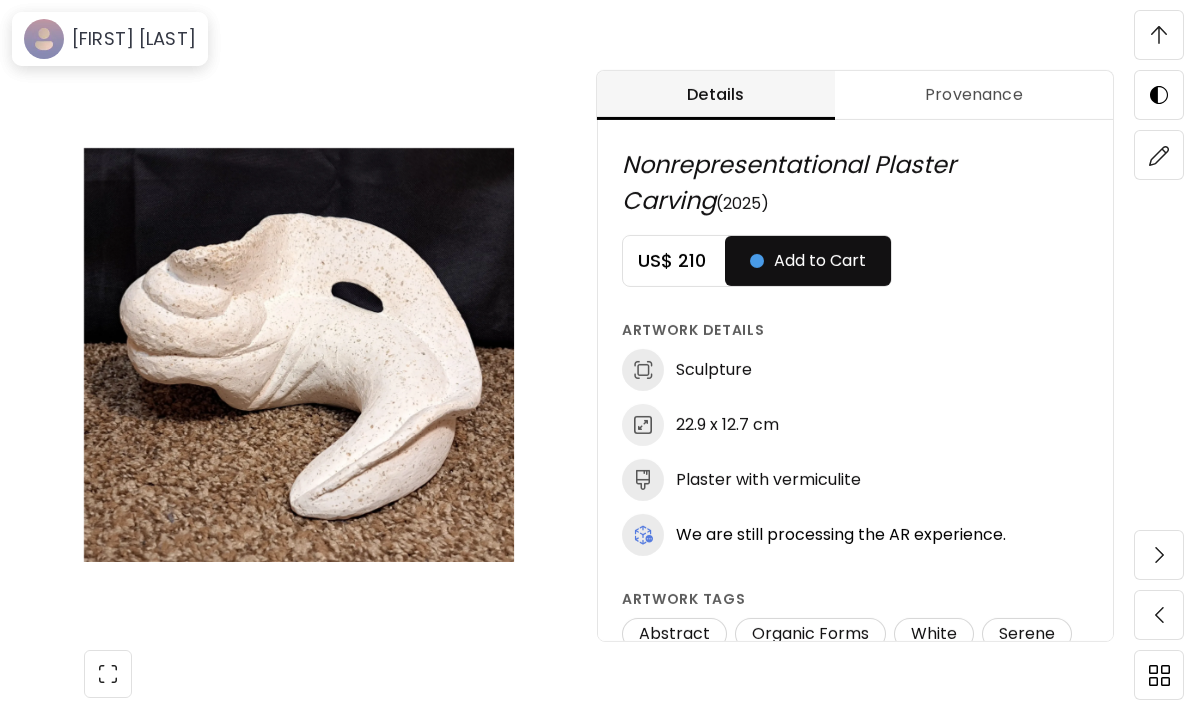scroll, scrollTop: 1154, scrollLeft: 0, axis: vertical 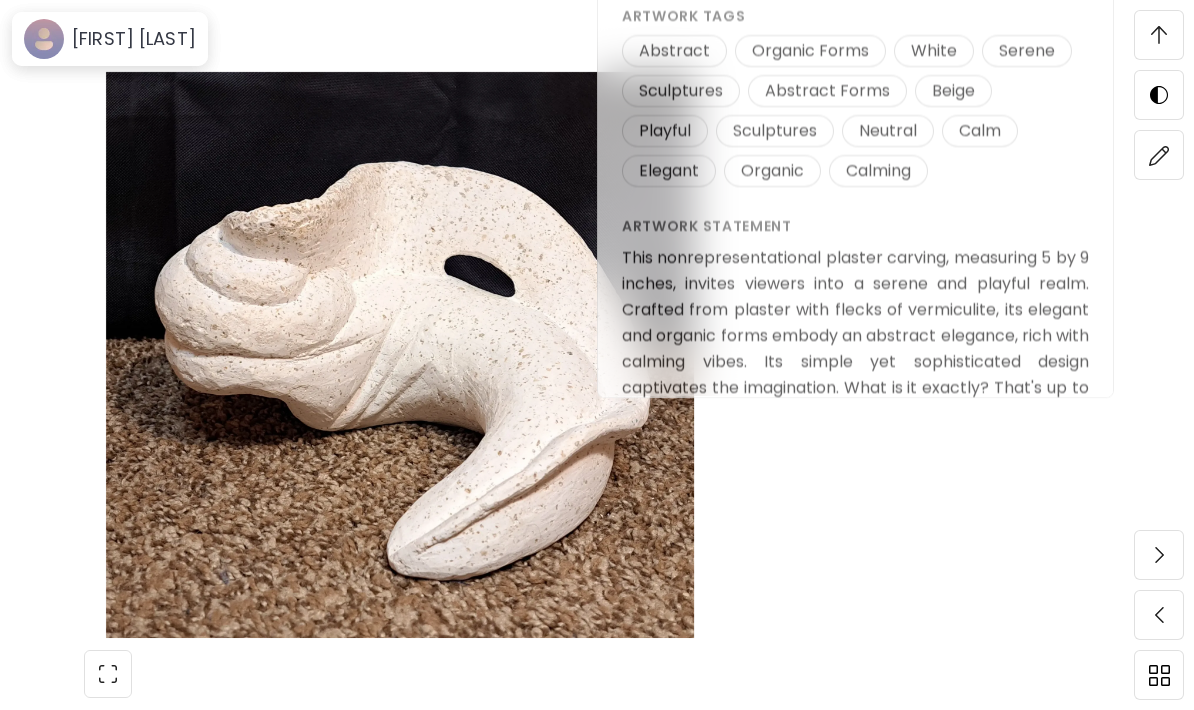 click at bounding box center (1159, 155) 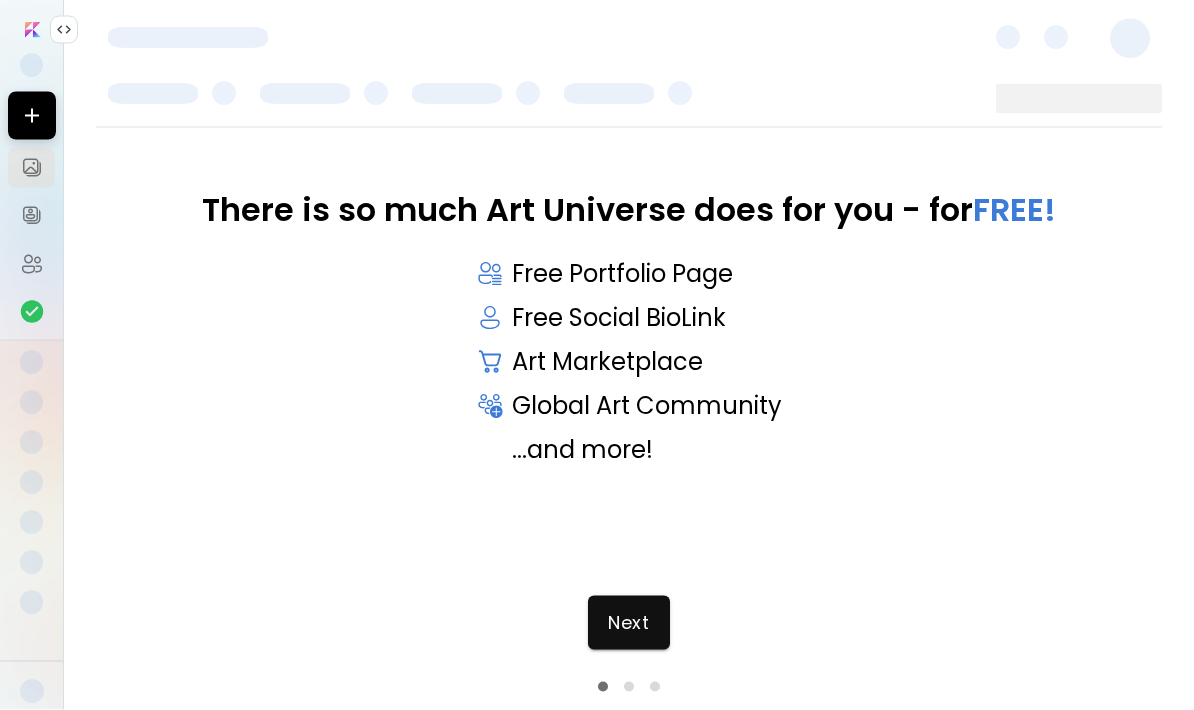 scroll, scrollTop: 80, scrollLeft: 0, axis: vertical 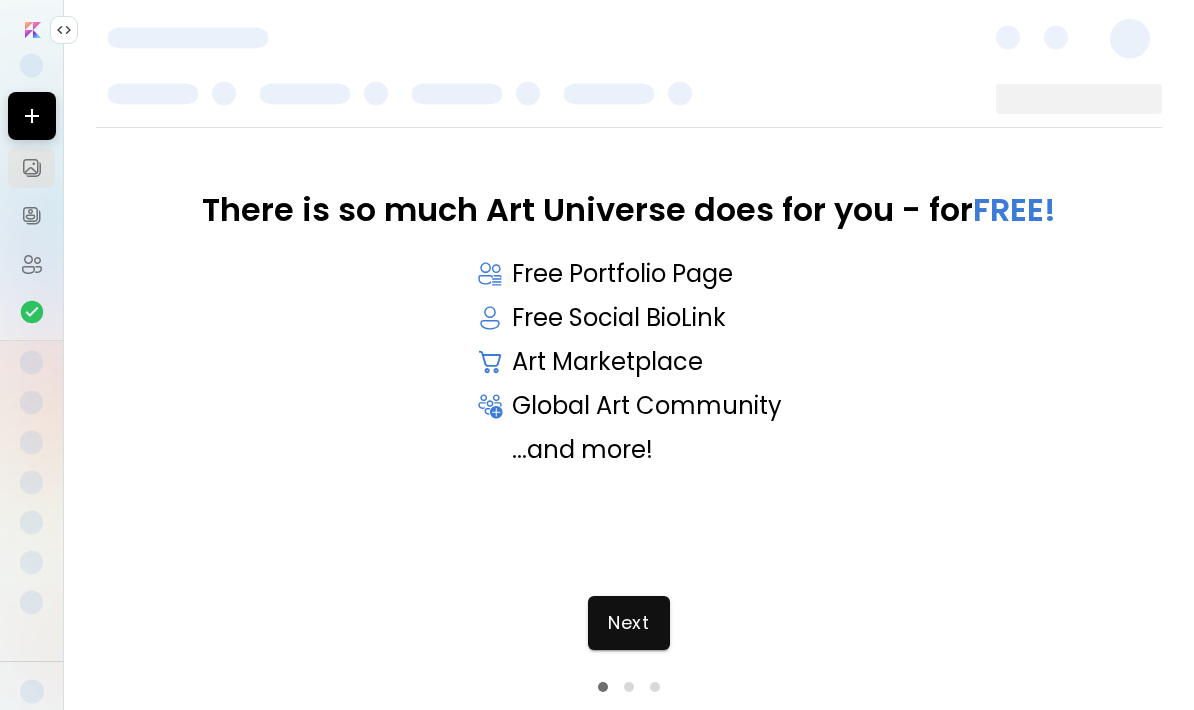 click on "Next" at bounding box center (628, 623) 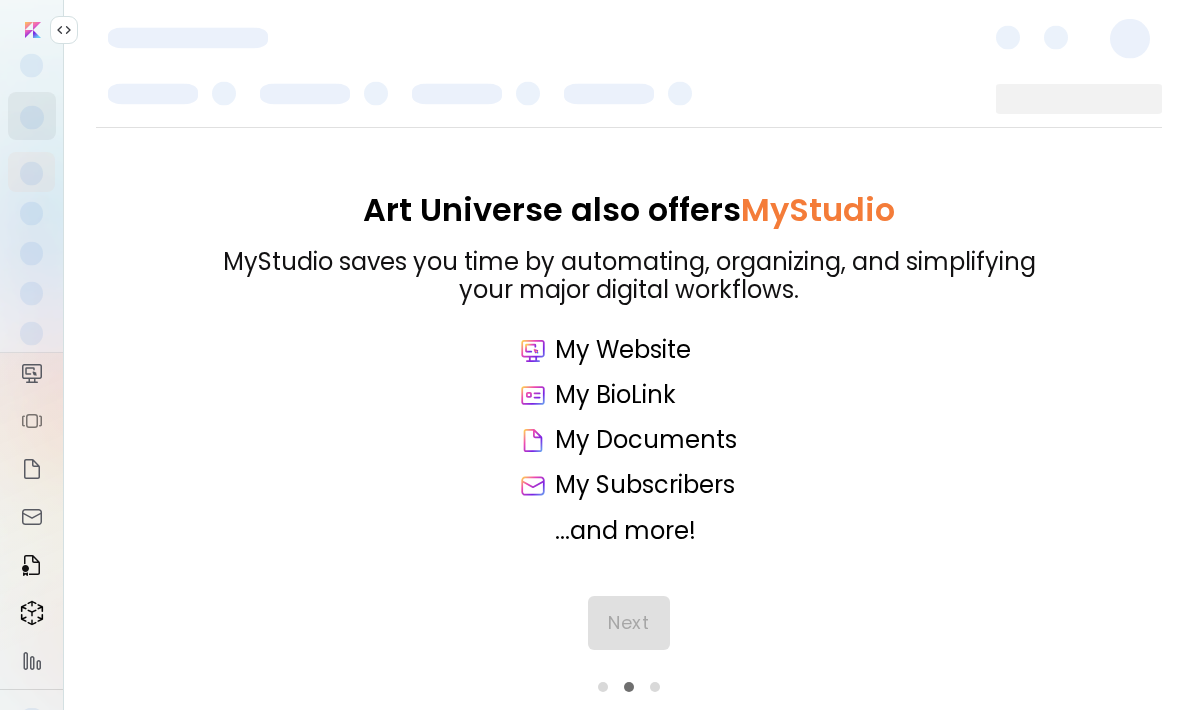 click on "Next" at bounding box center (629, 644) 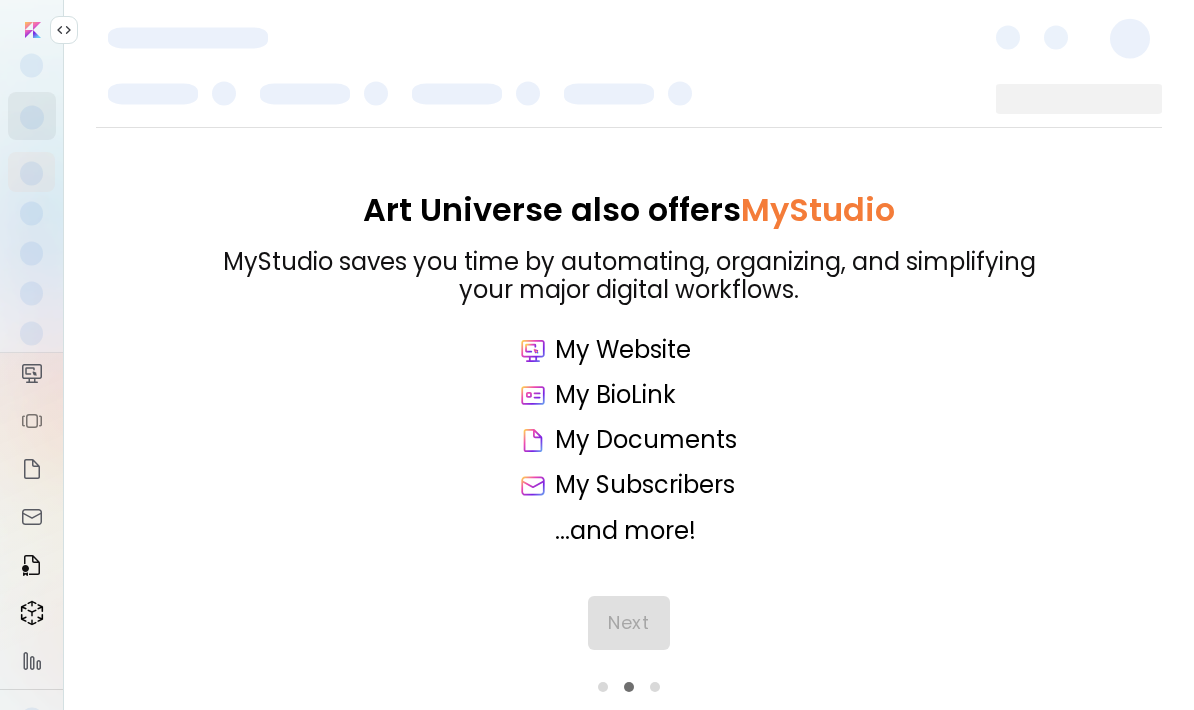 click on "Next" at bounding box center (629, 644) 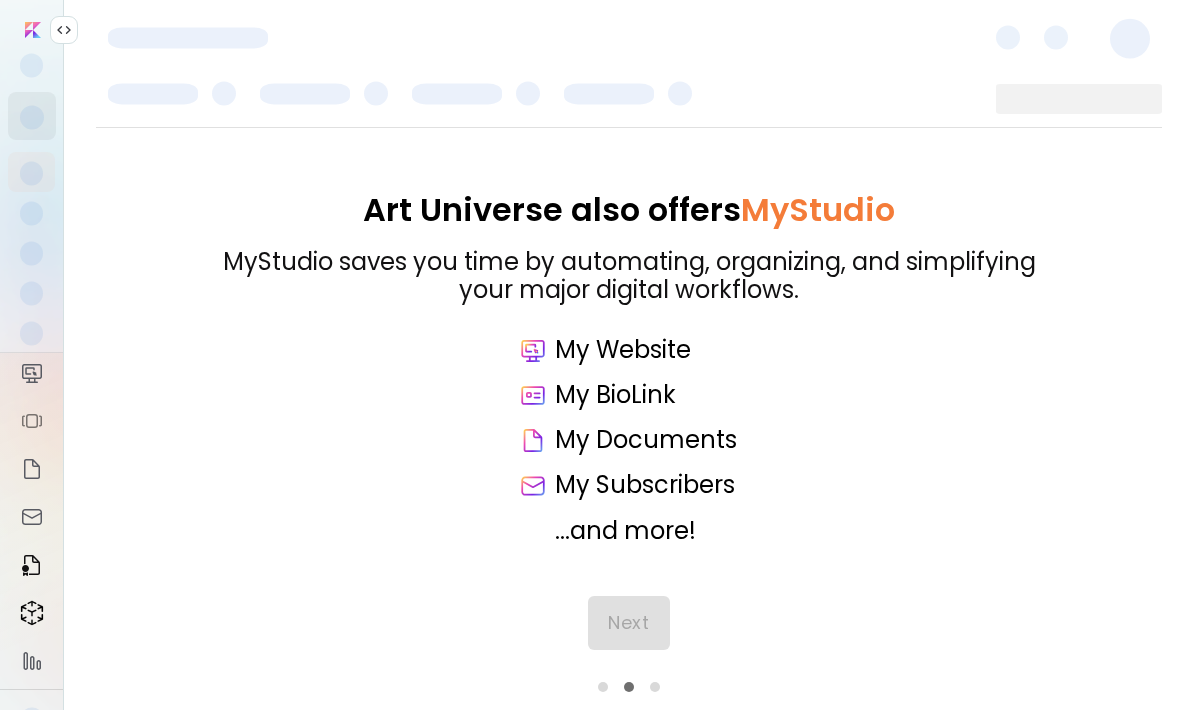 click on "Art Universe also offers  MyStudio MyStudio saves you time by automating, organizing, and simplifying  your major digital workflows. My Website My BioLink My Documents My Subscribers ...and more! Next" at bounding box center (629, 418) 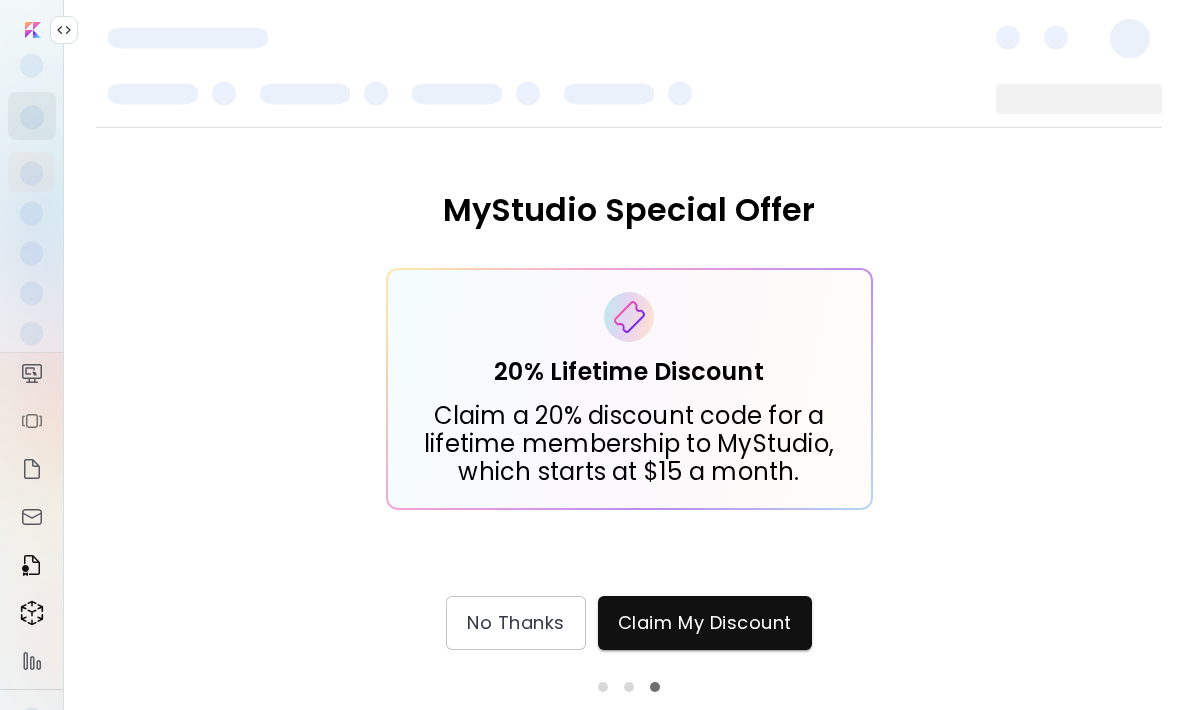click on "No Thanks" at bounding box center [516, 623] 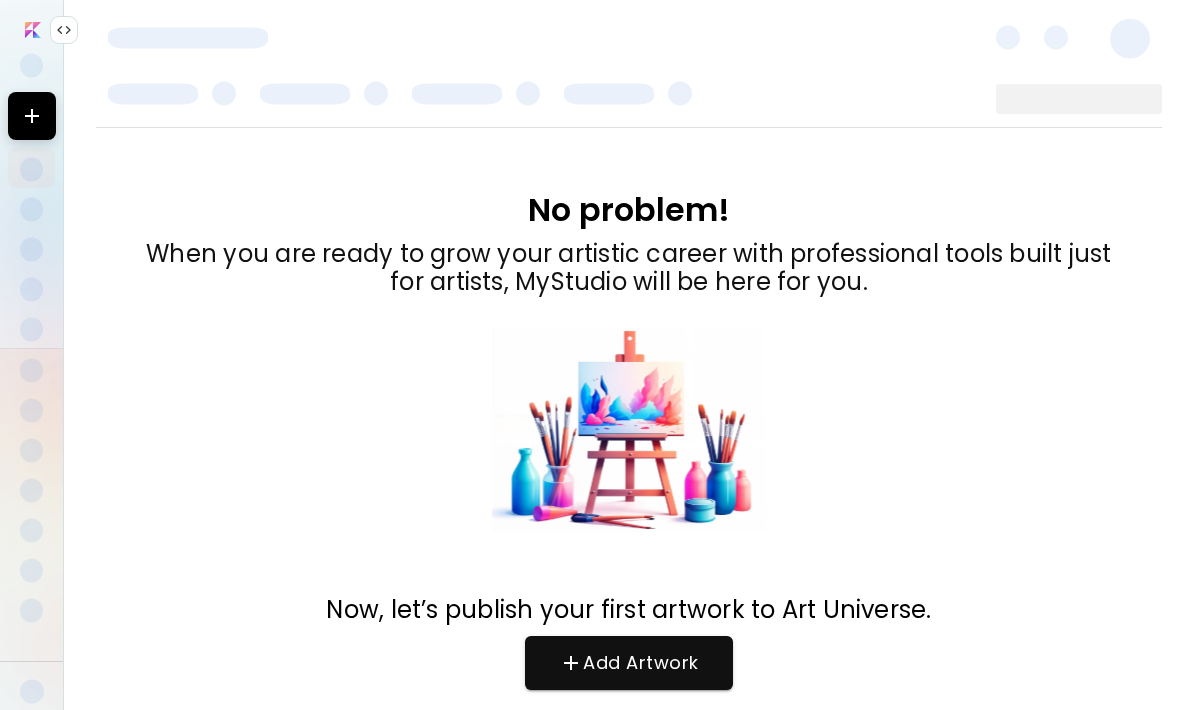 click on "Skip for now" at bounding box center (629, 729) 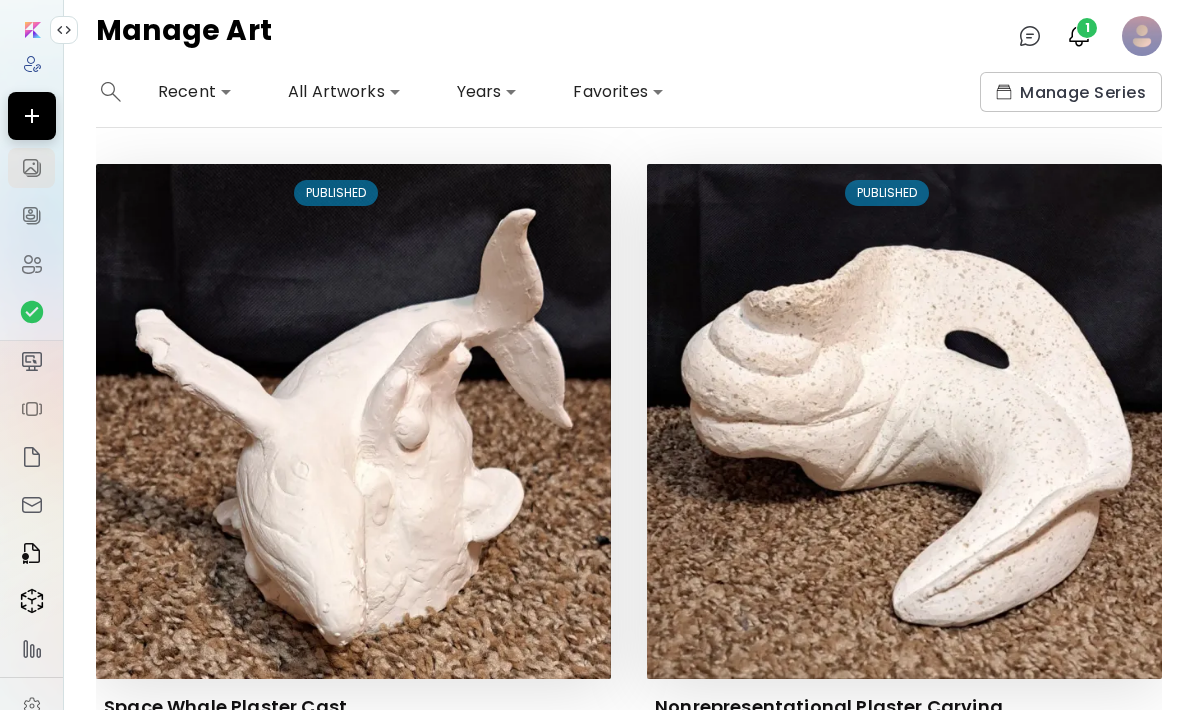 scroll, scrollTop: 25, scrollLeft: 0, axis: vertical 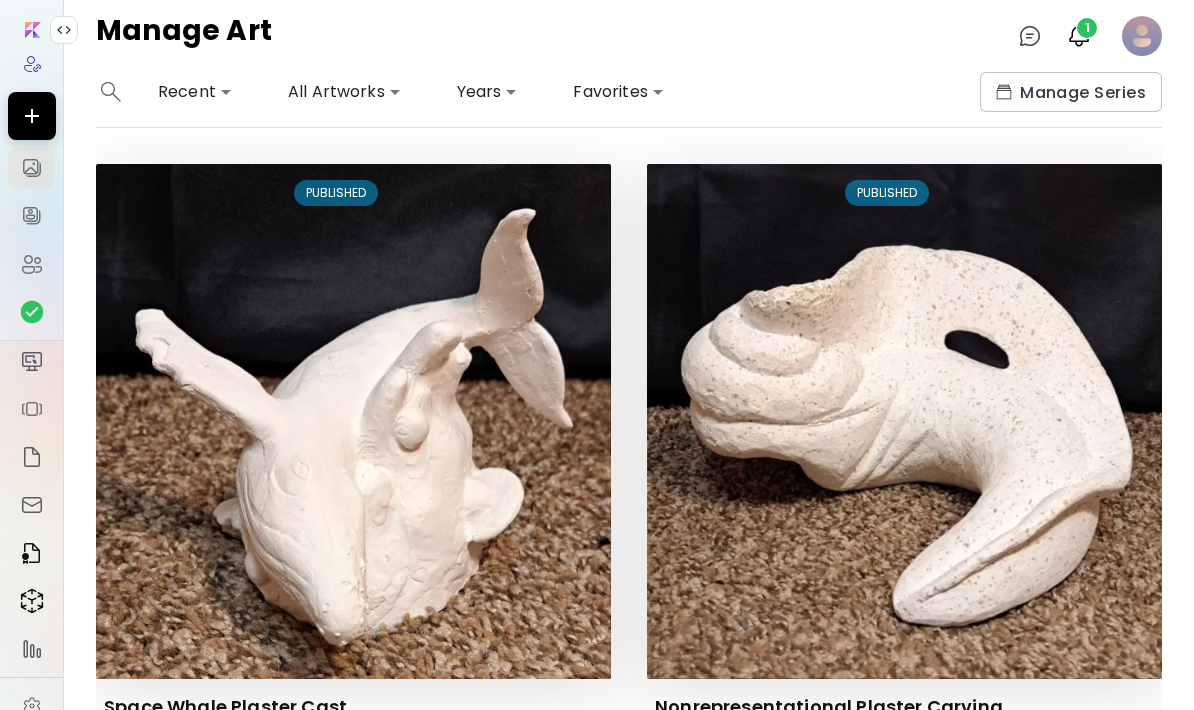 click on "Edit PUBLISHED Space Whale Plaster Cast Certificate View Edit PUBLISHED Nonrepresentational Plaster Carving Certificate View Edit PUBLISHED Cardassian Woman Portrait Certificate View Edit PUBLISHED Trompe l’oeil Glove Certificate View" at bounding box center [611, 767] 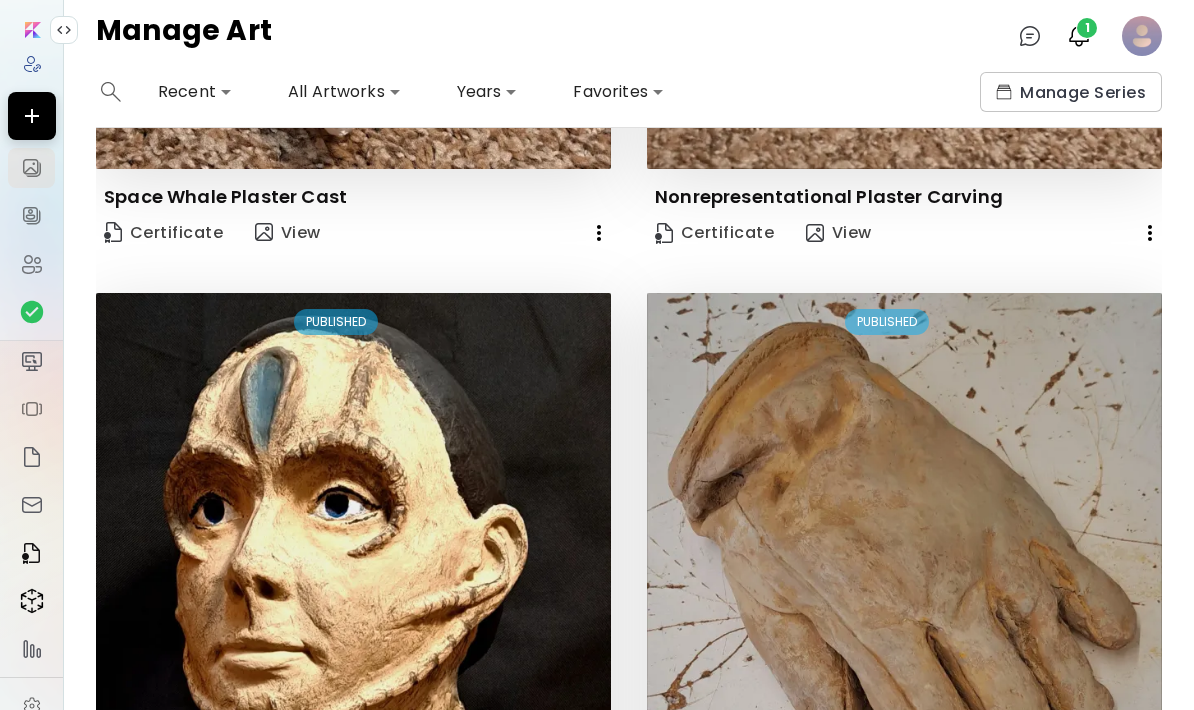 scroll, scrollTop: 511, scrollLeft: 0, axis: vertical 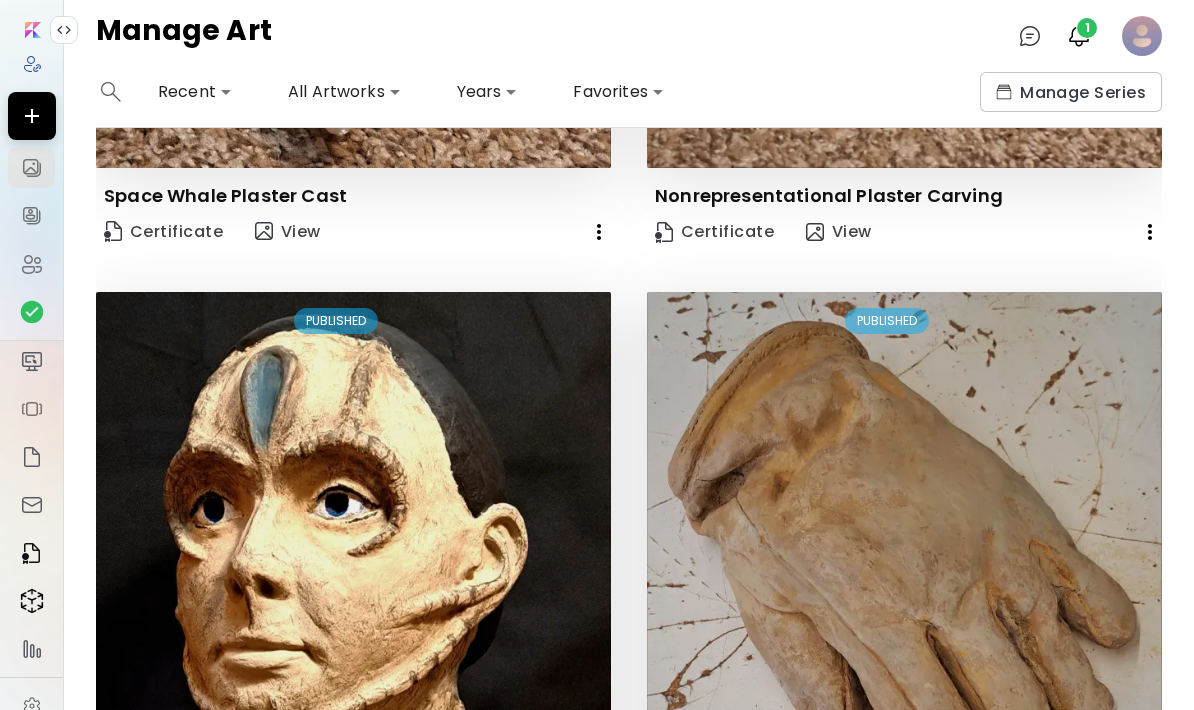 click 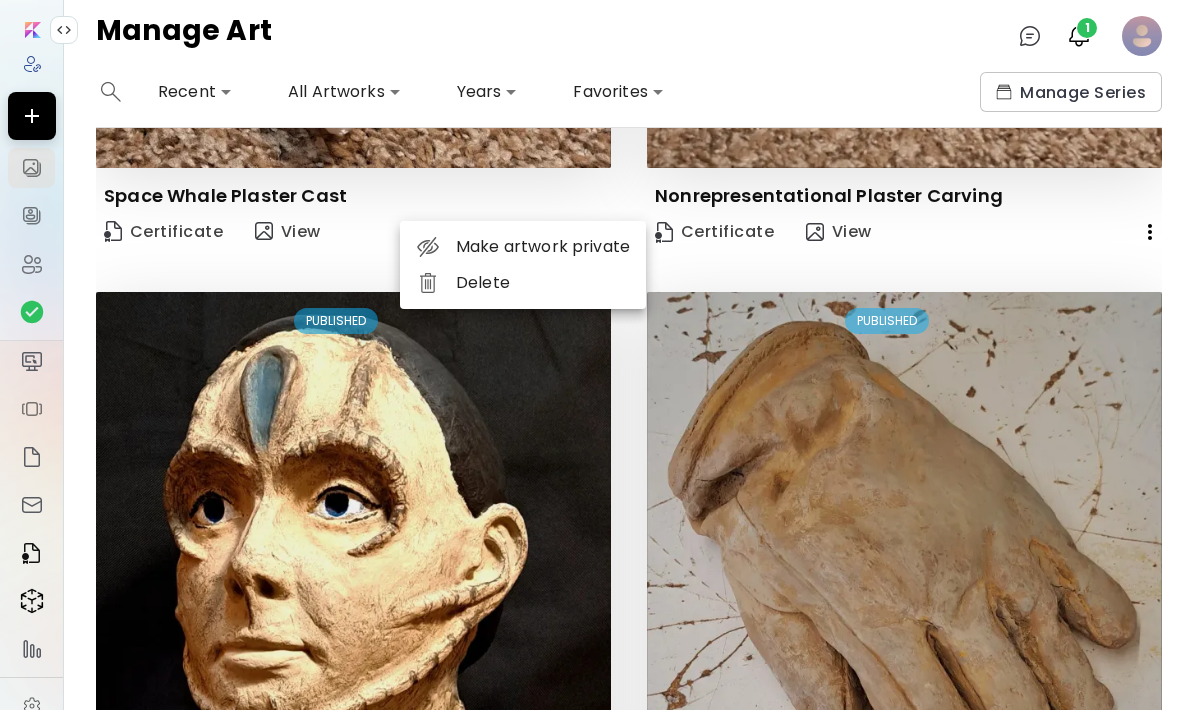 click at bounding box center [597, 355] 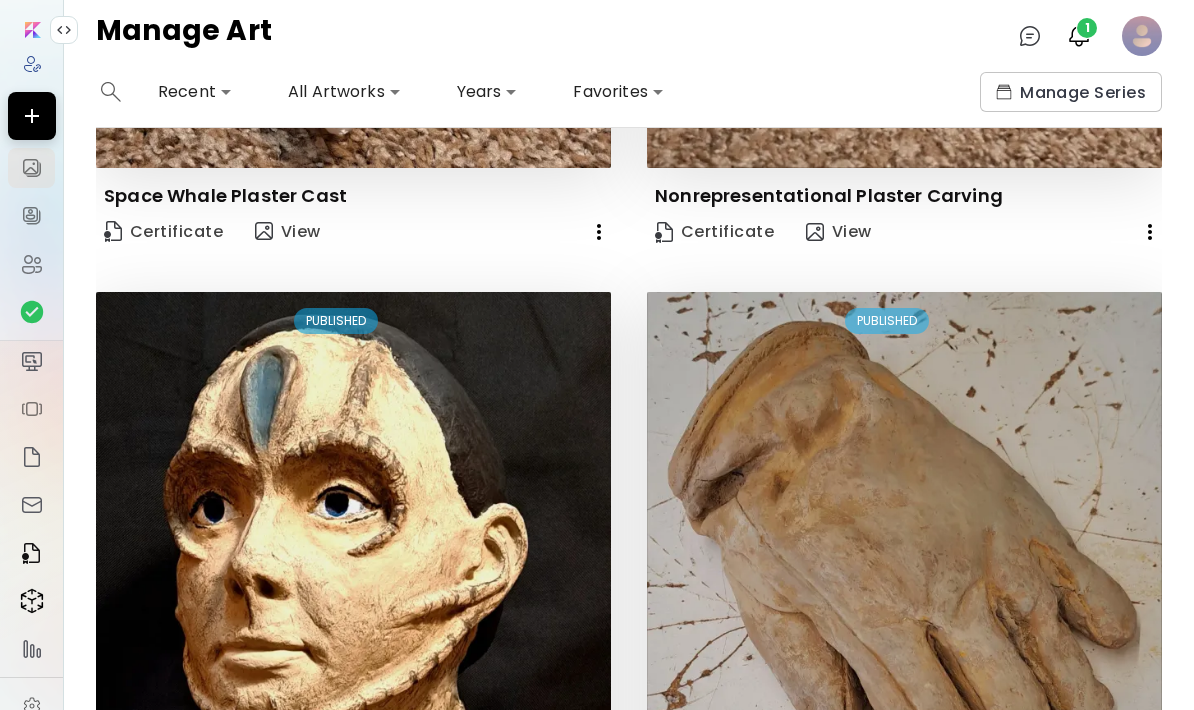 click at bounding box center (32, 168) 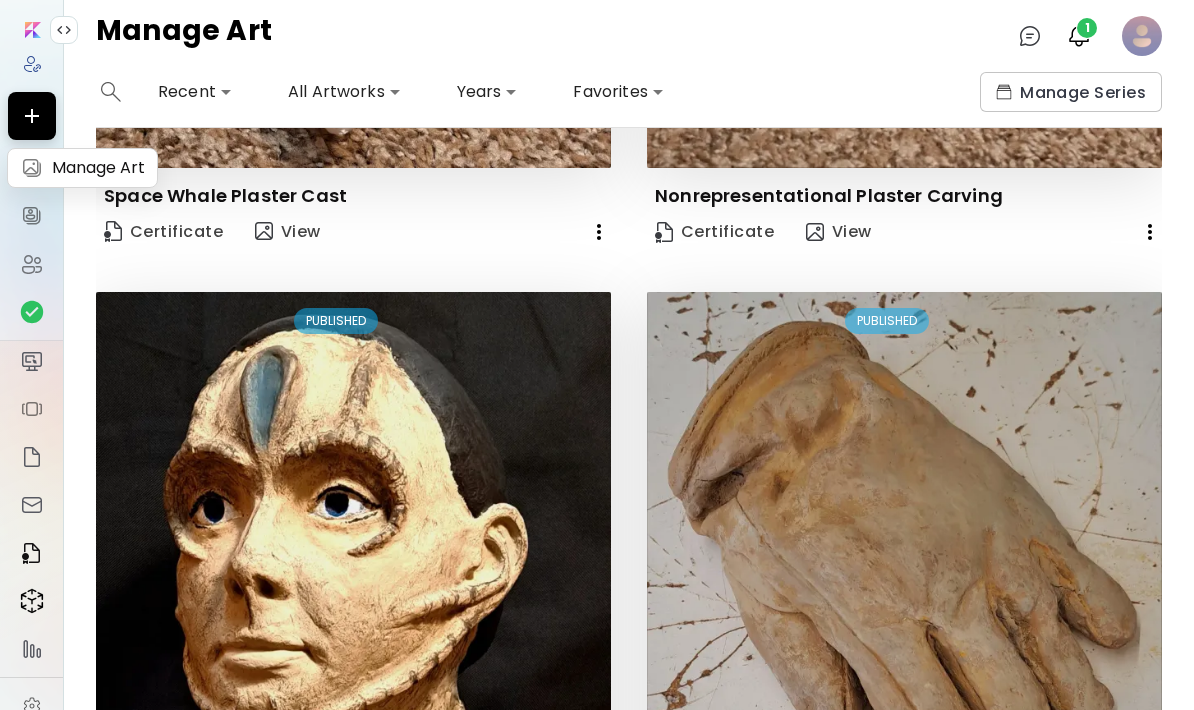 click at bounding box center (32, 168) 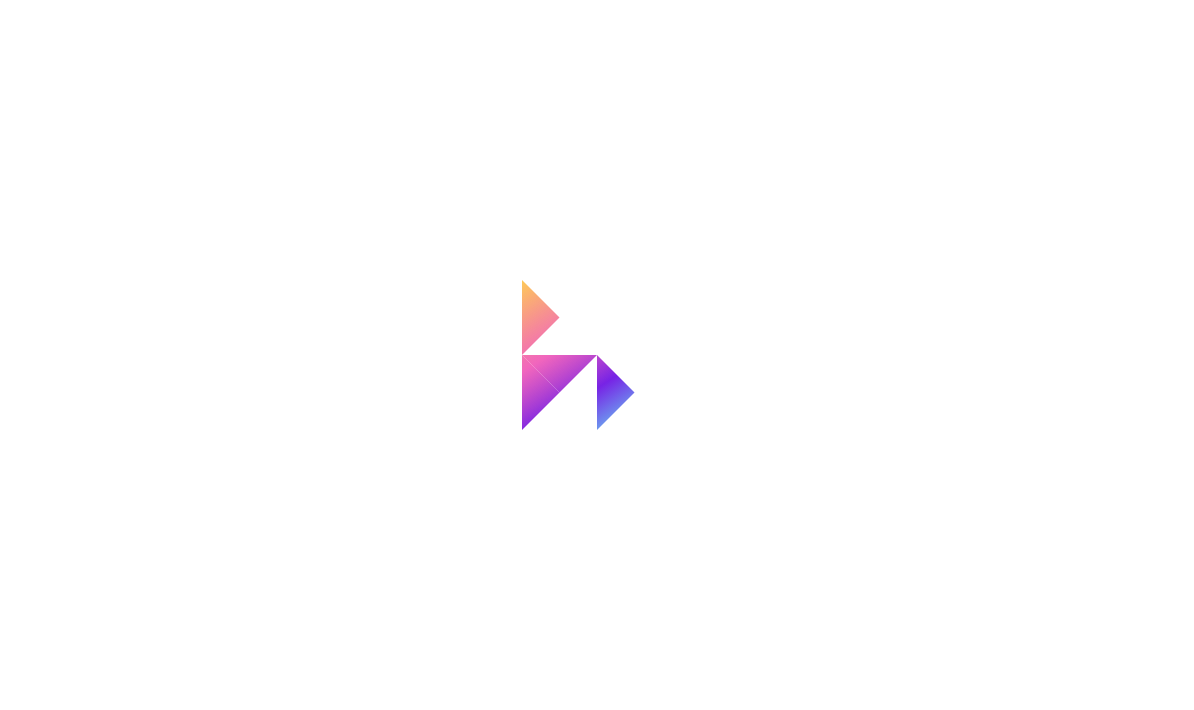 scroll, scrollTop: 0, scrollLeft: 0, axis: both 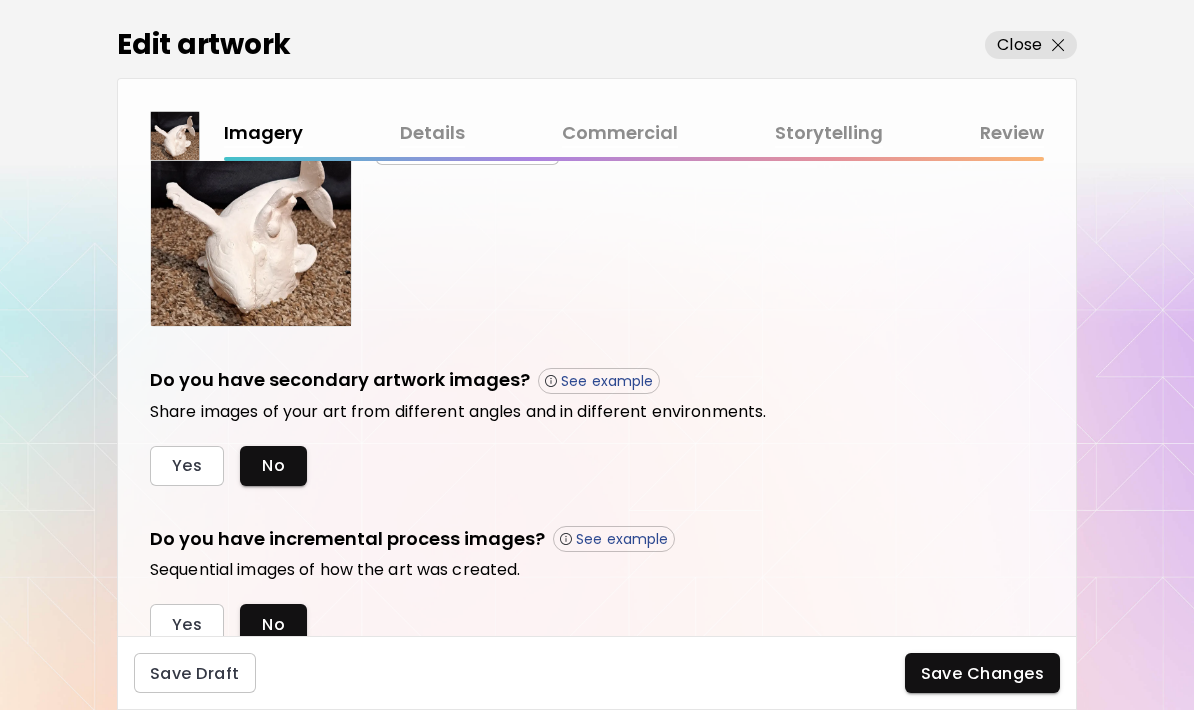 click on "Yes" at bounding box center [187, 465] 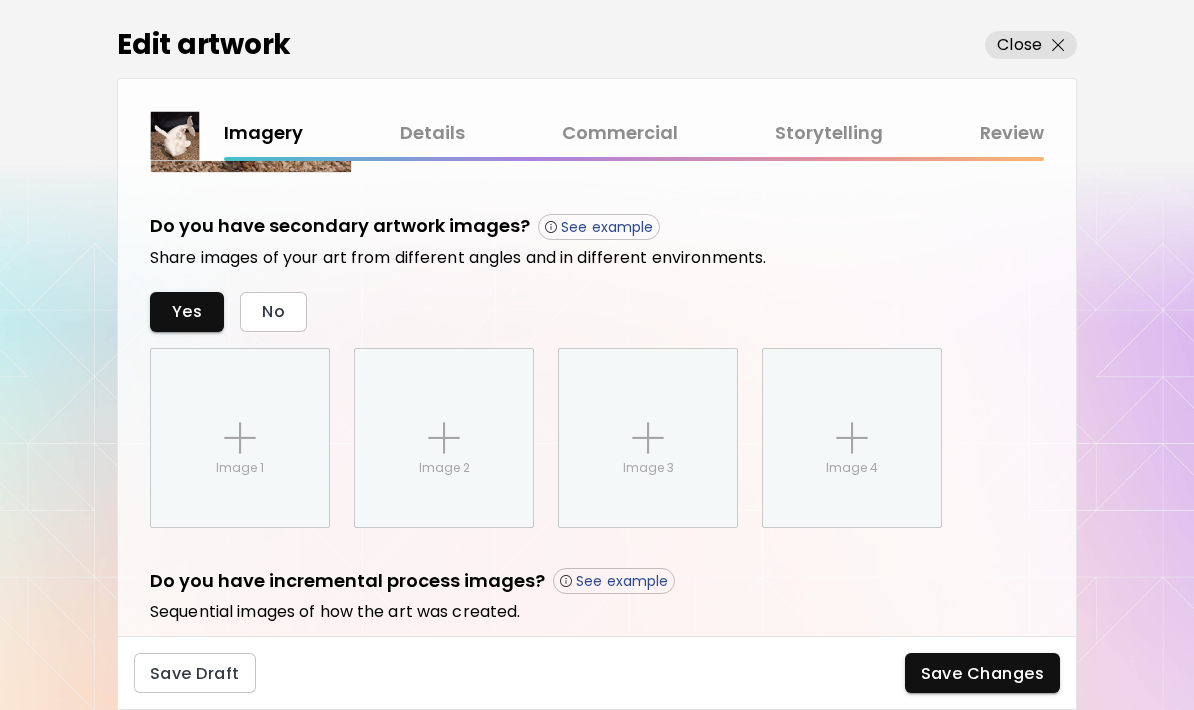 scroll, scrollTop: 700, scrollLeft: 0, axis: vertical 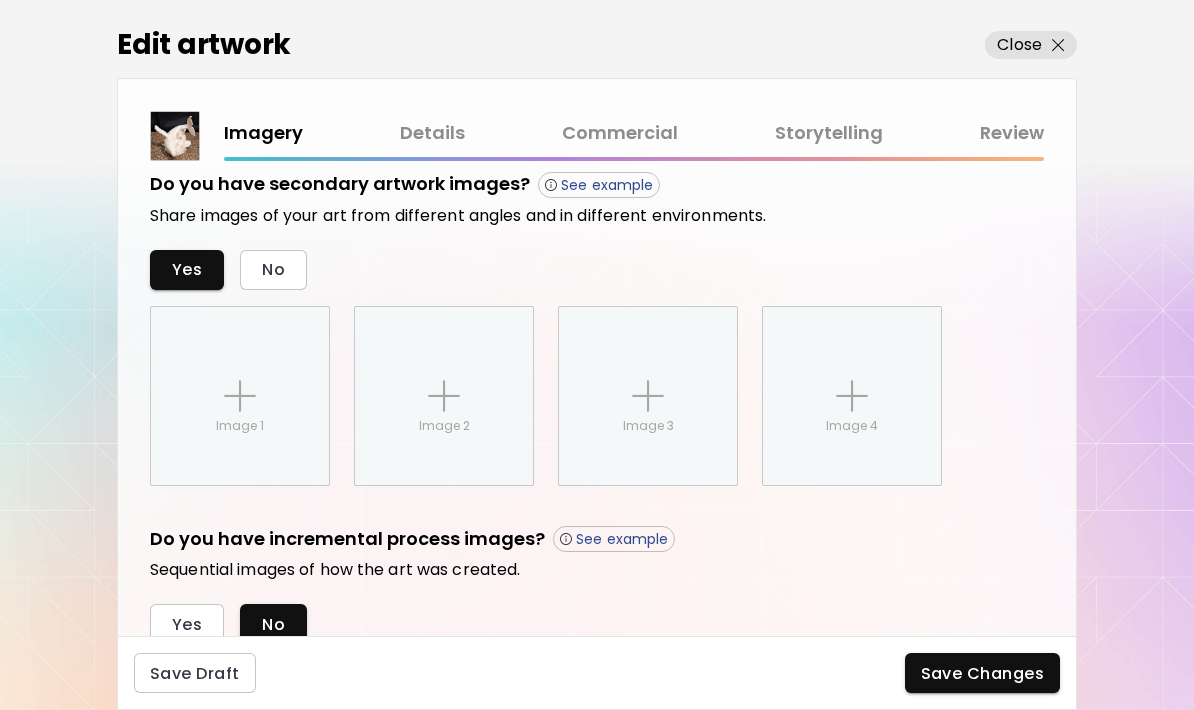 click on "Image 1" at bounding box center (240, 396) 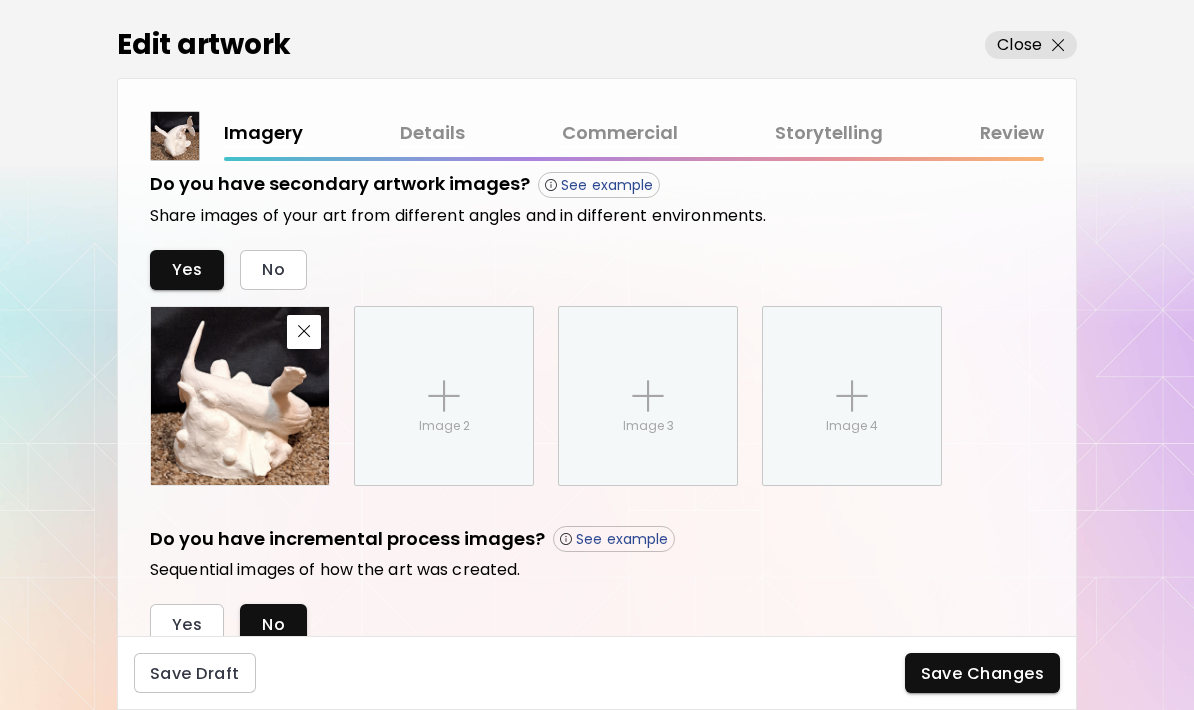 click at bounding box center [444, 396] 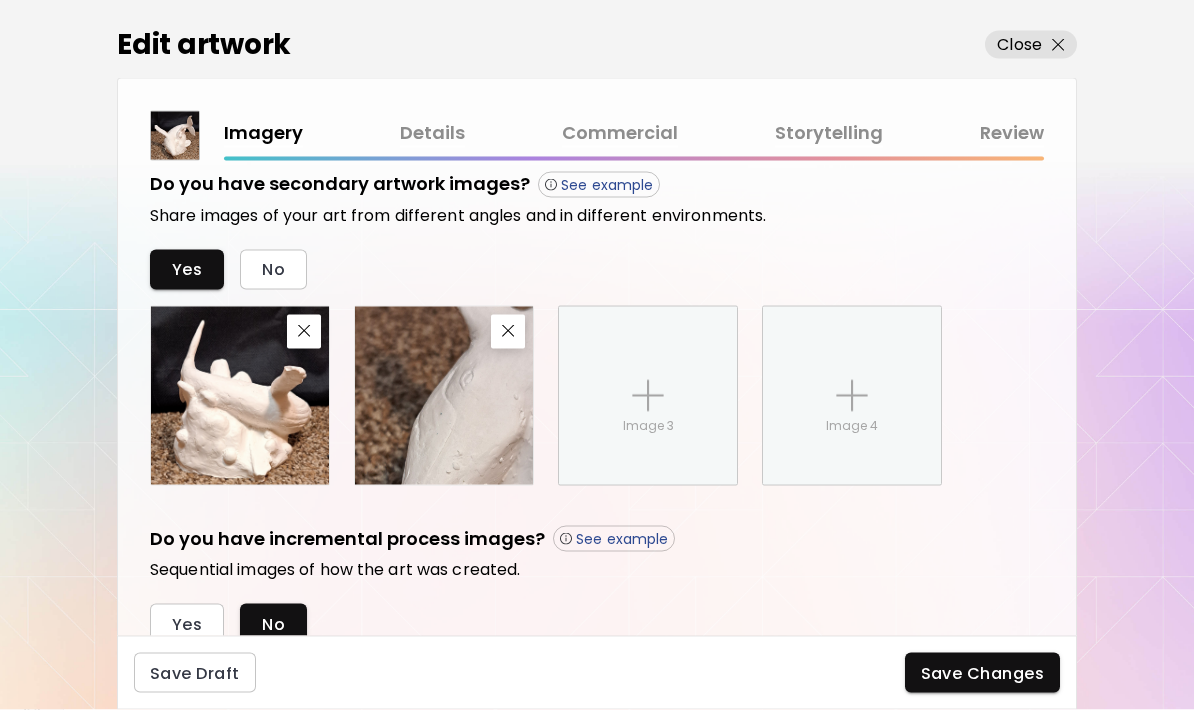 scroll, scrollTop: 0, scrollLeft: 0, axis: both 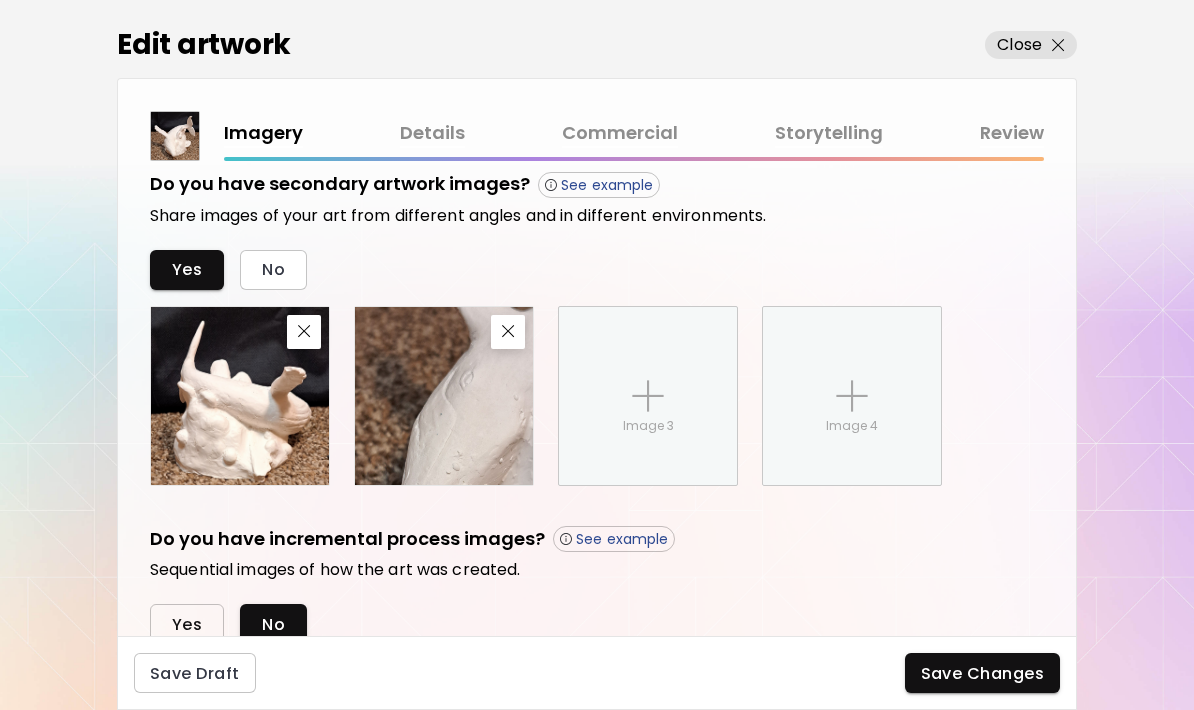 click on "Yes" at bounding box center (187, 624) 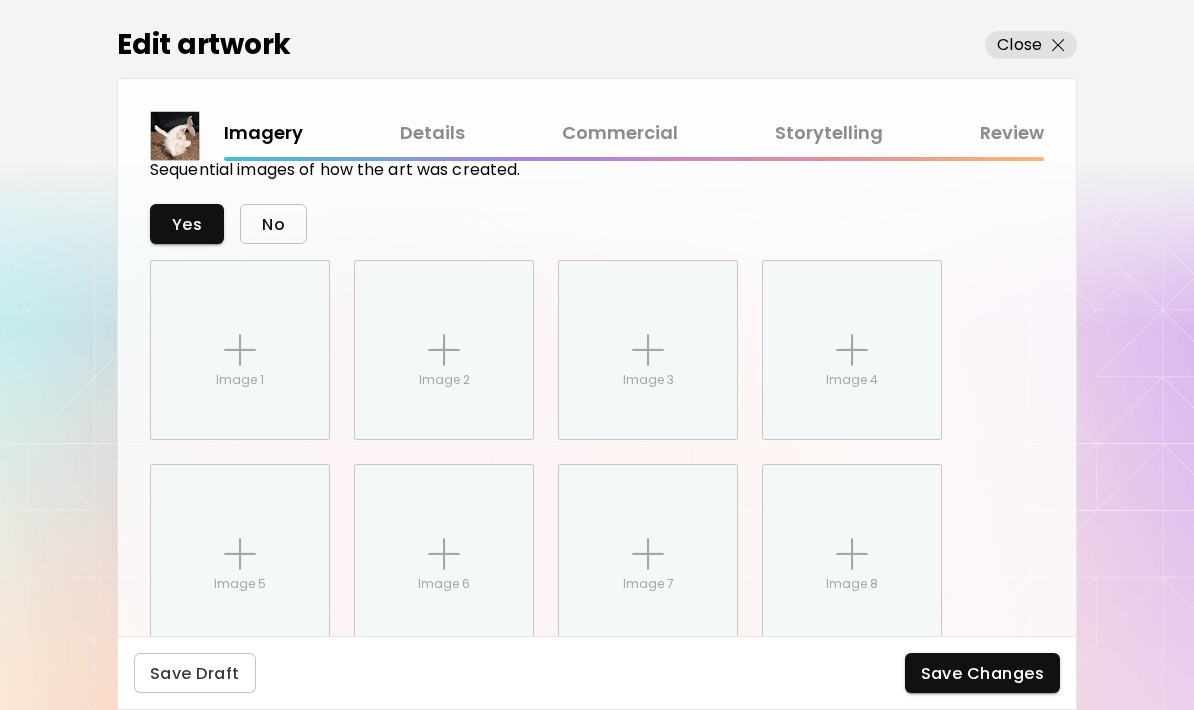 click on "No" at bounding box center (273, 224) 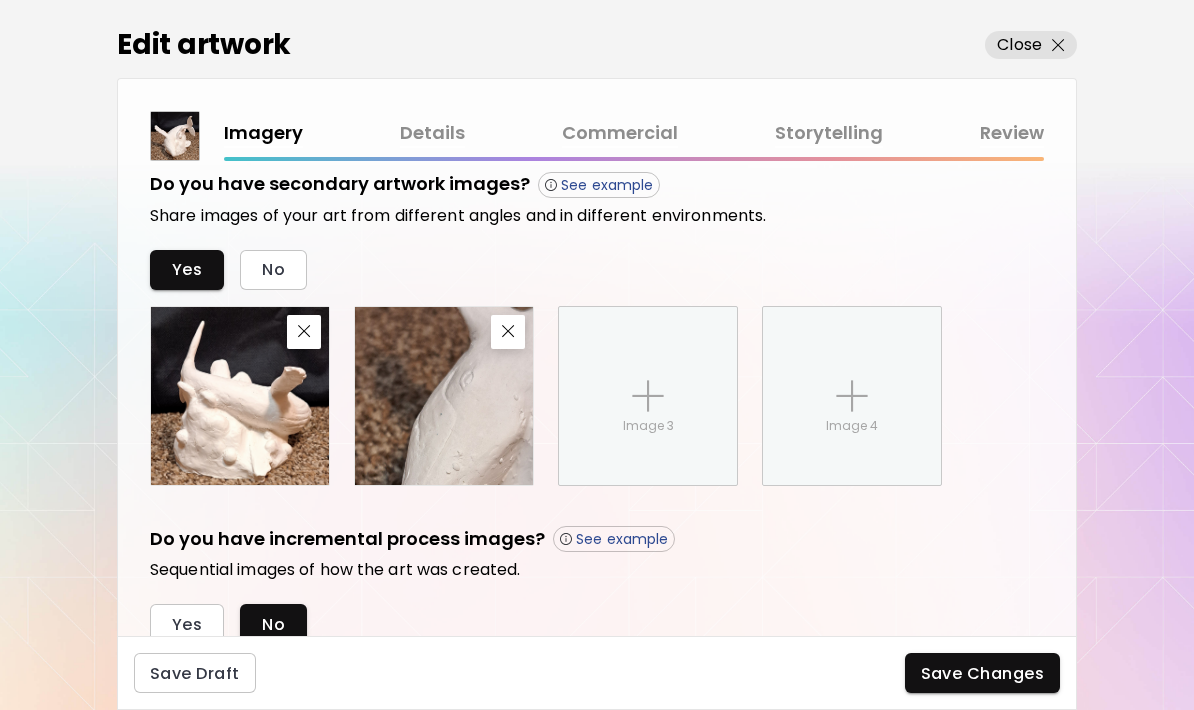 scroll, scrollTop: 0, scrollLeft: 0, axis: both 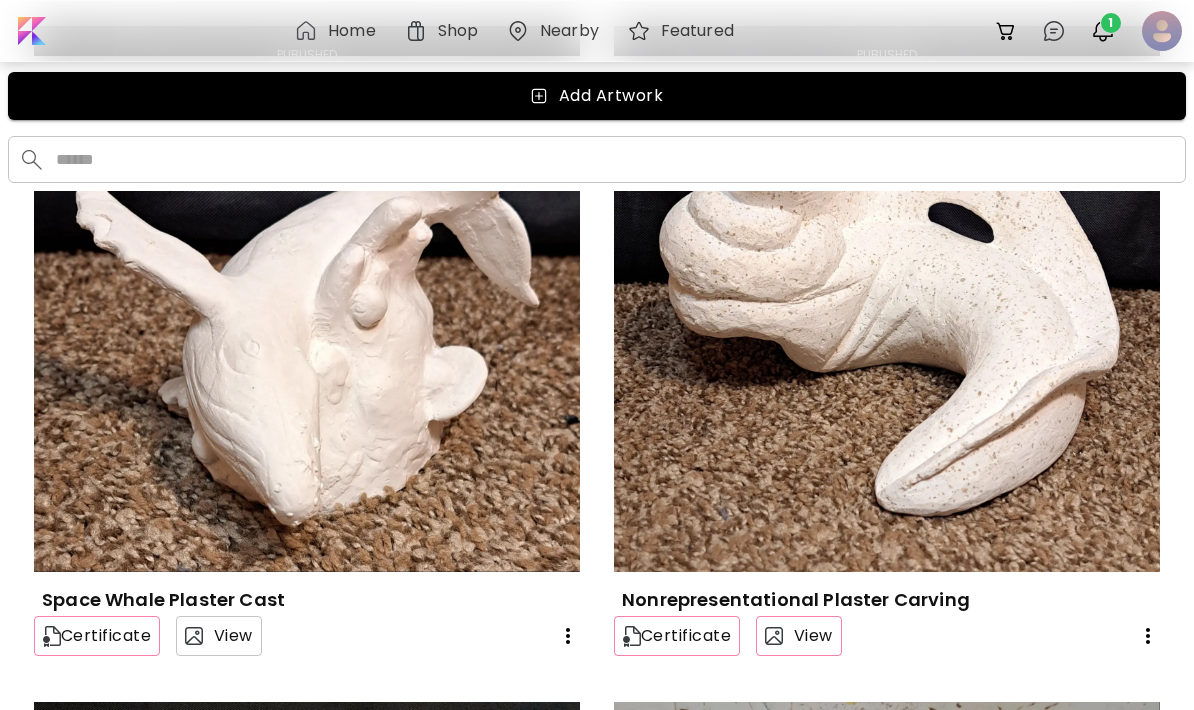 click on "View" at bounding box center [219, 636] 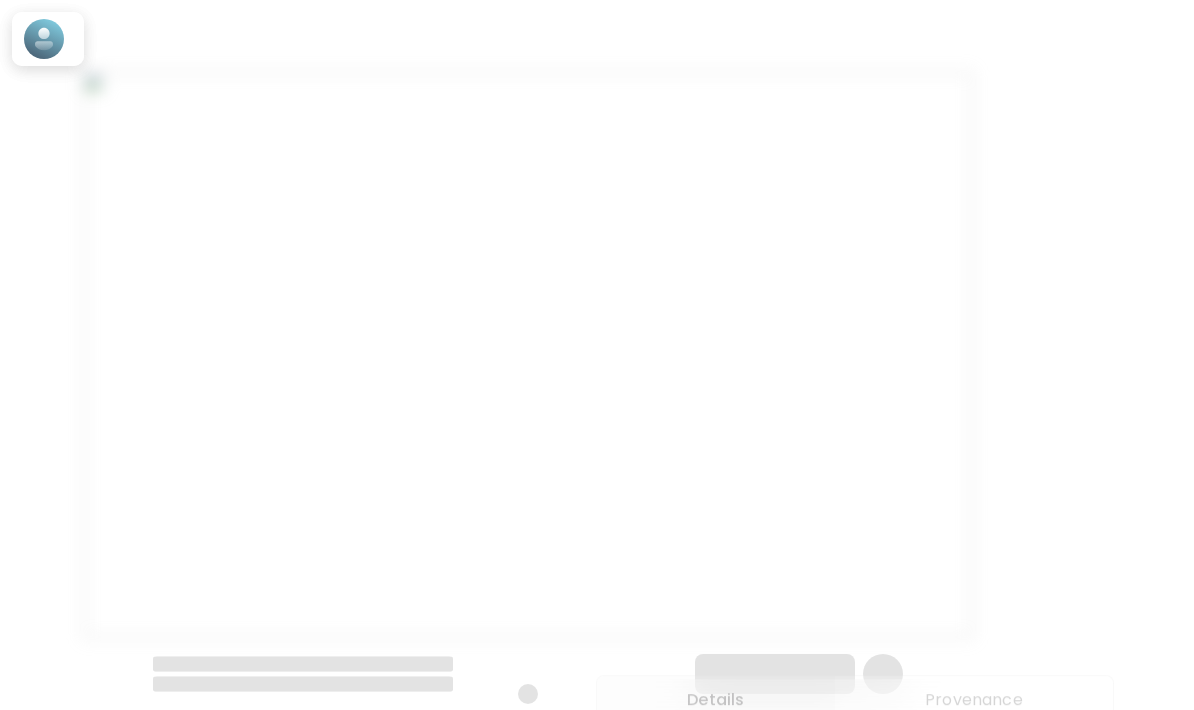 scroll, scrollTop: 0, scrollLeft: 0, axis: both 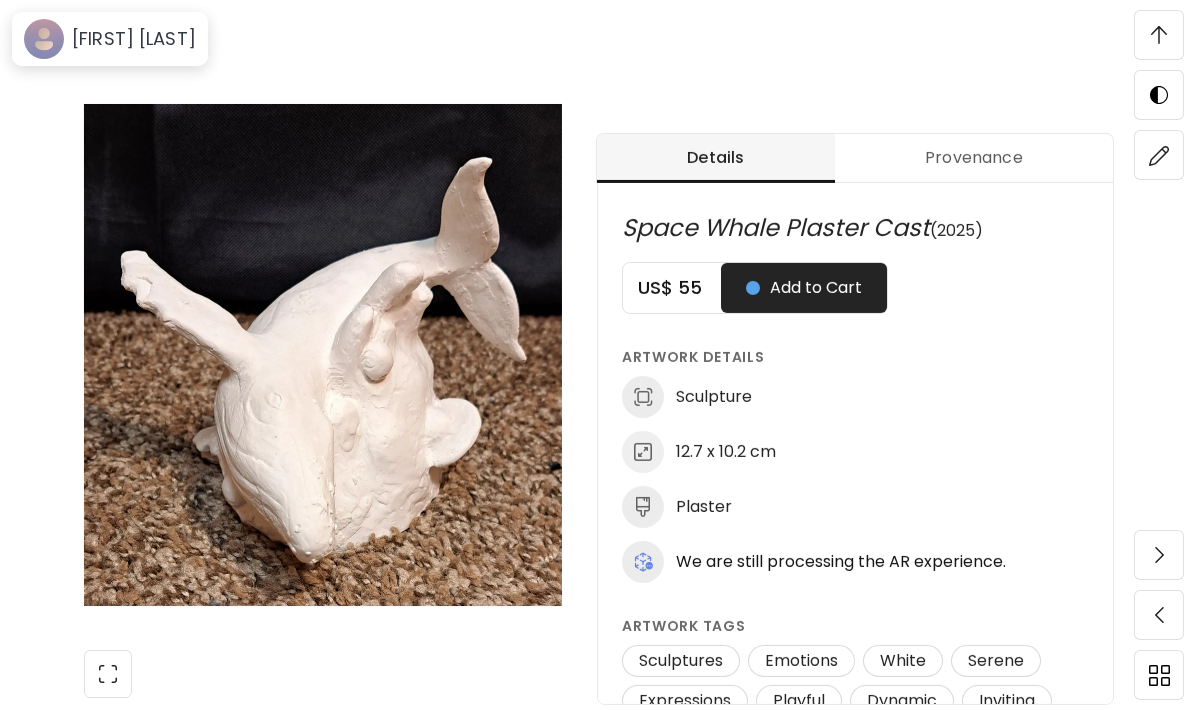click at bounding box center (1159, 555) 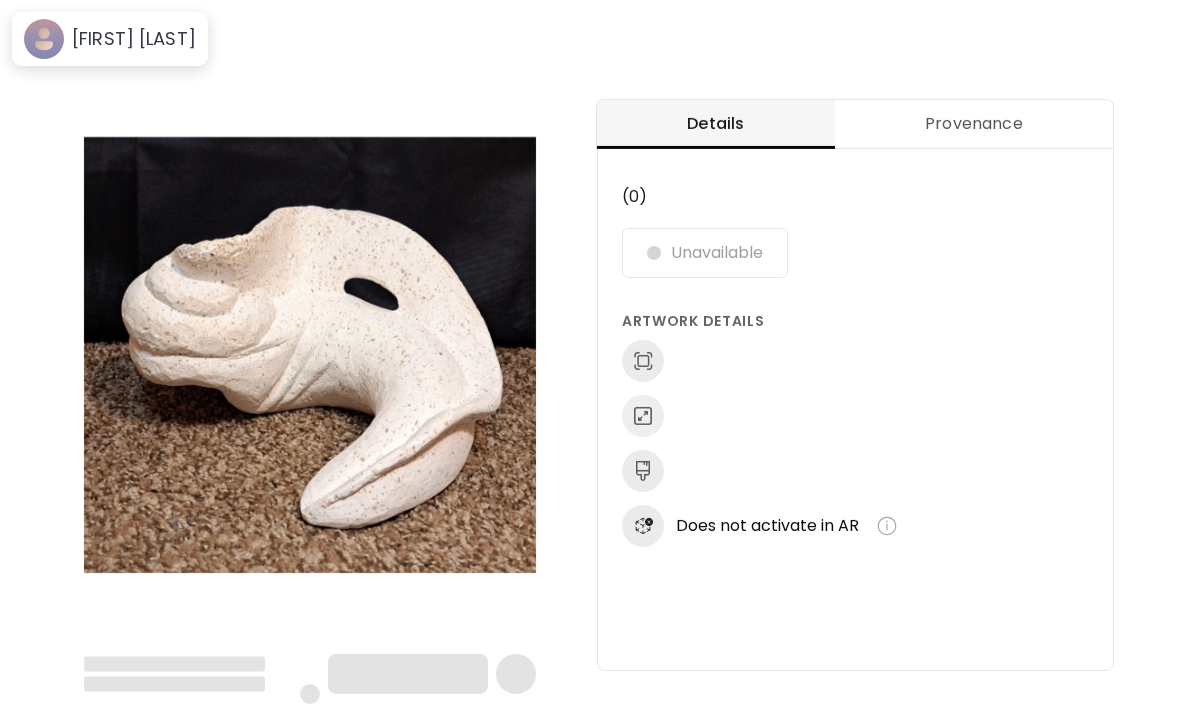 scroll, scrollTop: 871, scrollLeft: 0, axis: vertical 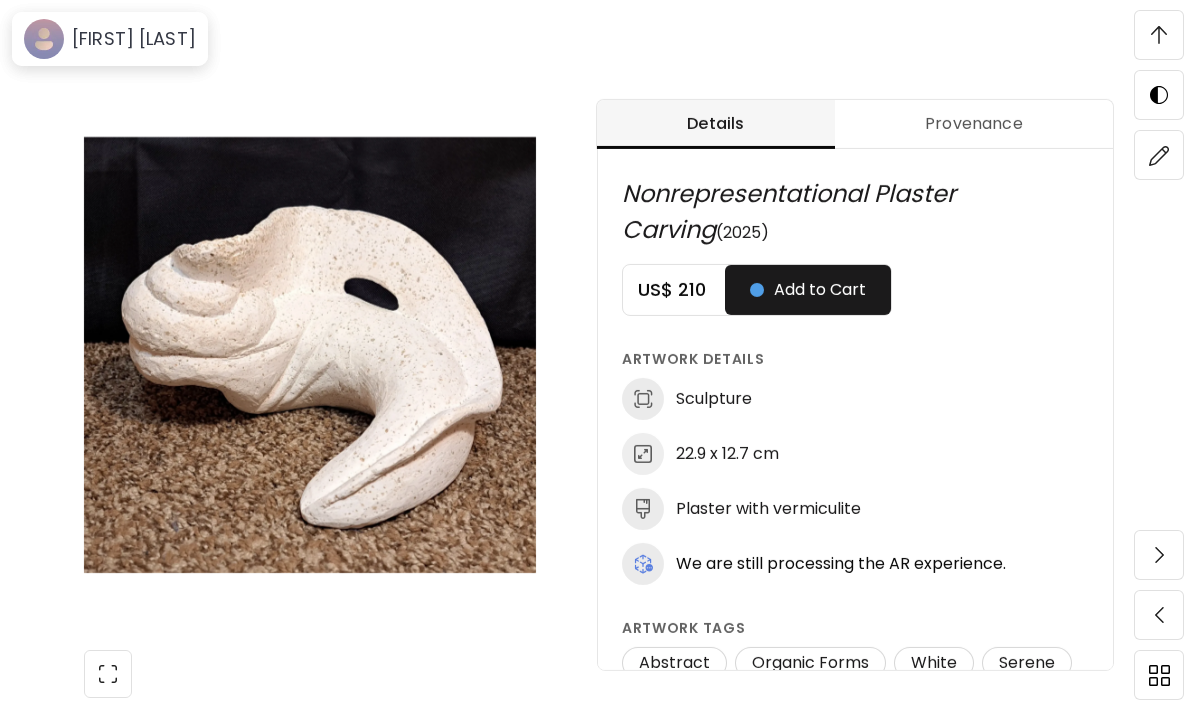 click at bounding box center [1159, 615] 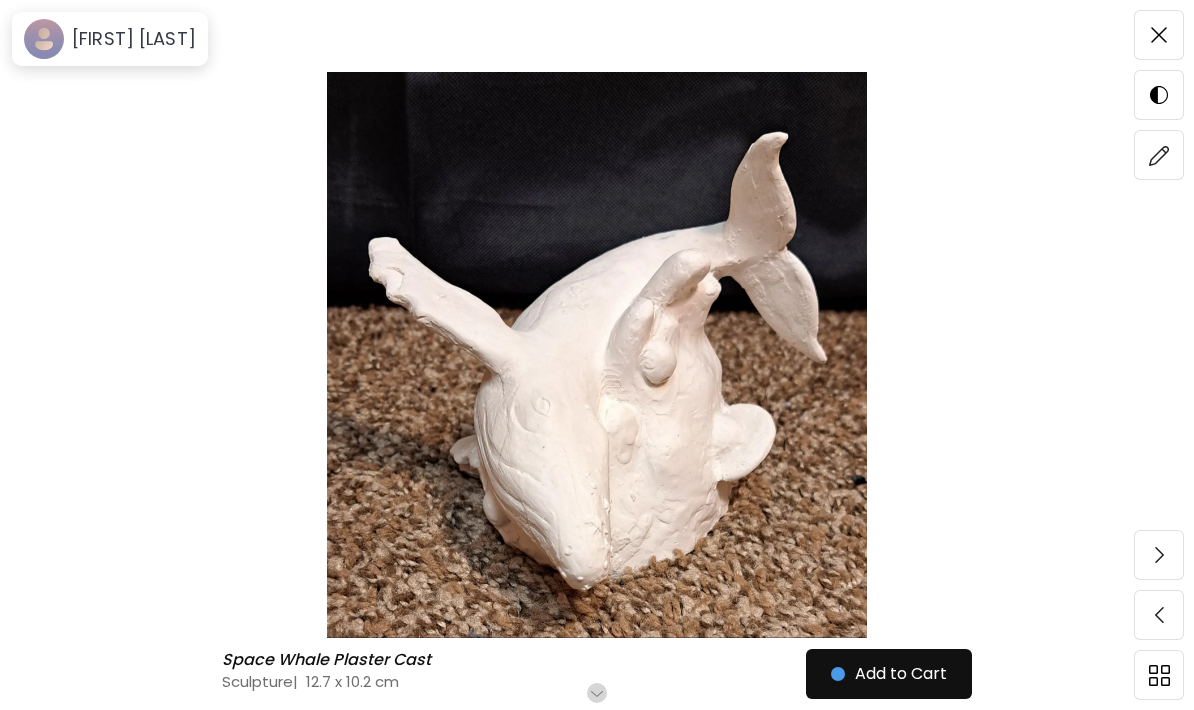 scroll, scrollTop: 38, scrollLeft: 0, axis: vertical 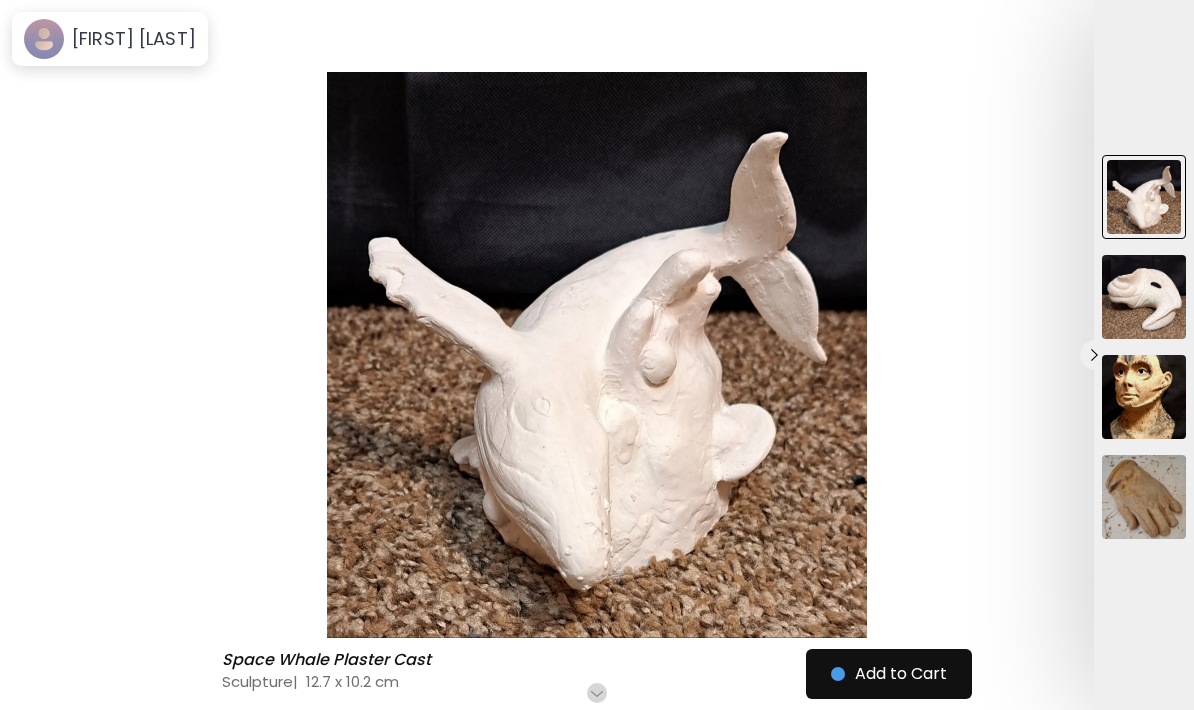 click at bounding box center [1144, 197] 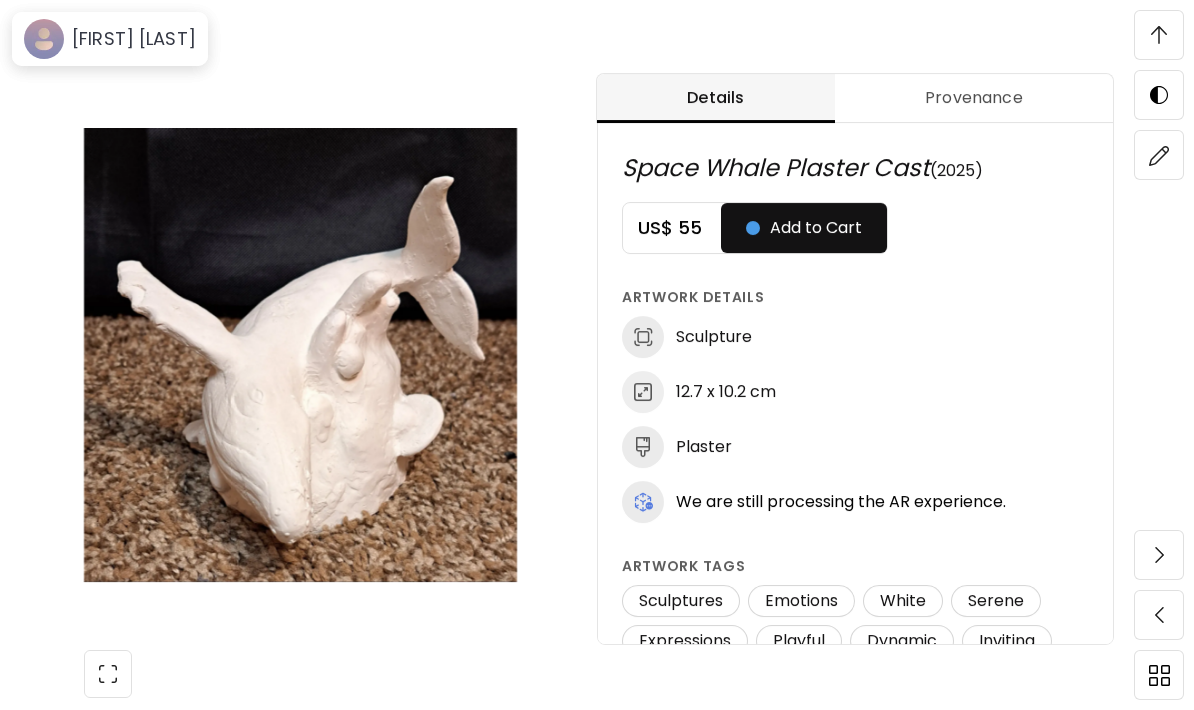 scroll, scrollTop: 1129, scrollLeft: 0, axis: vertical 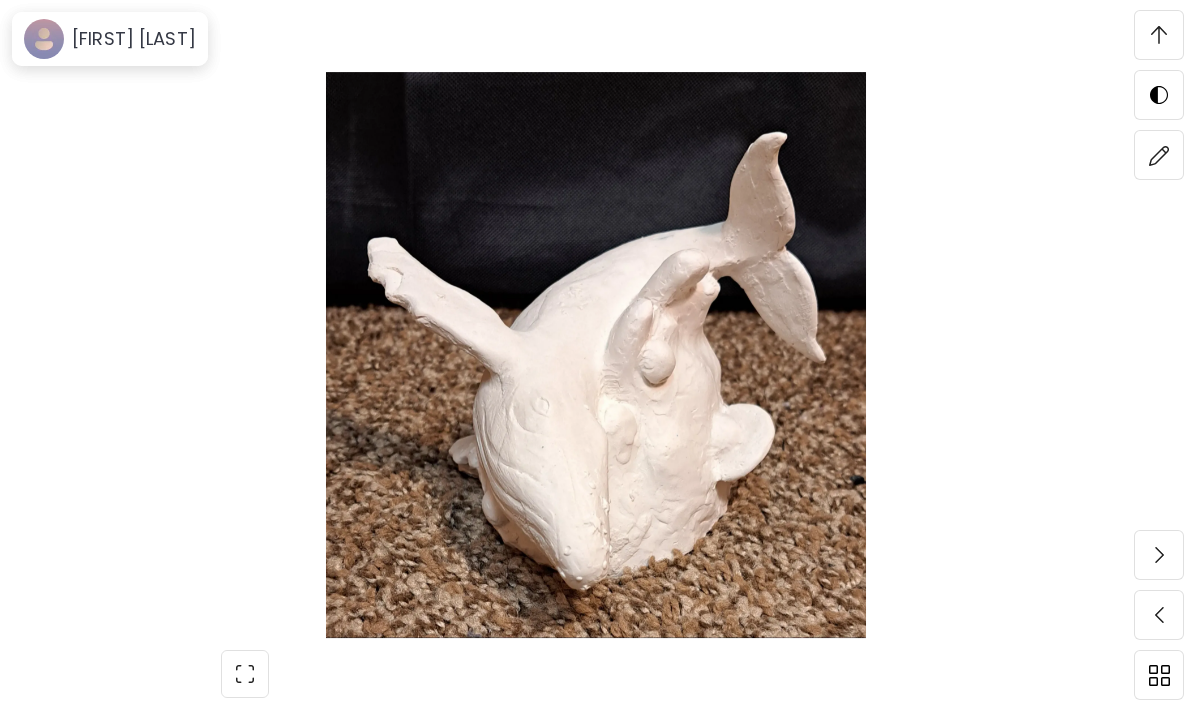 click at bounding box center [595, 355] 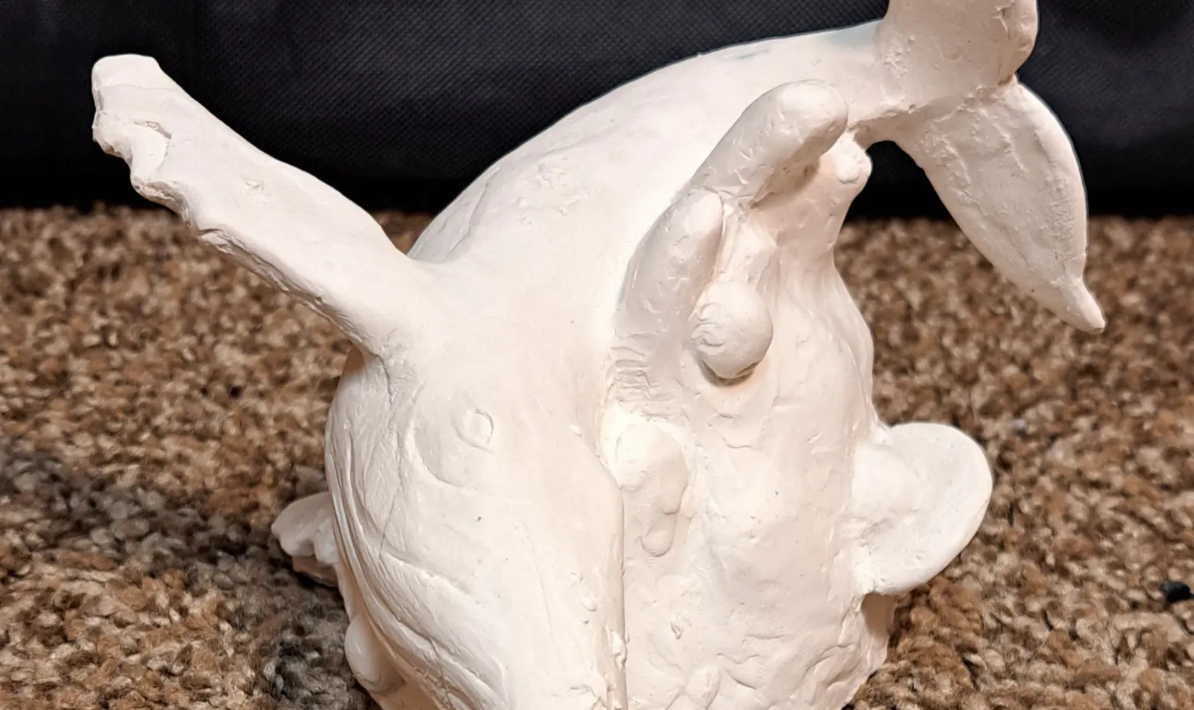scroll, scrollTop: 252, scrollLeft: 0, axis: vertical 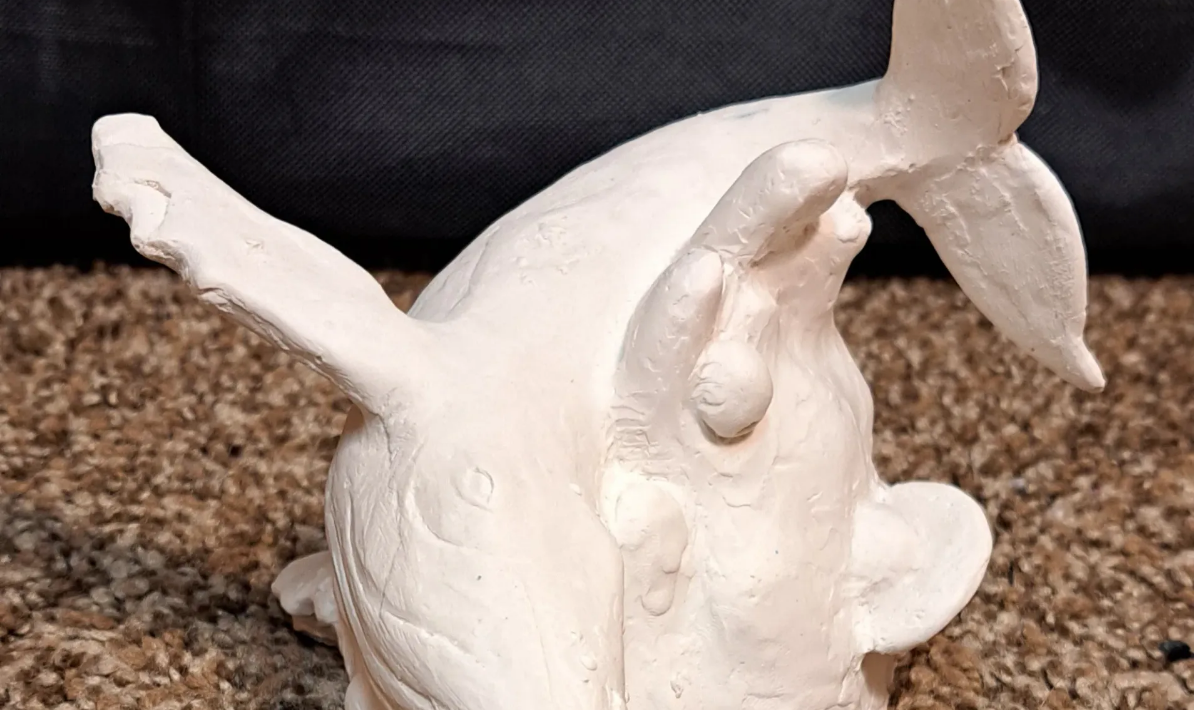 click at bounding box center [597, 374] 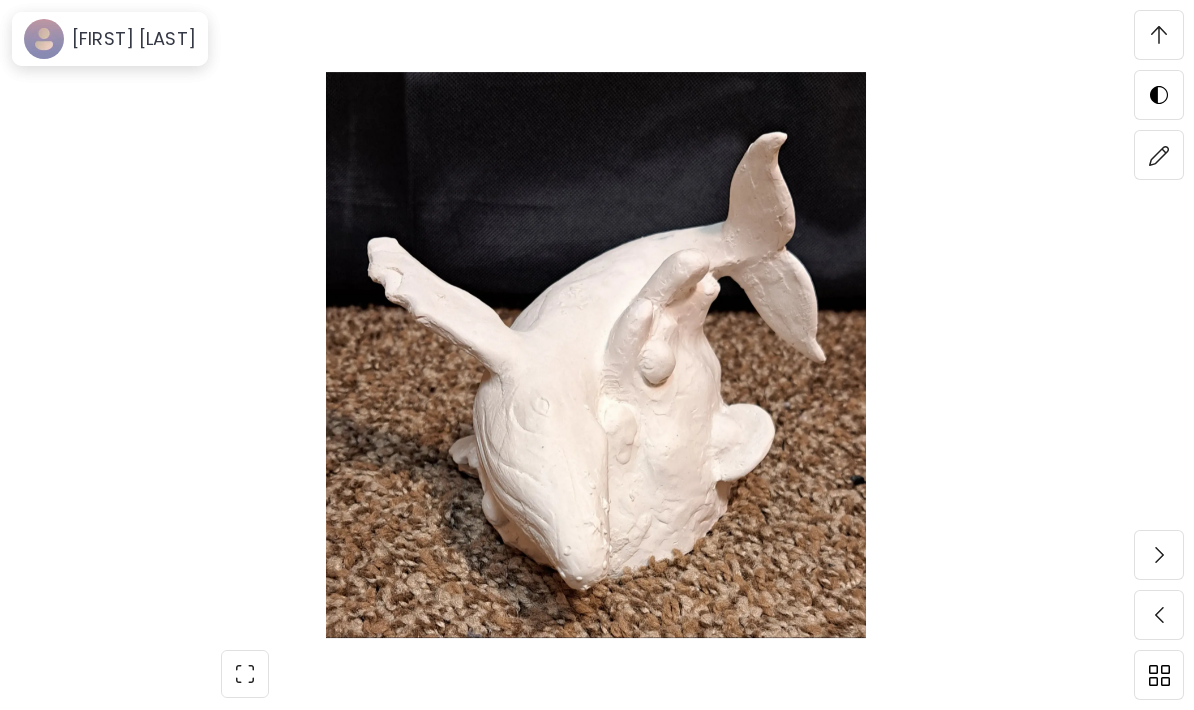 click at bounding box center (1159, 35) 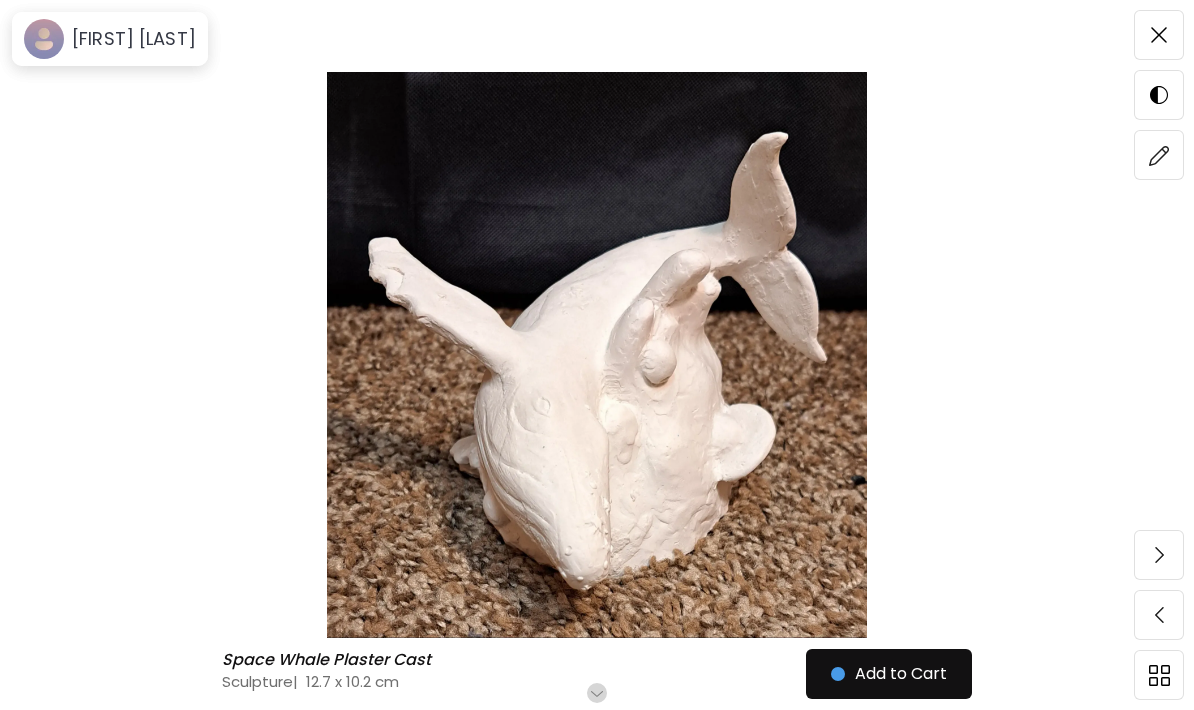 scroll, scrollTop: 0, scrollLeft: 0, axis: both 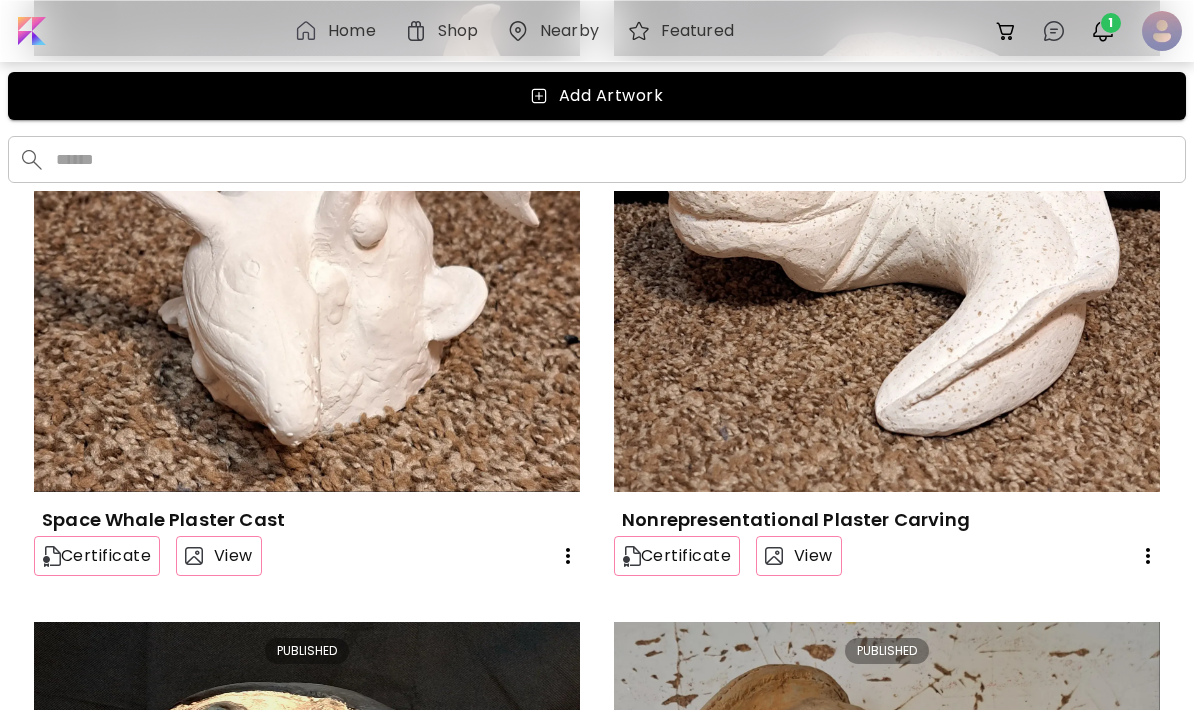 click 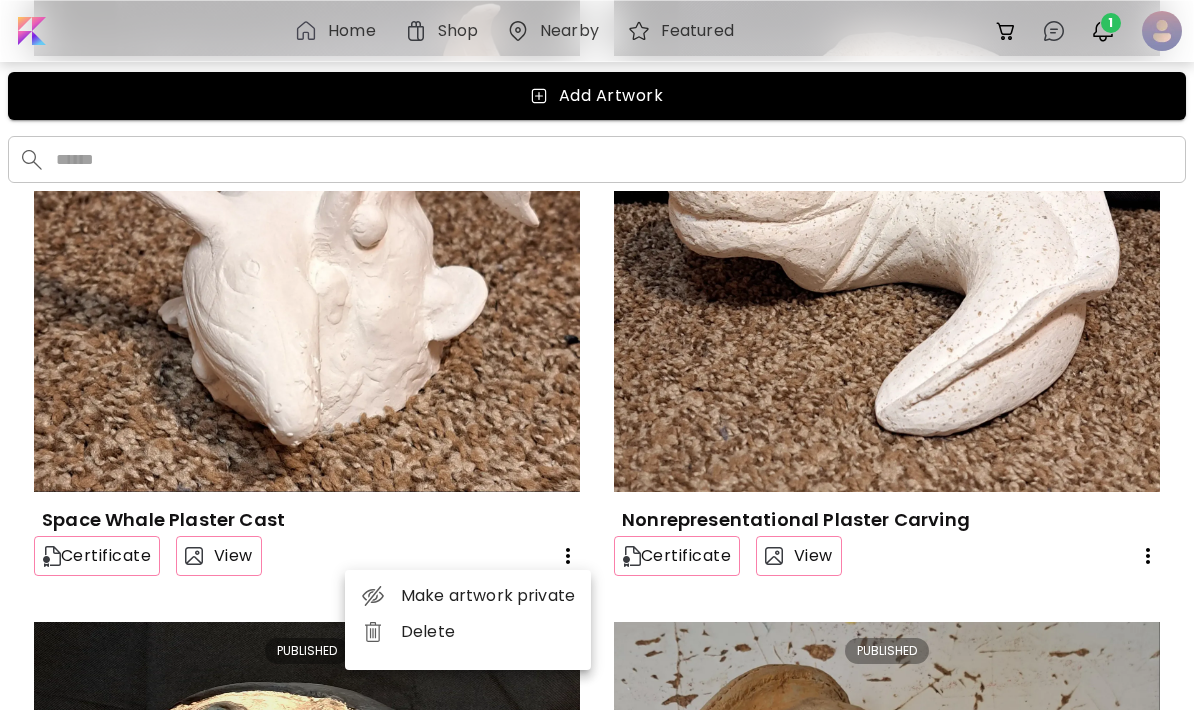 click at bounding box center [597, 355] 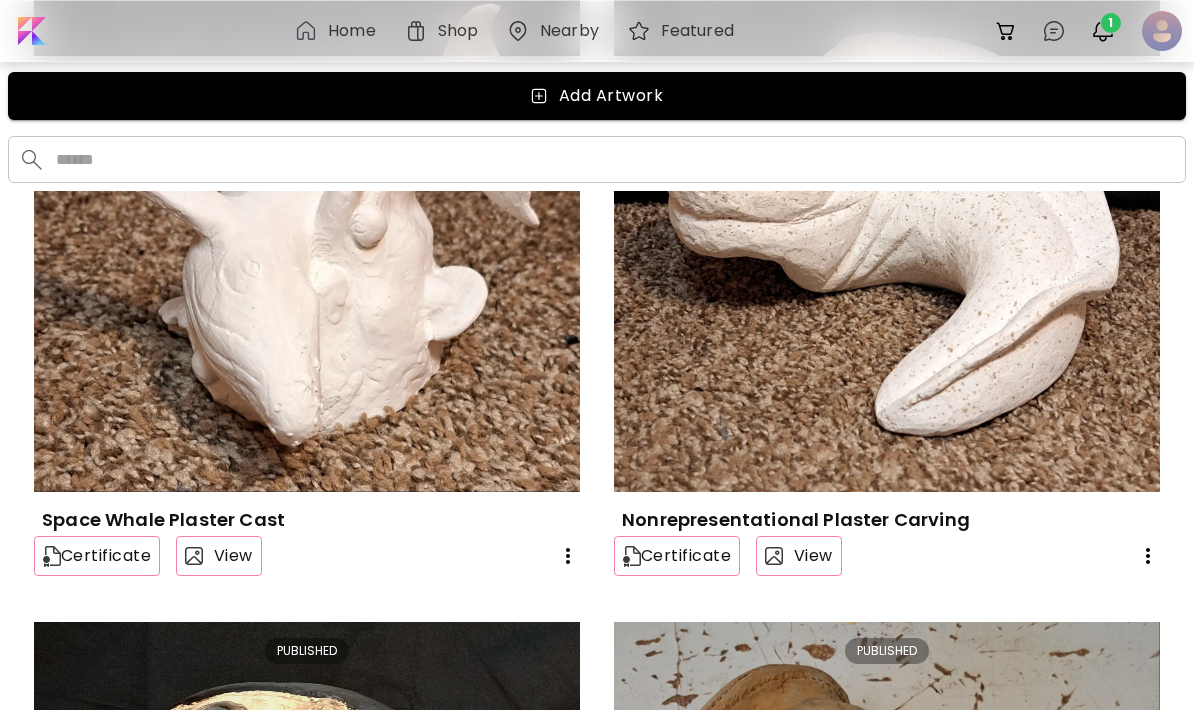 click at bounding box center [307, 219] 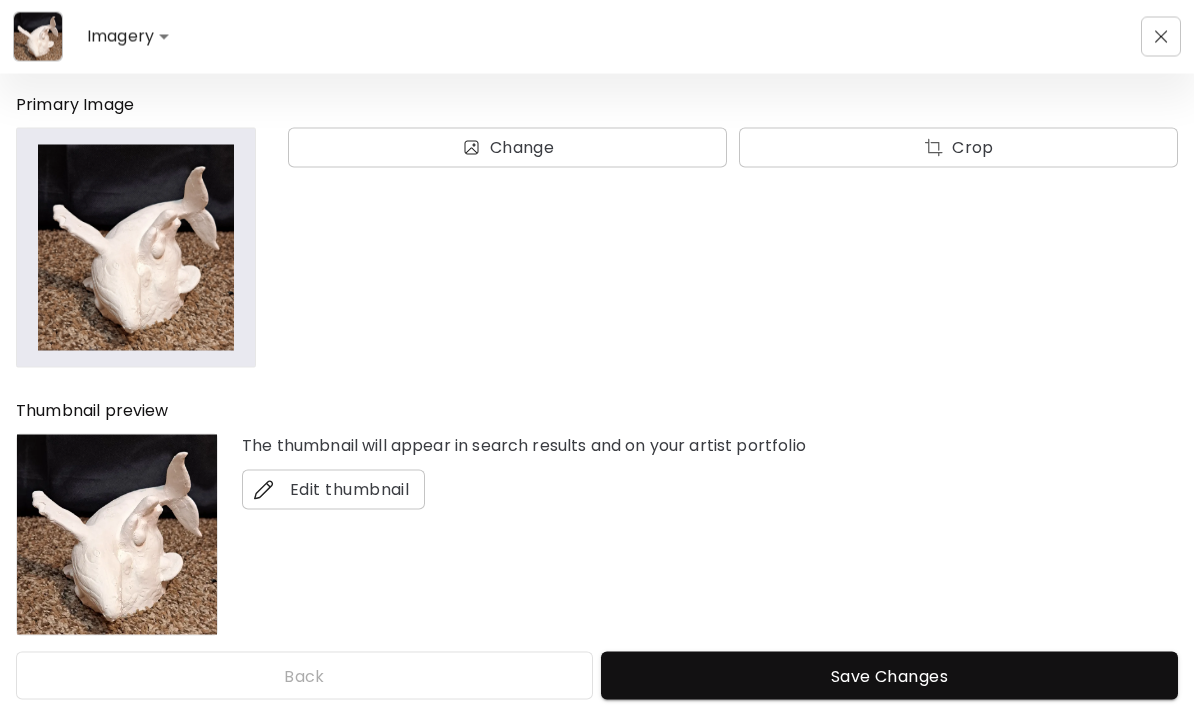 scroll, scrollTop: 0, scrollLeft: 0, axis: both 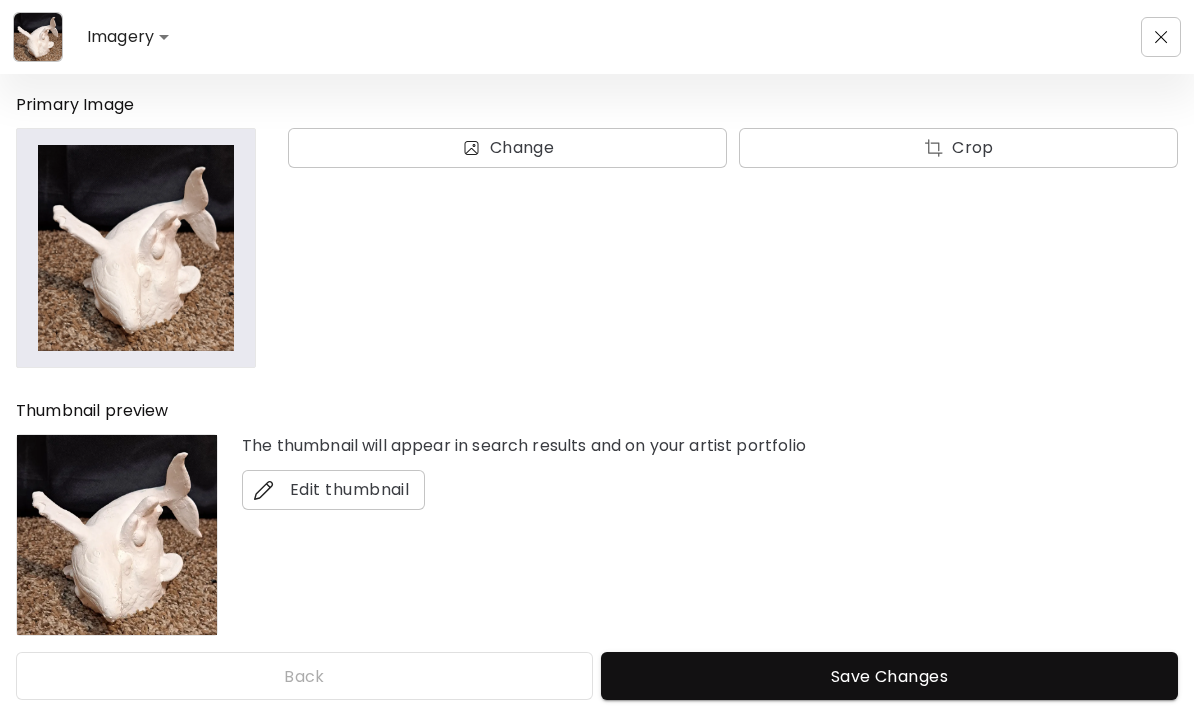 click at bounding box center [1161, 37] 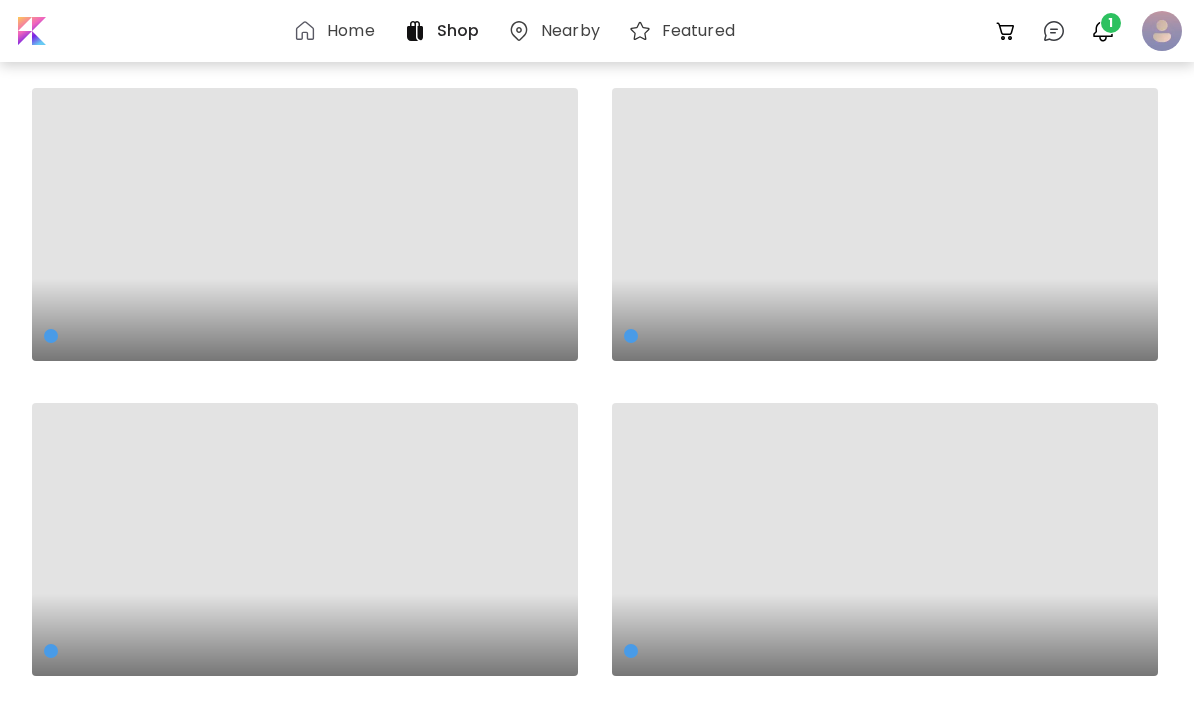 click at bounding box center (1162, 31) 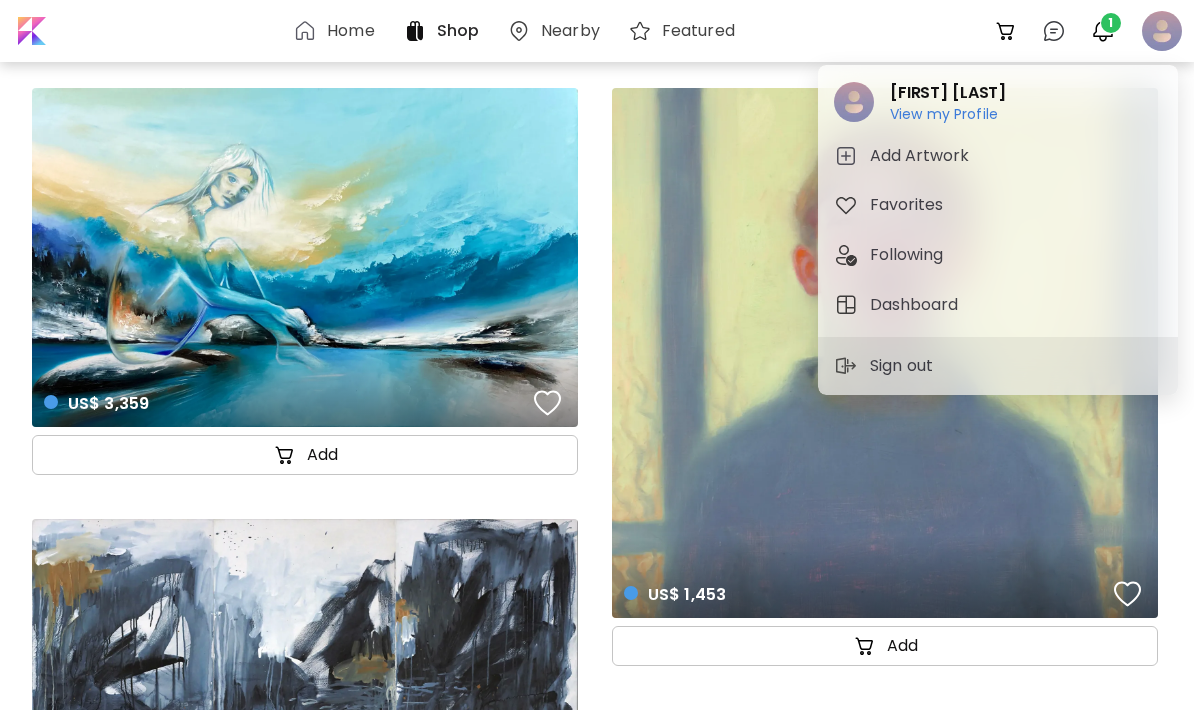 click 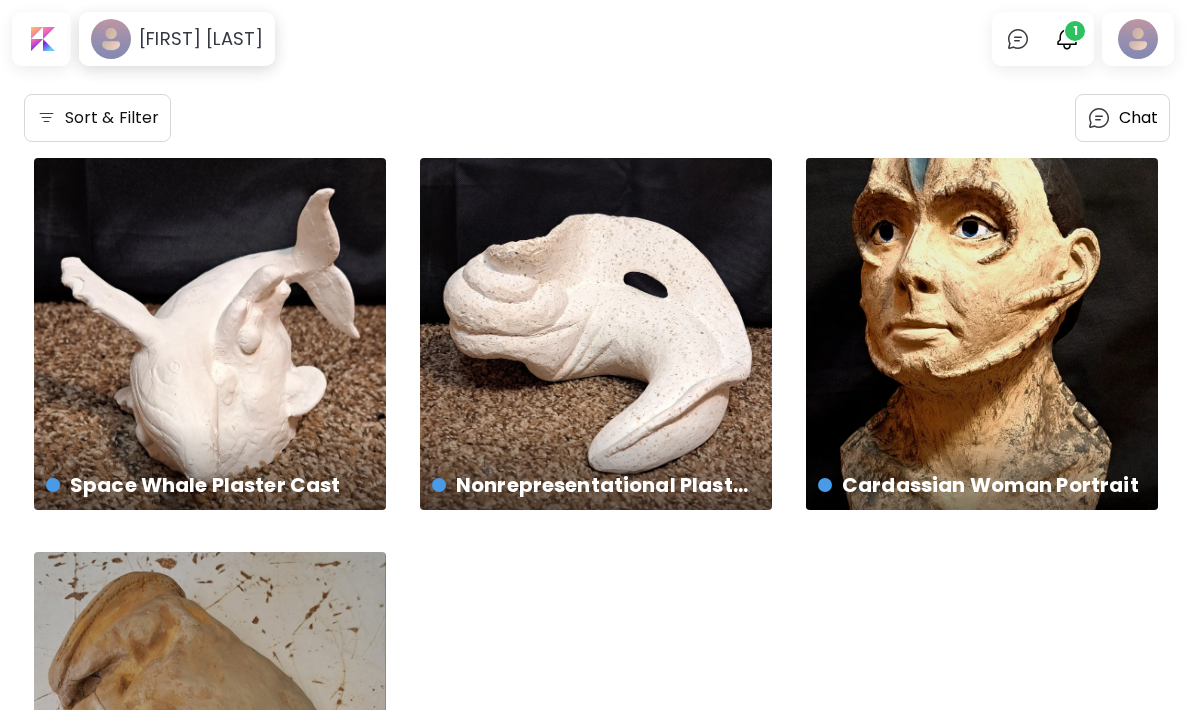 click at bounding box center [1138, 39] 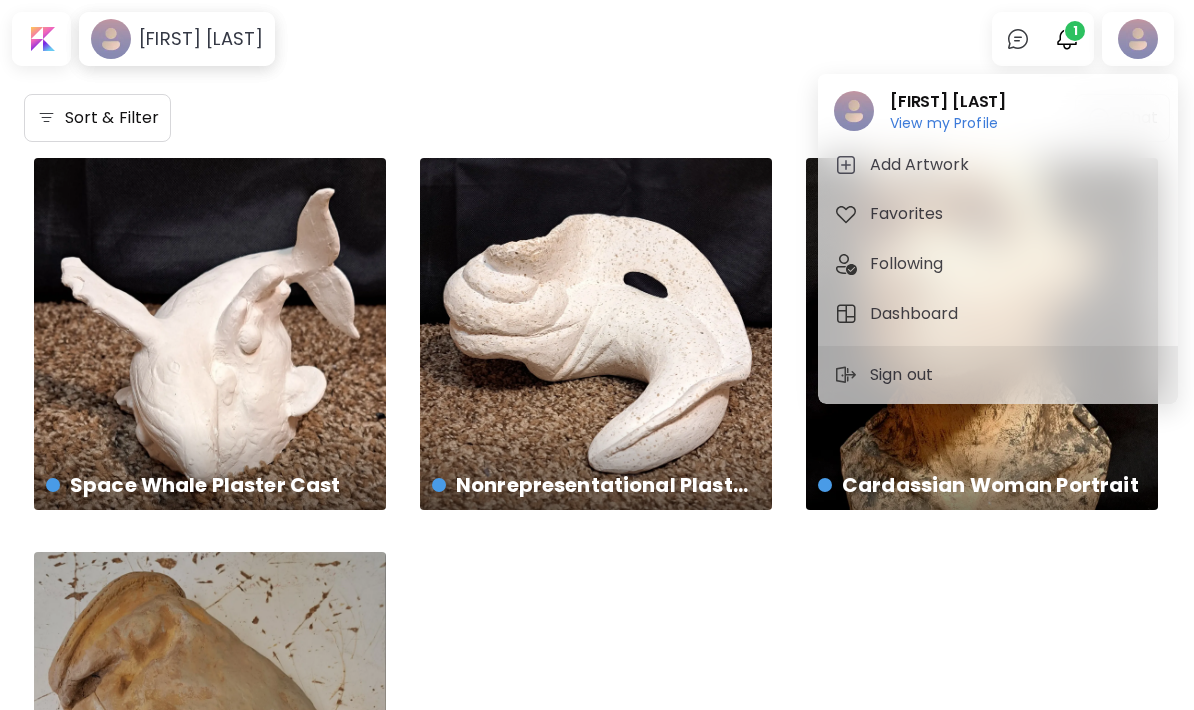 click at bounding box center [597, 355] 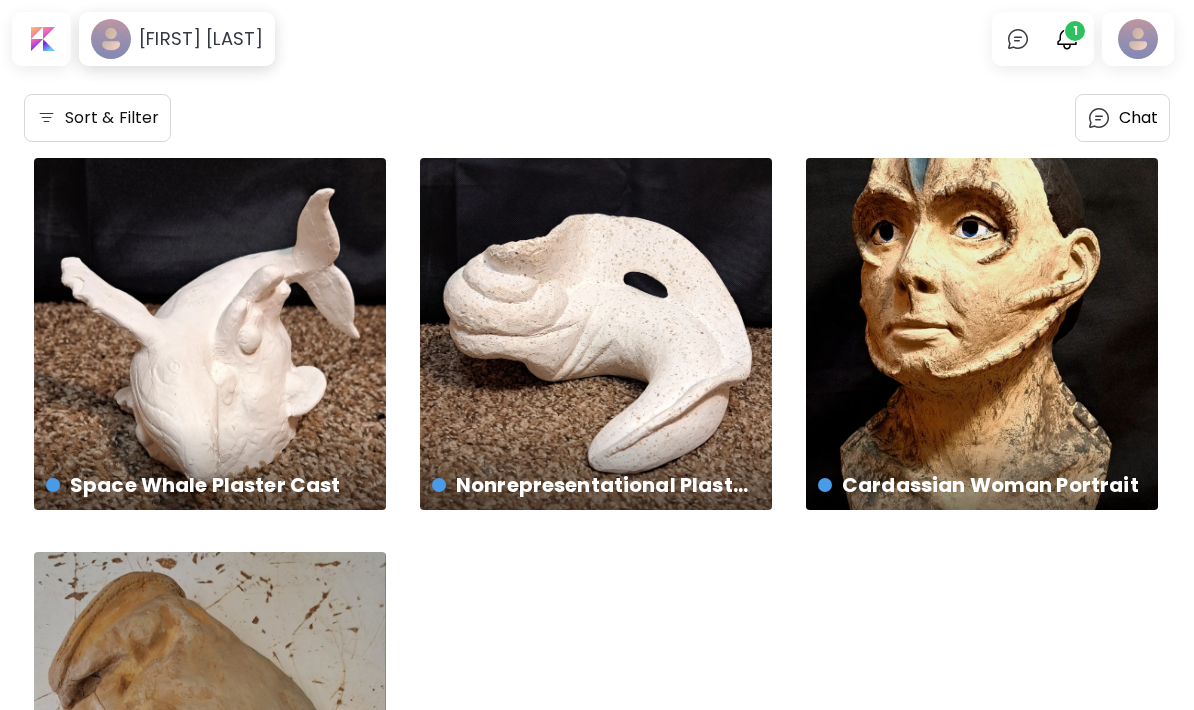 click at bounding box center (1018, 39) 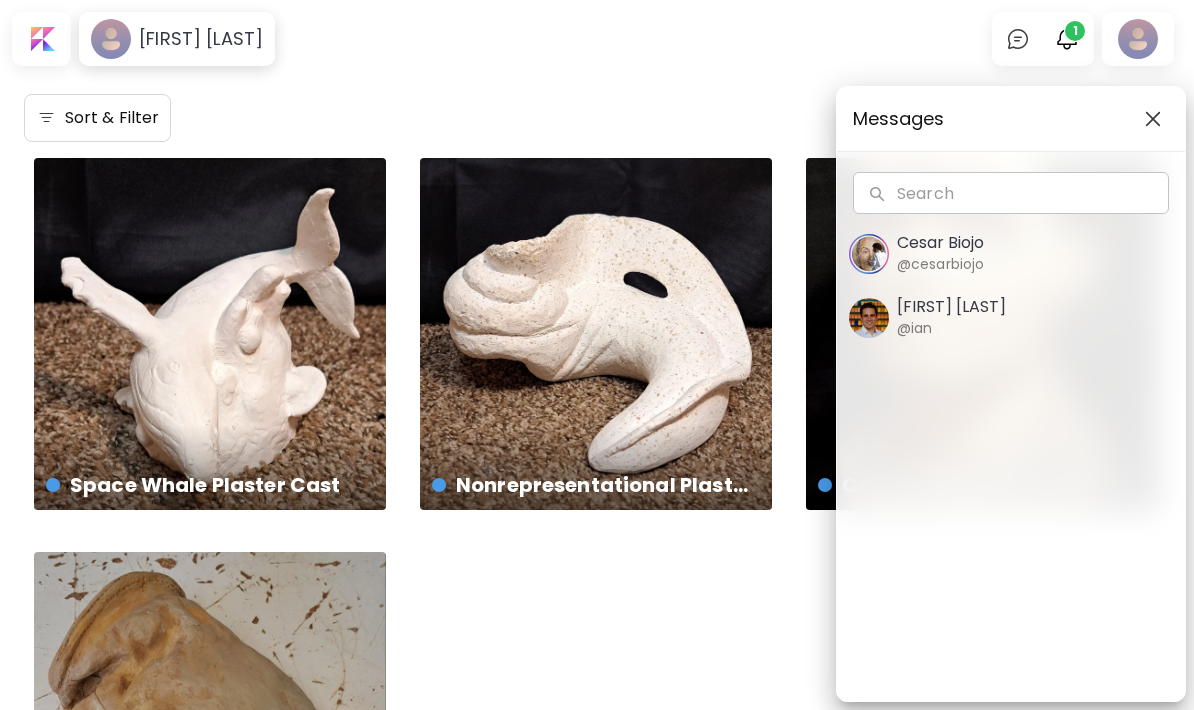 click on "Messages   Search Search Cesar Biojo @cesarbiojo Ian Panchevre @ian" at bounding box center [597, 355] 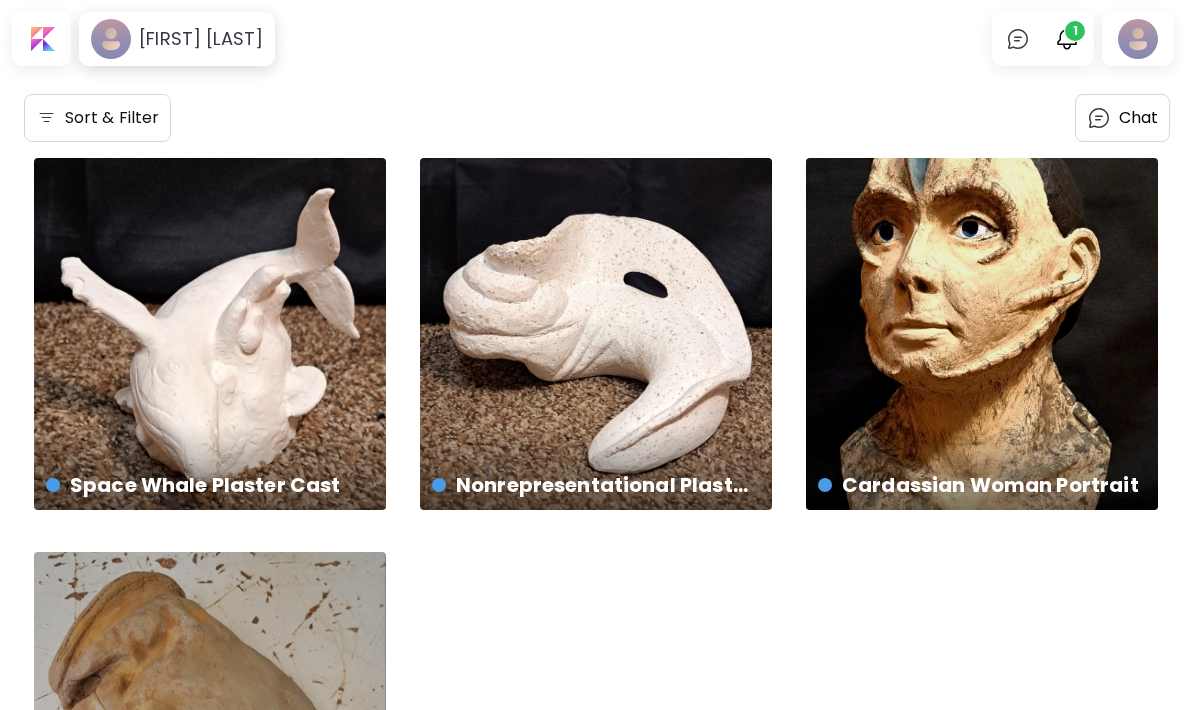 click at bounding box center (1067, 39) 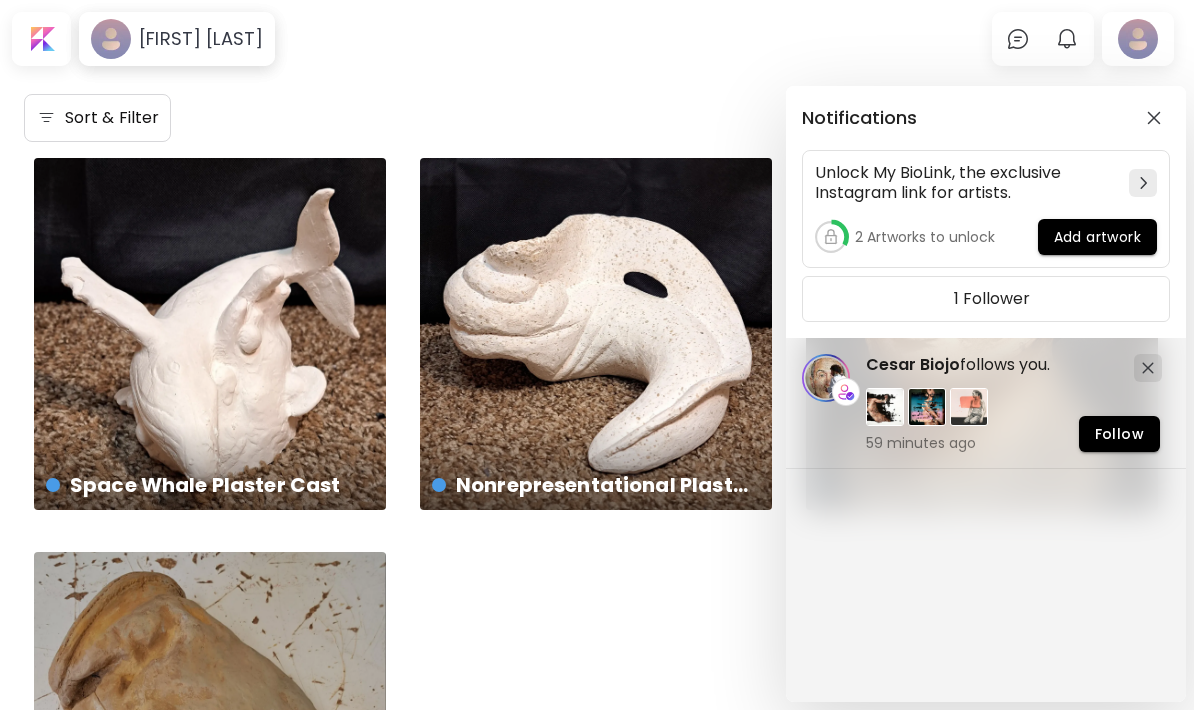 click at bounding box center (1154, 118) 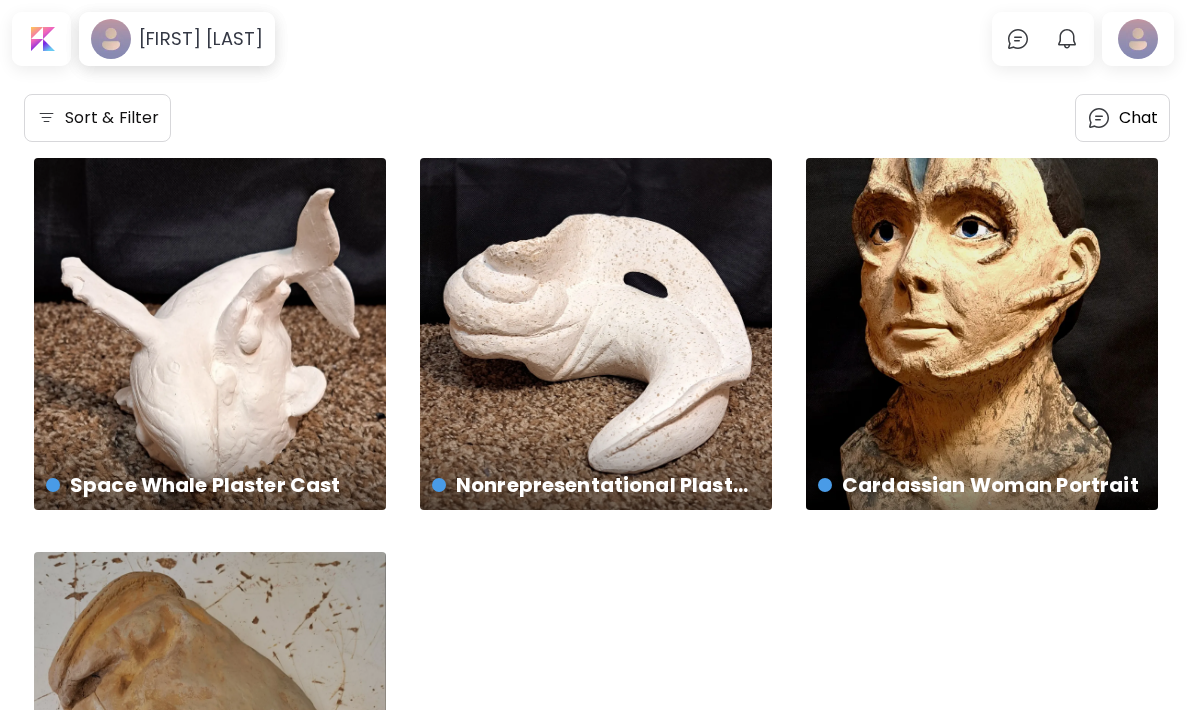click at bounding box center [46, 118] 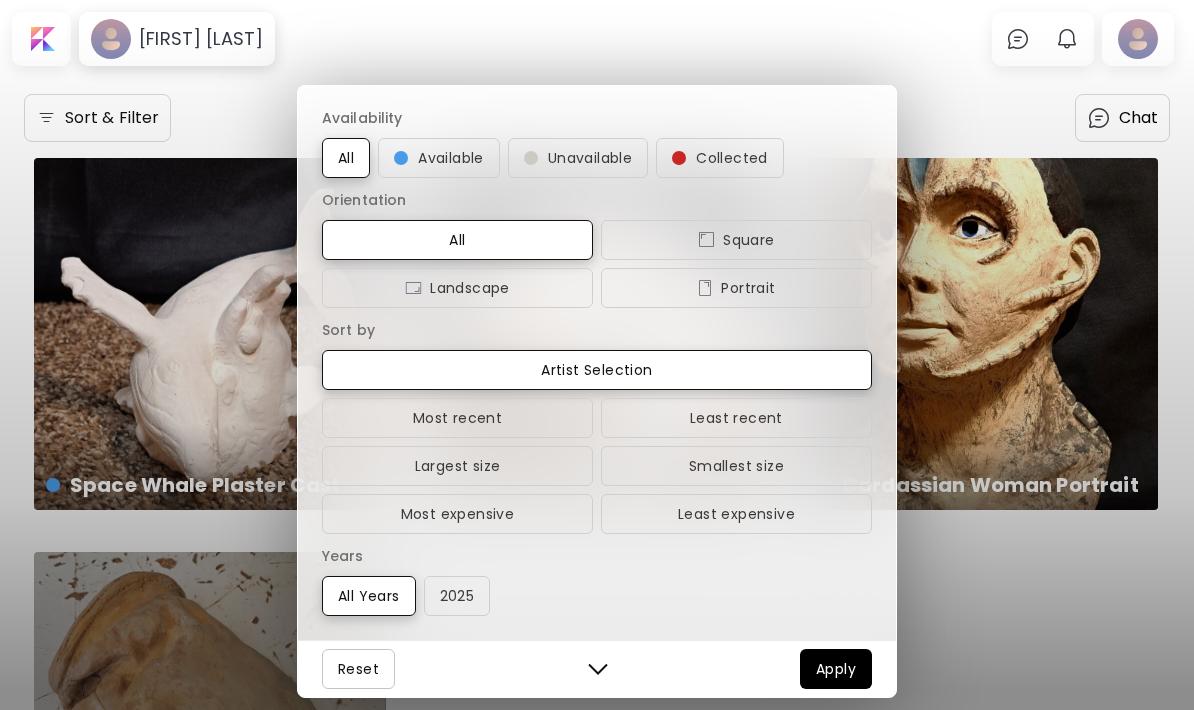 click on "Availability All Available Unavailable Collected Orientation All Square Landscape Portrait Sort by Artist Selection Most recent Least recent Largest size Smallest size Most expensive Least expensive Years All Years 2025 Reset Apply" at bounding box center [597, 355] 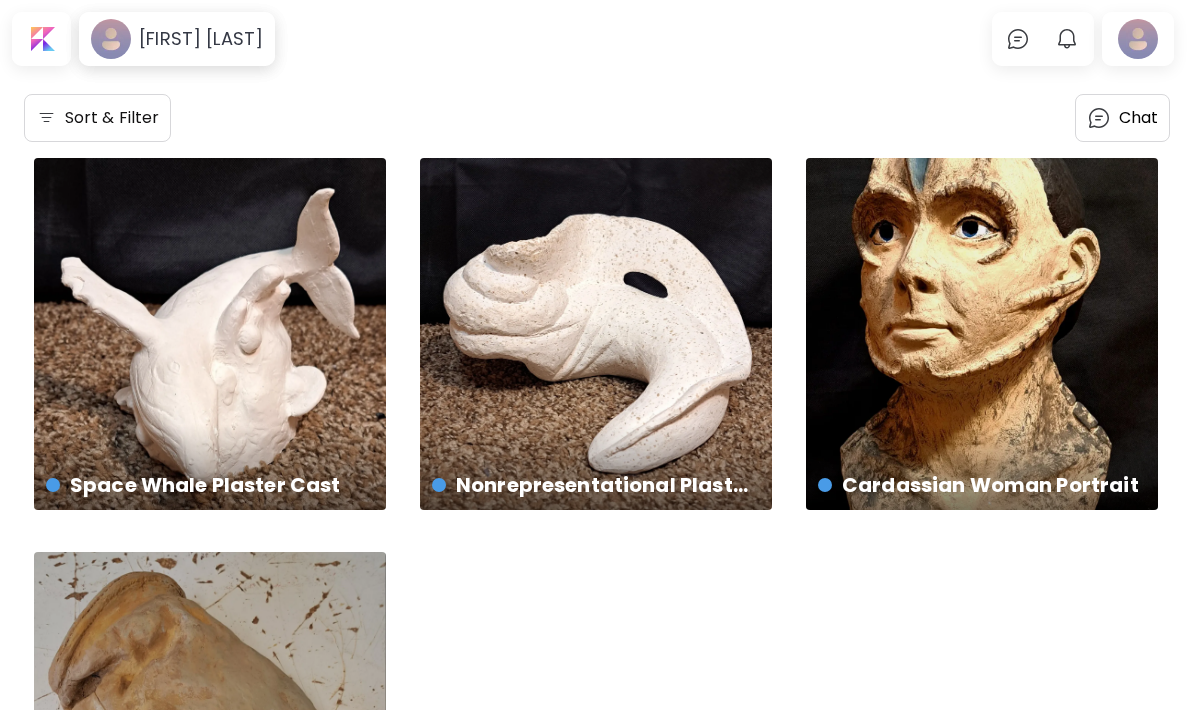 click at bounding box center [41, 39] 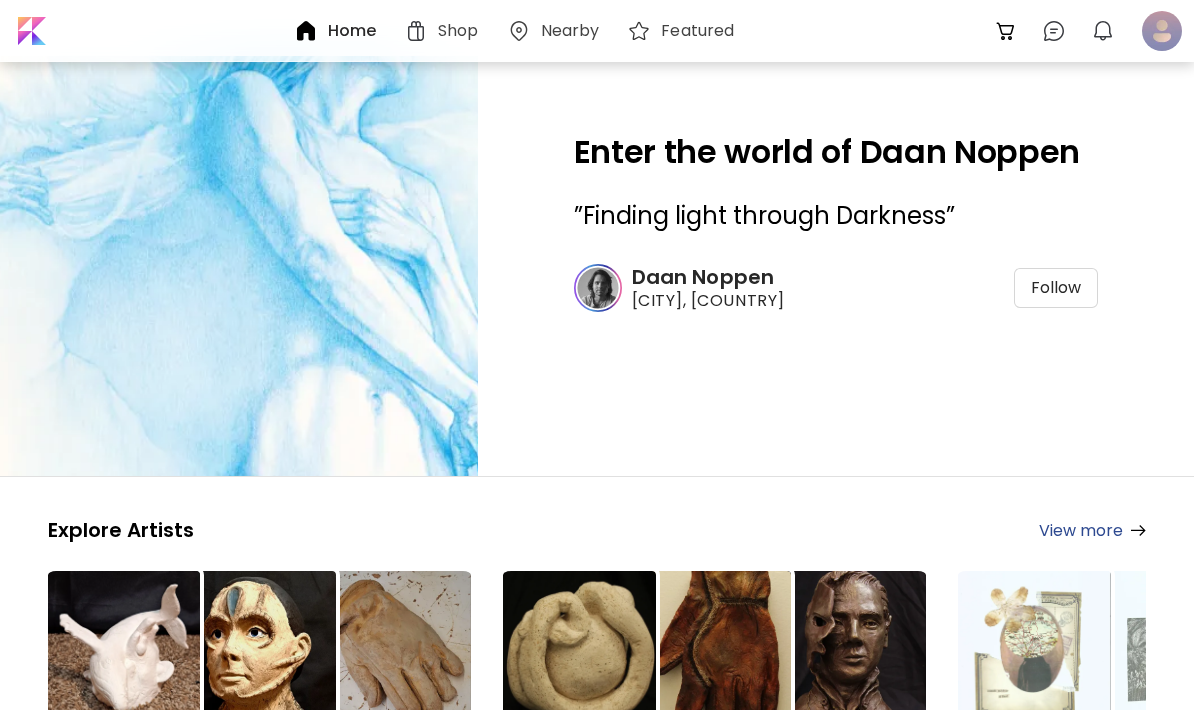 click at bounding box center (1162, 31) 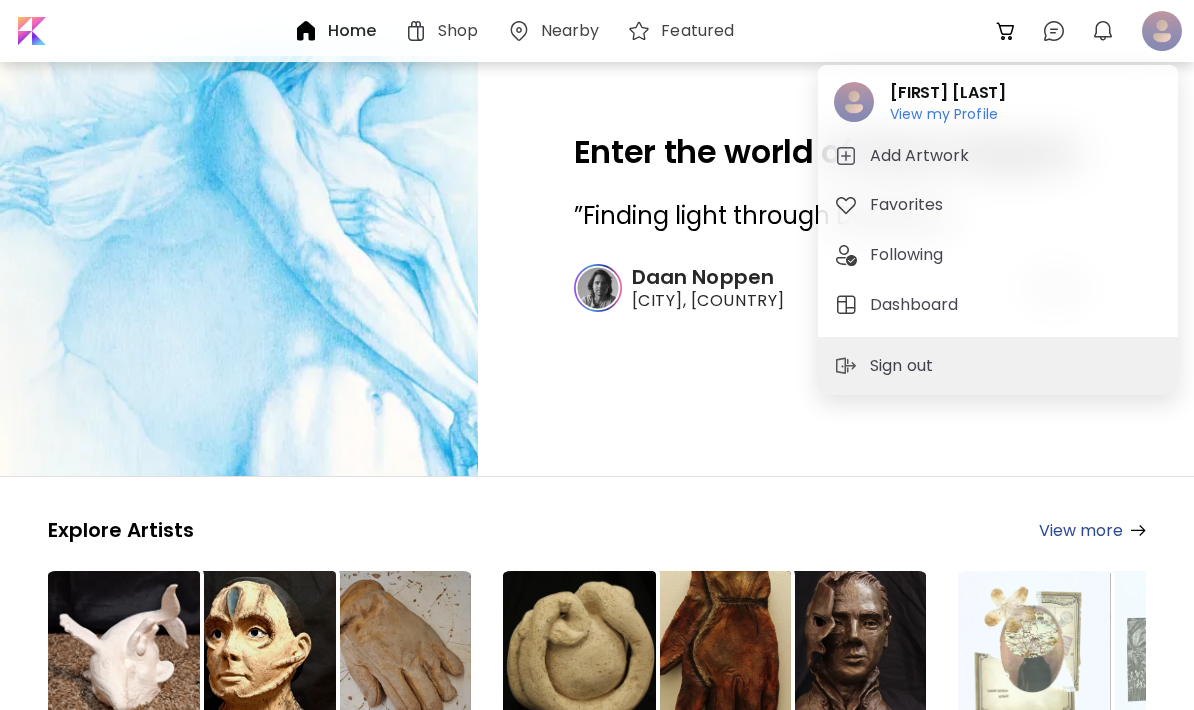 click 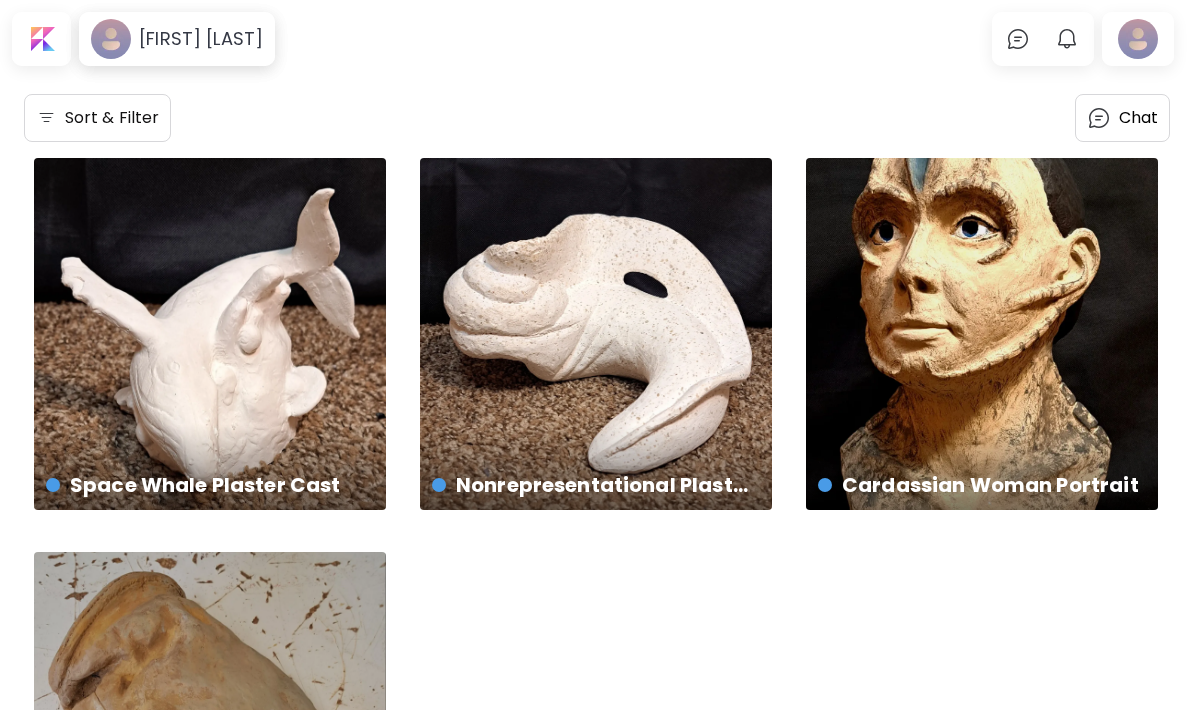 click on "Space Whale Plaster Cast US$ 55  |  12.7 x 10.2 cm" at bounding box center [210, 334] 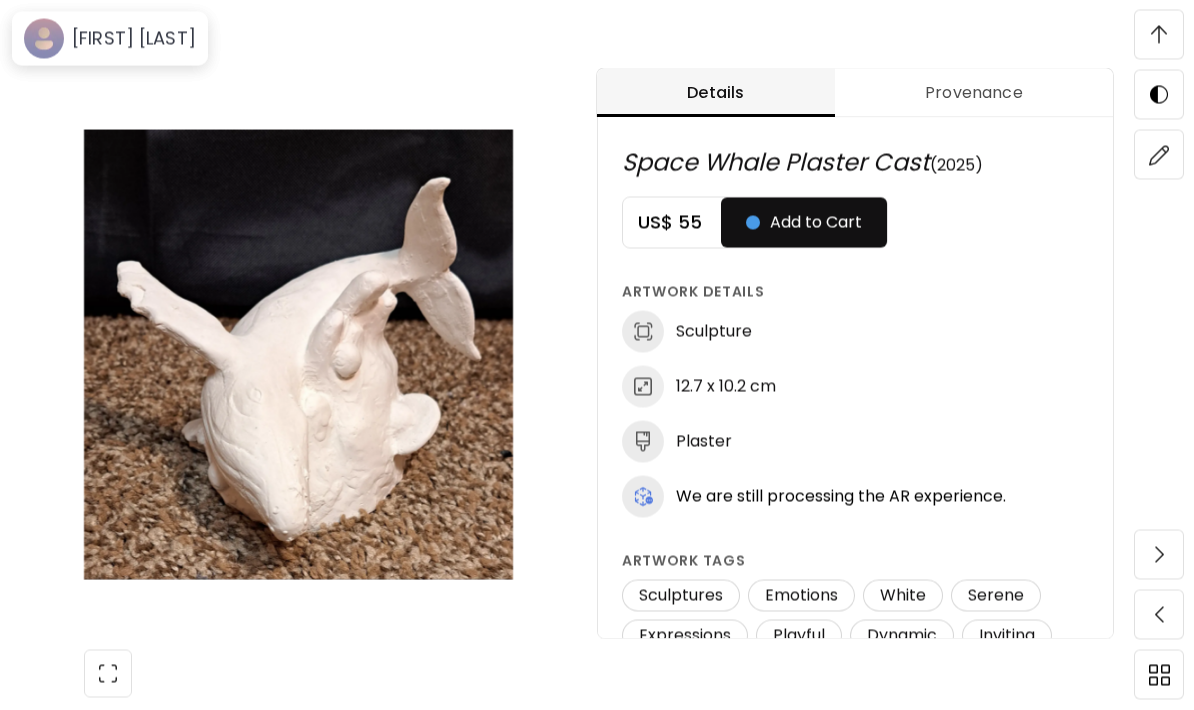 scroll, scrollTop: 1121, scrollLeft: 0, axis: vertical 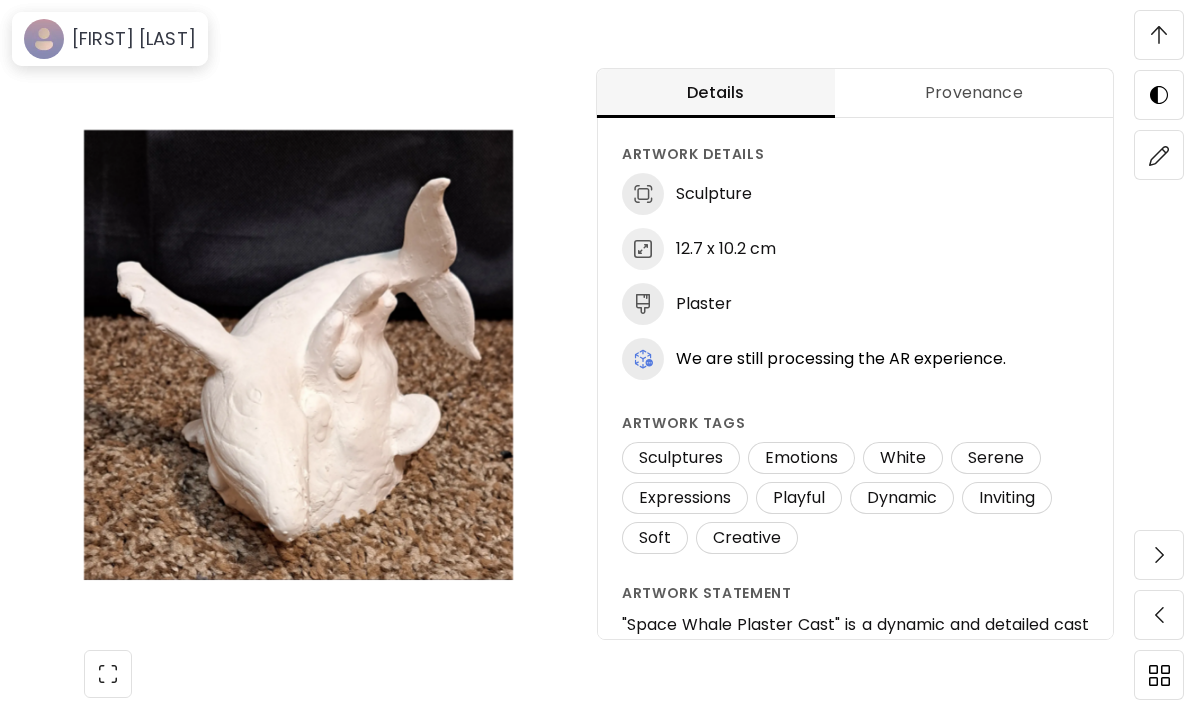 click at bounding box center (1159, 155) 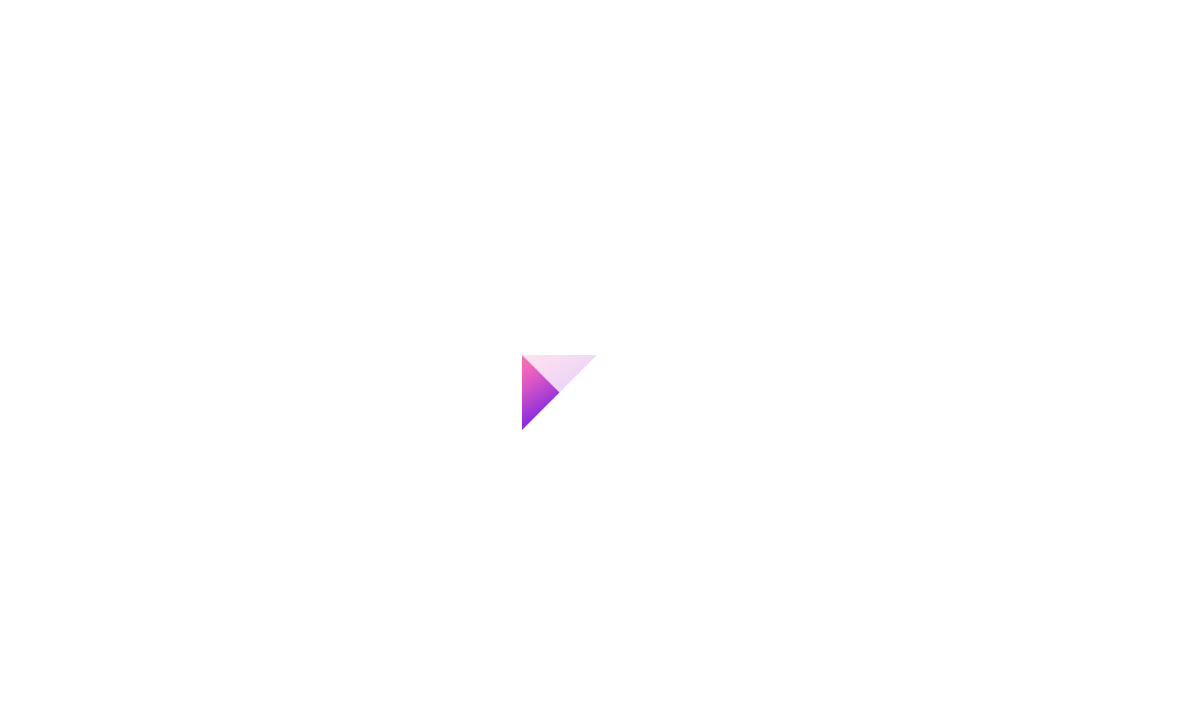 scroll, scrollTop: 80, scrollLeft: 0, axis: vertical 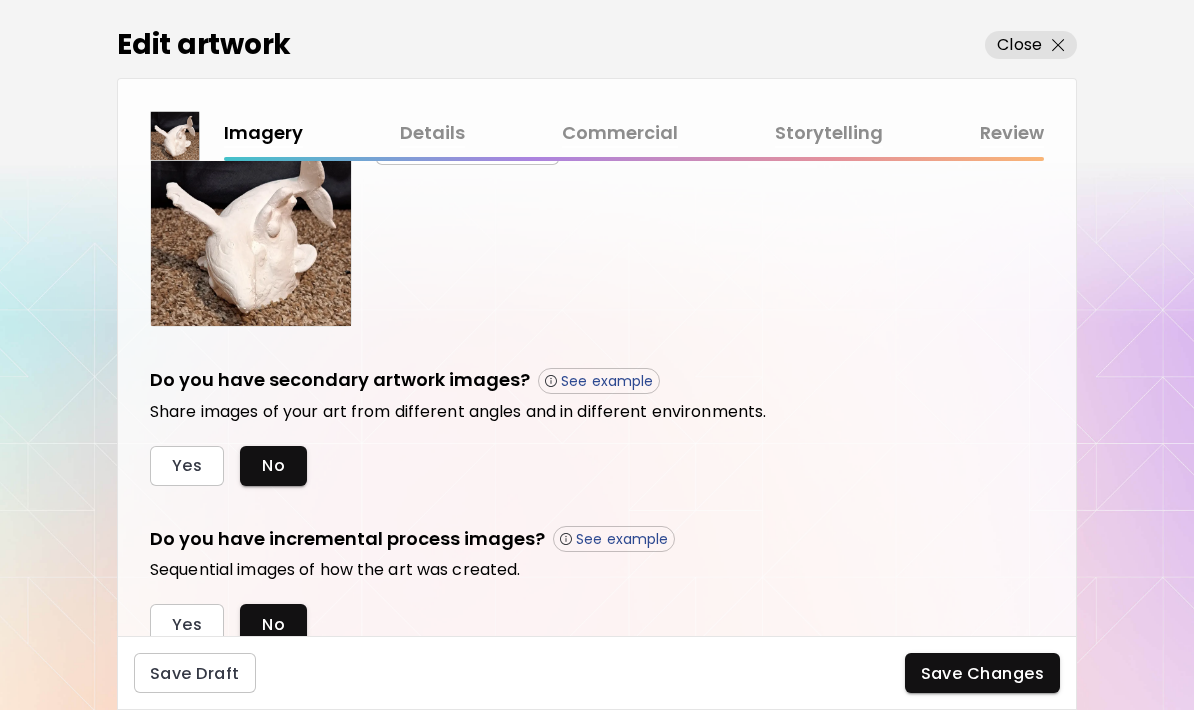 click on "Yes" at bounding box center [187, 465] 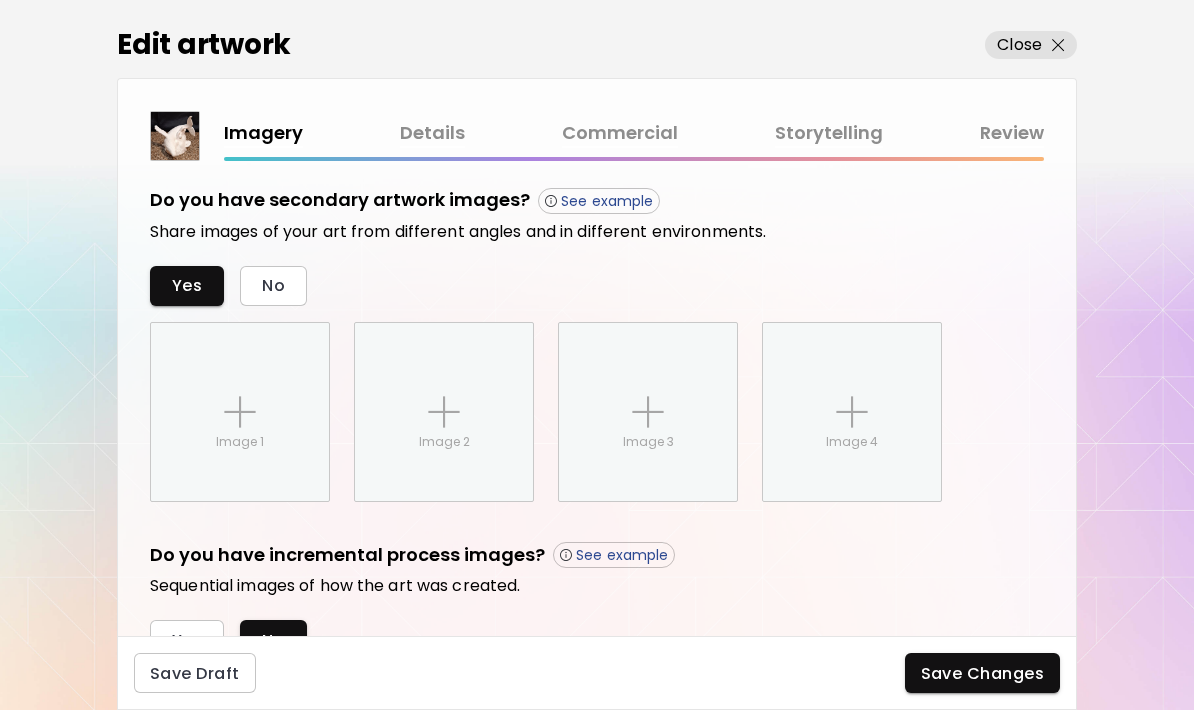 scroll, scrollTop: 700, scrollLeft: 0, axis: vertical 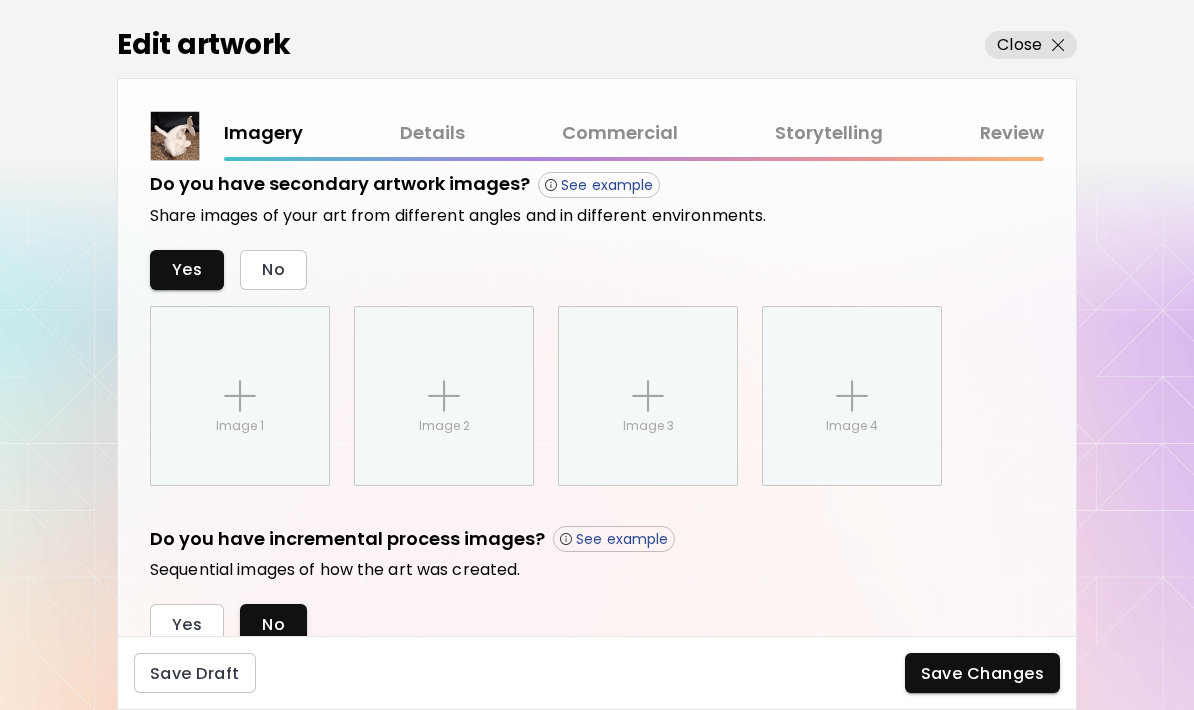 click on "Image 1" at bounding box center (240, 396) 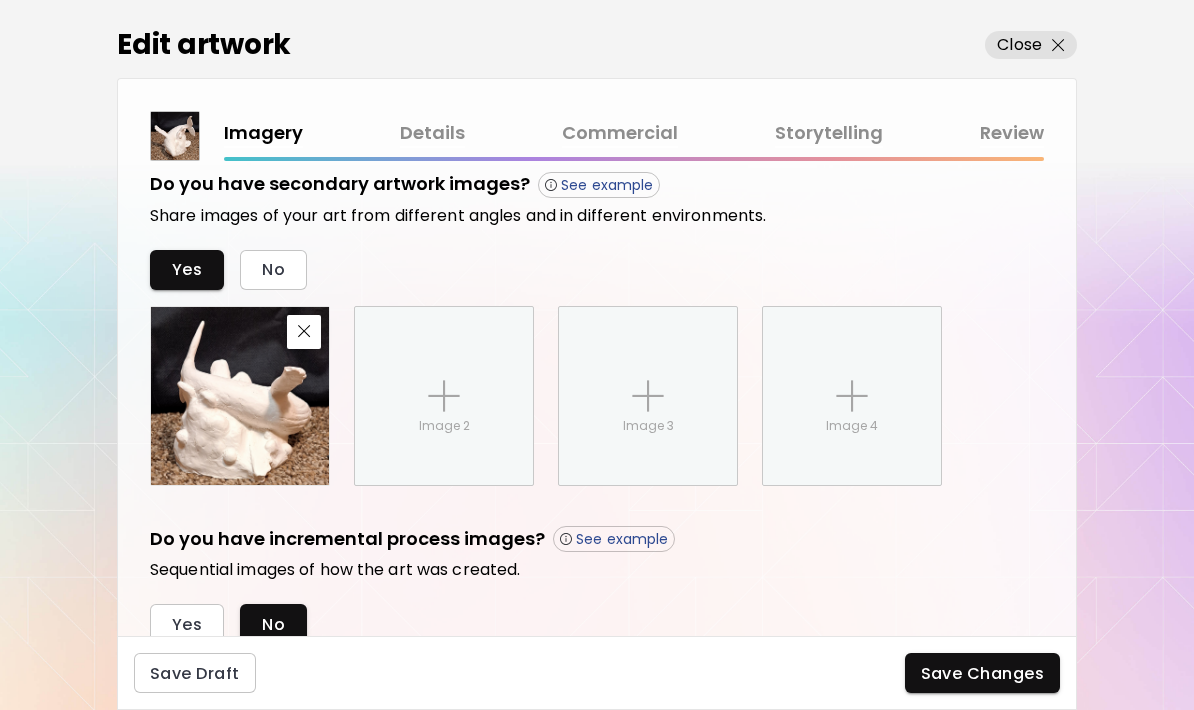 click on "Yes No" at bounding box center [597, 270] 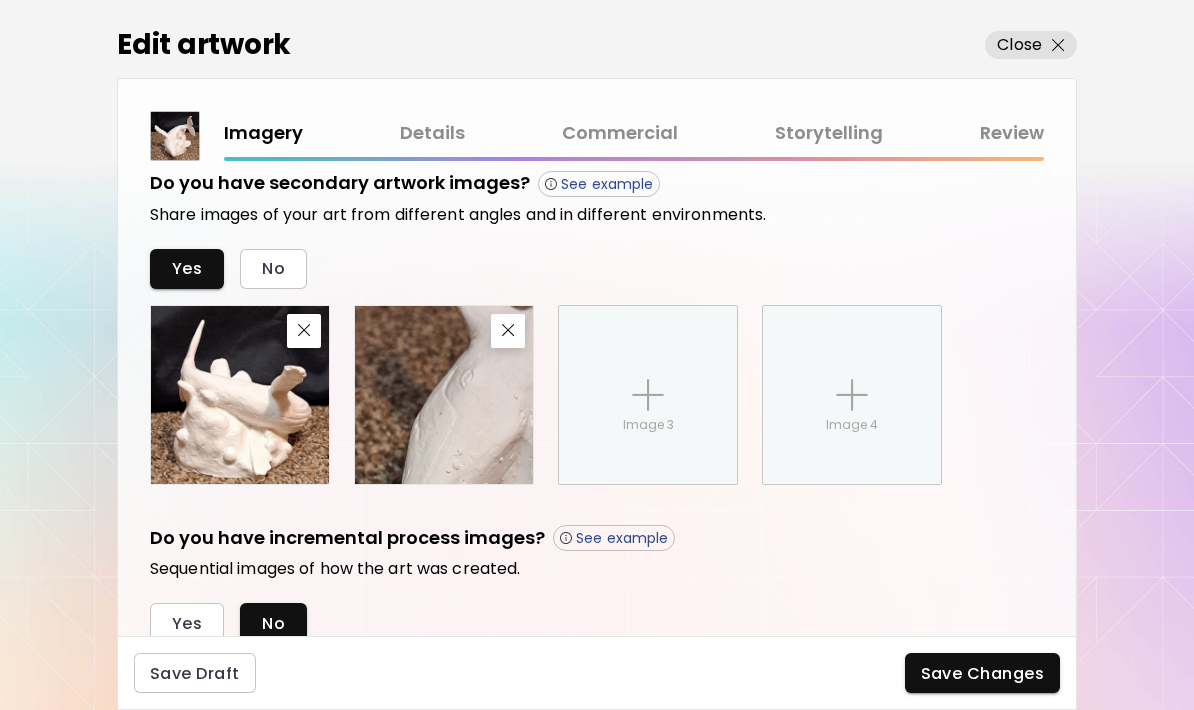 scroll, scrollTop: 700, scrollLeft: 0, axis: vertical 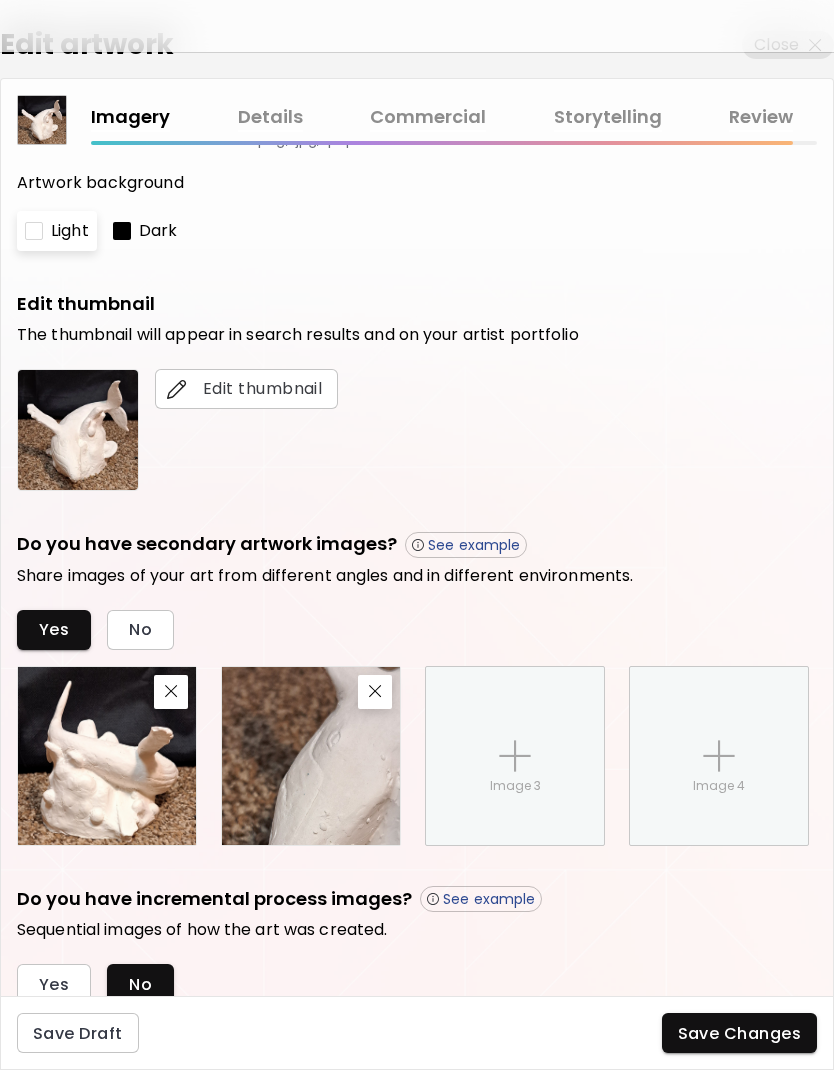 click on "Commercial" at bounding box center [428, 117] 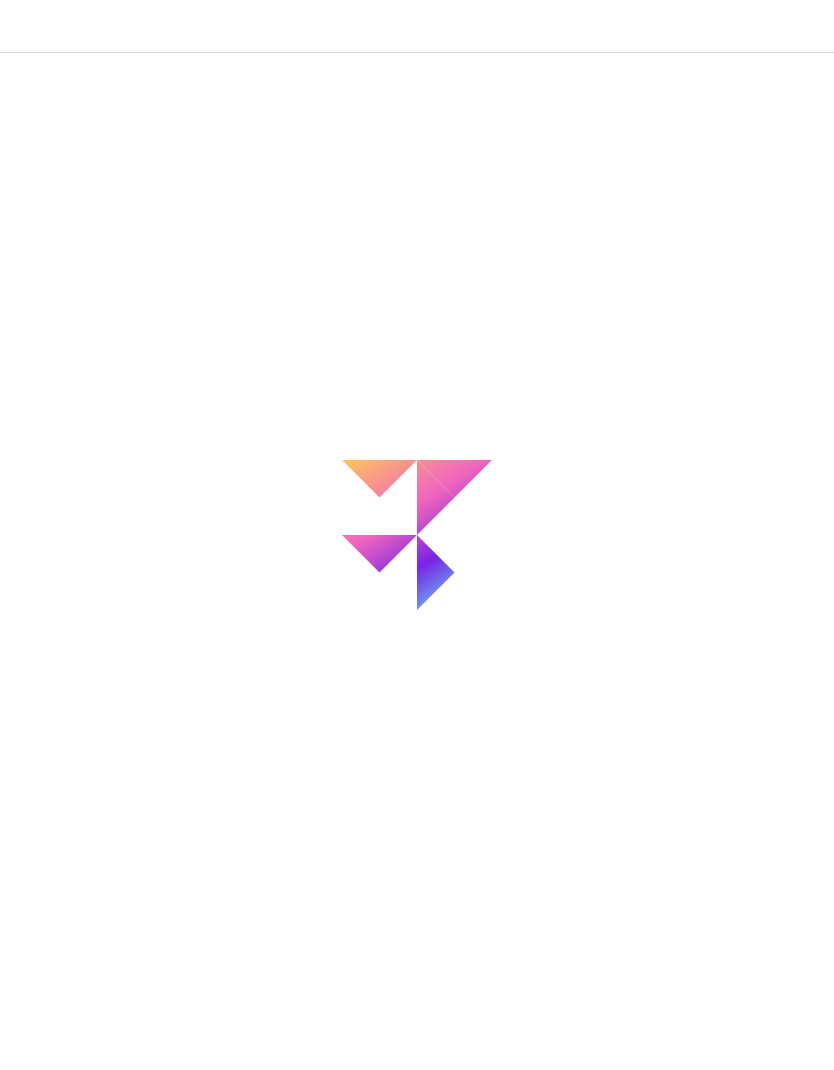 click on "Loading" at bounding box center (417, 535) 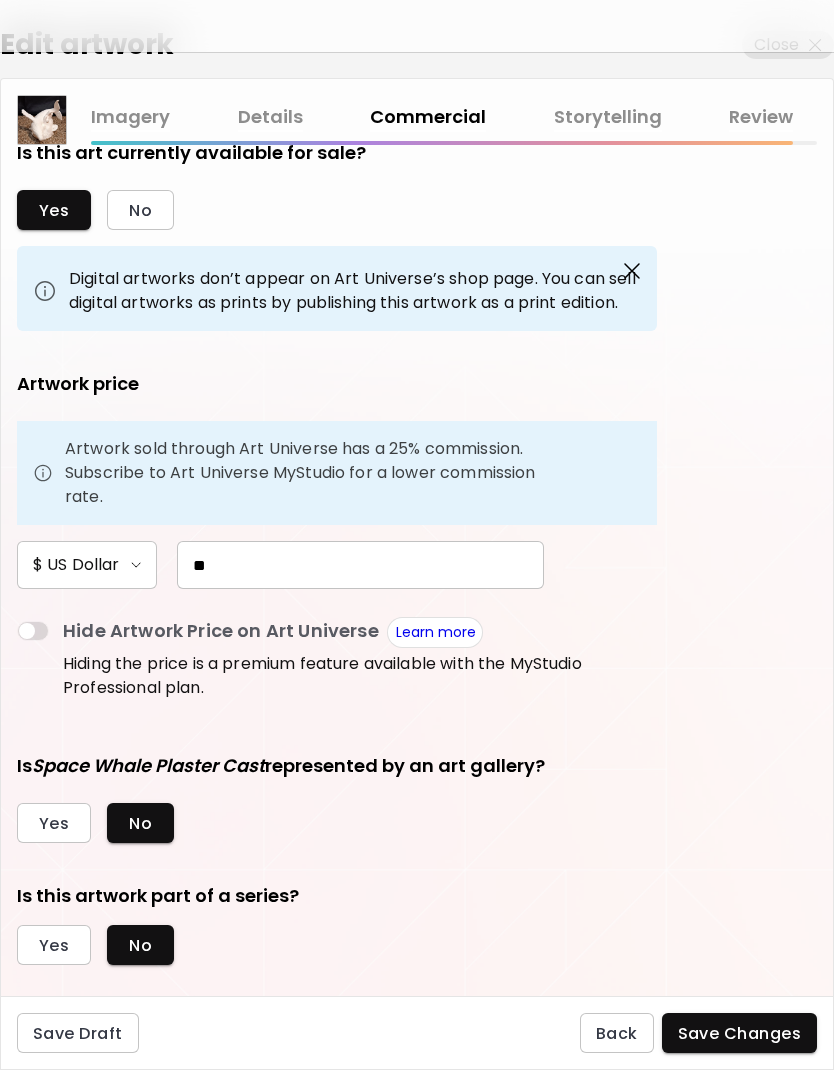 scroll, scrollTop: 32, scrollLeft: 0, axis: vertical 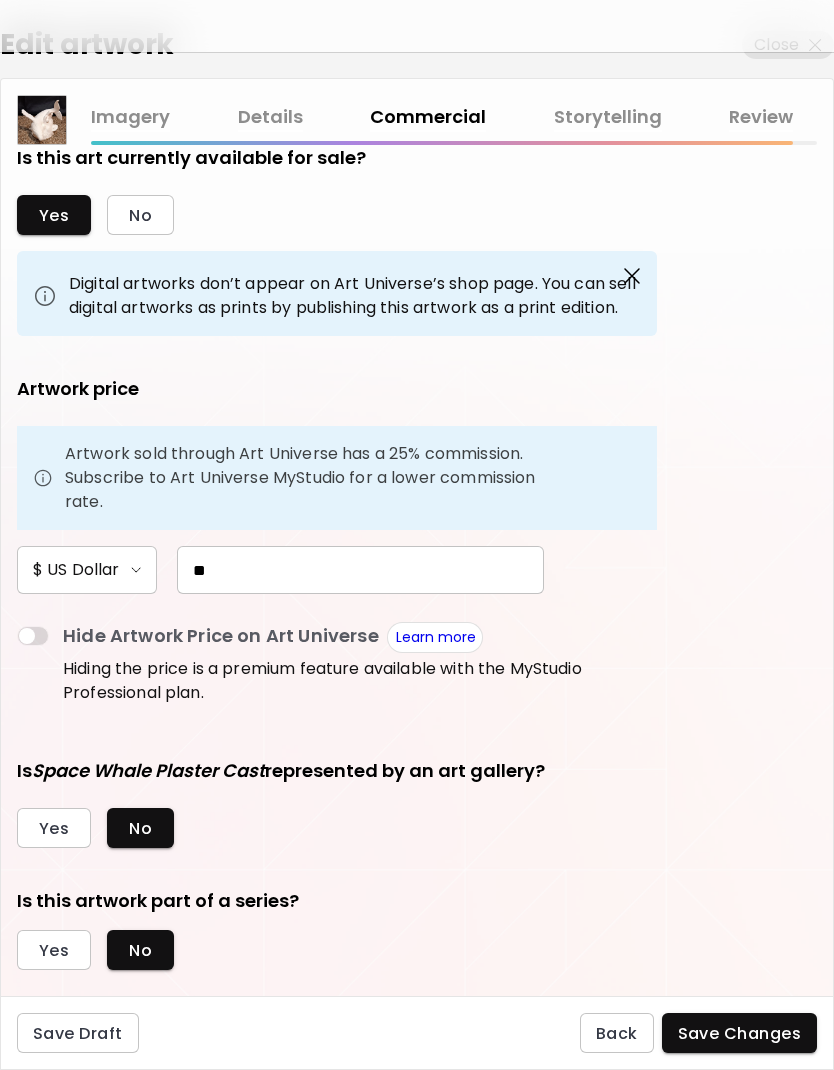 click on "Imagery" at bounding box center (130, 117) 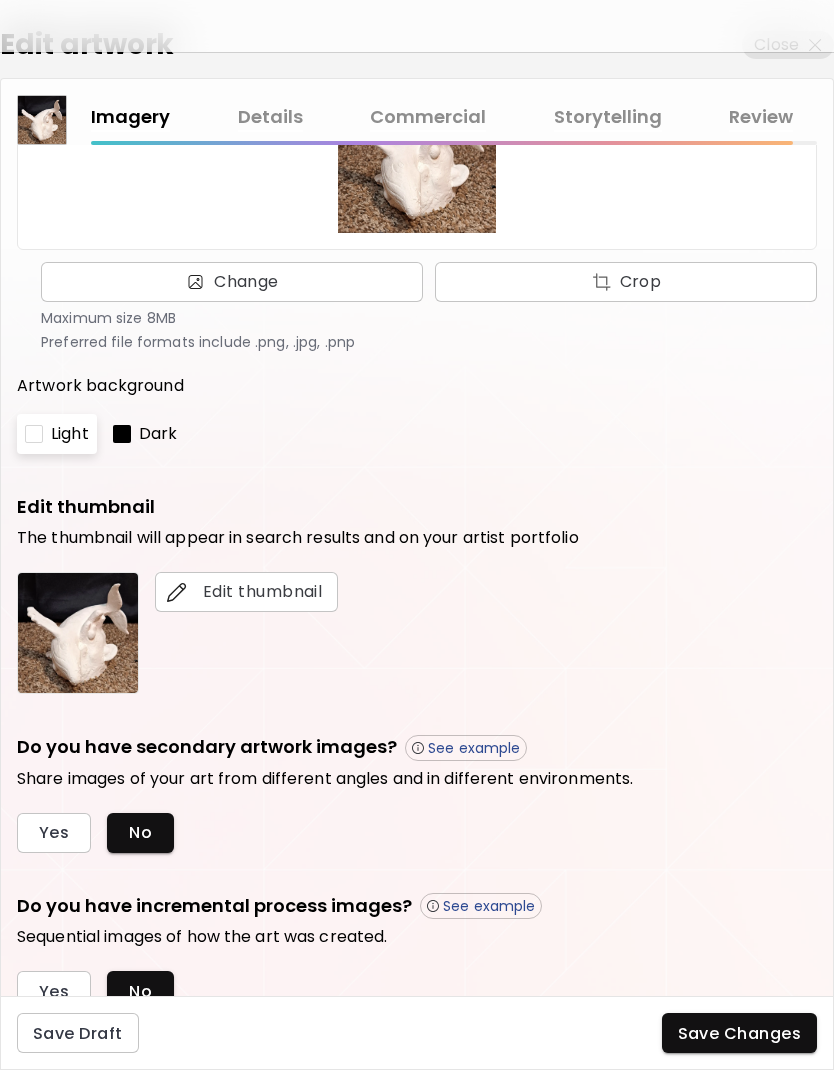 scroll, scrollTop: 197, scrollLeft: 0, axis: vertical 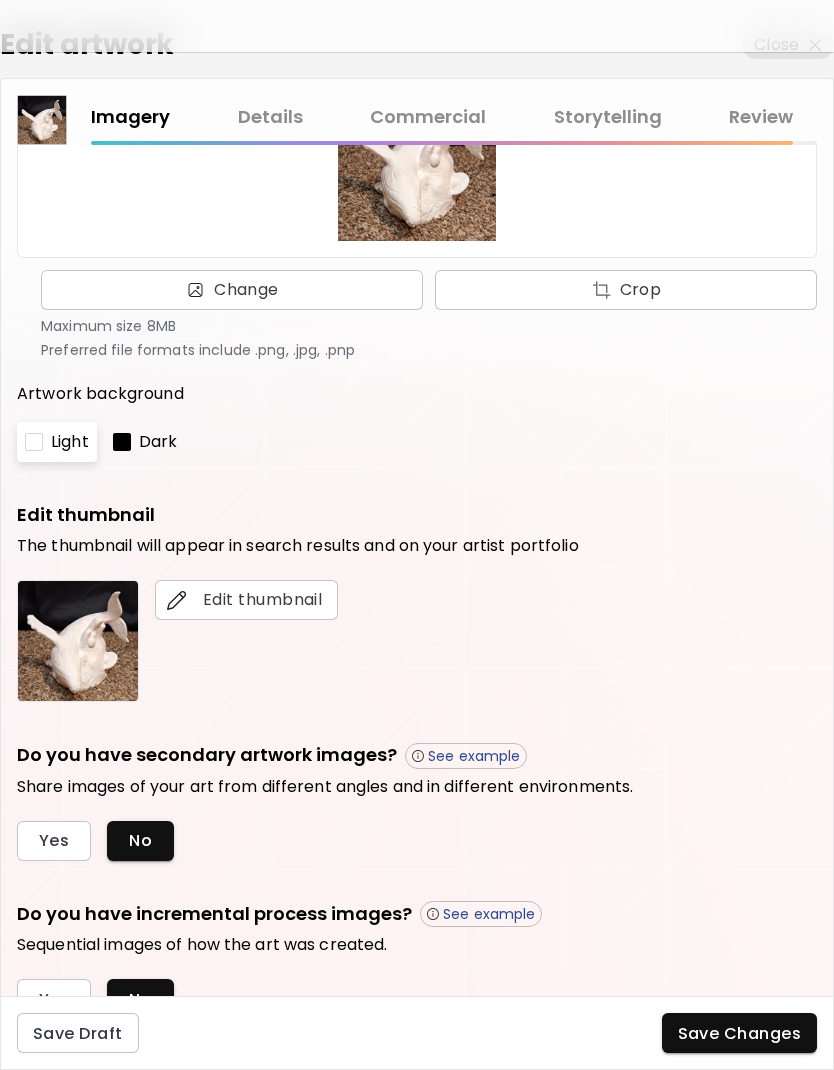 click on "Yes" at bounding box center (54, 840) 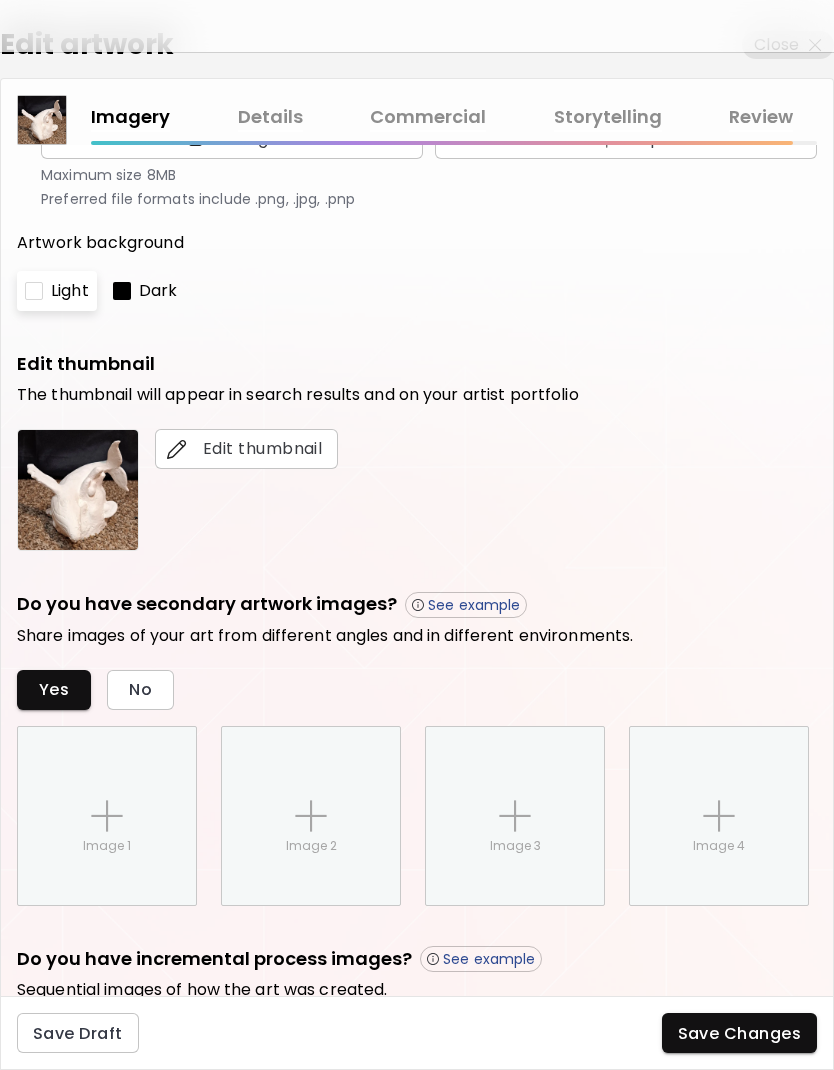 scroll, scrollTop: 408, scrollLeft: 0, axis: vertical 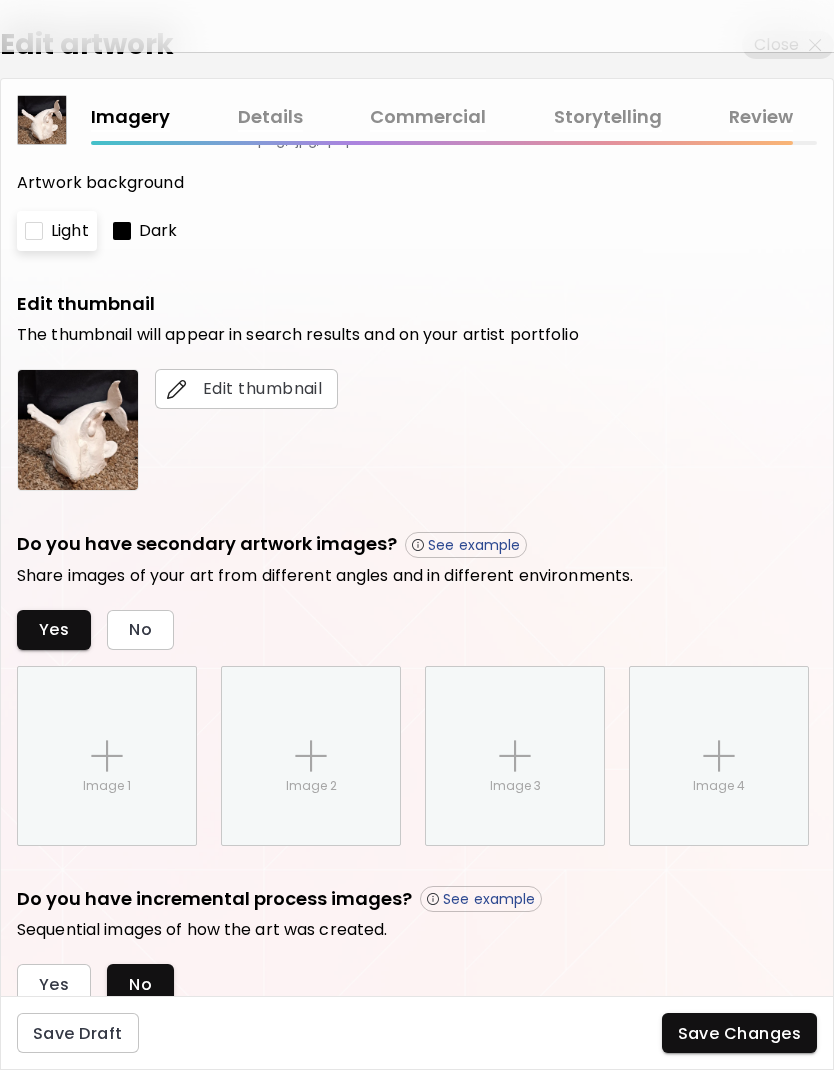 click on "Image 1" at bounding box center (107, 756) 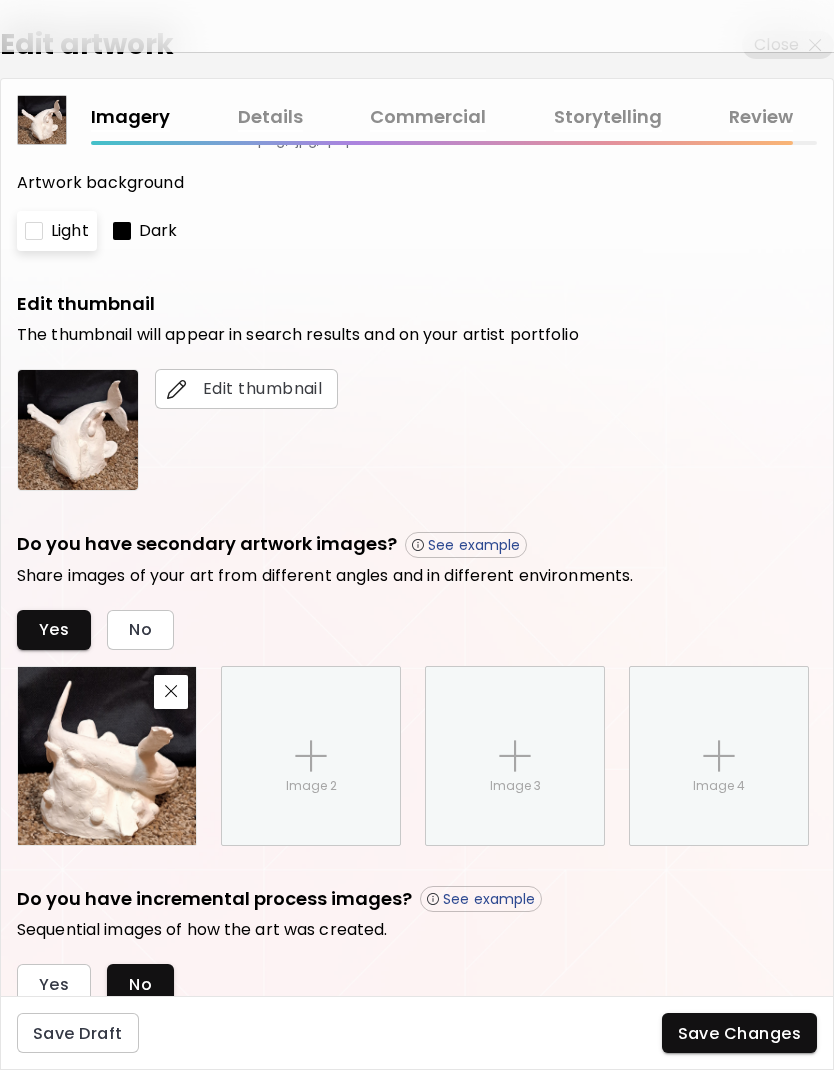click on "Image 2" at bounding box center [311, 756] 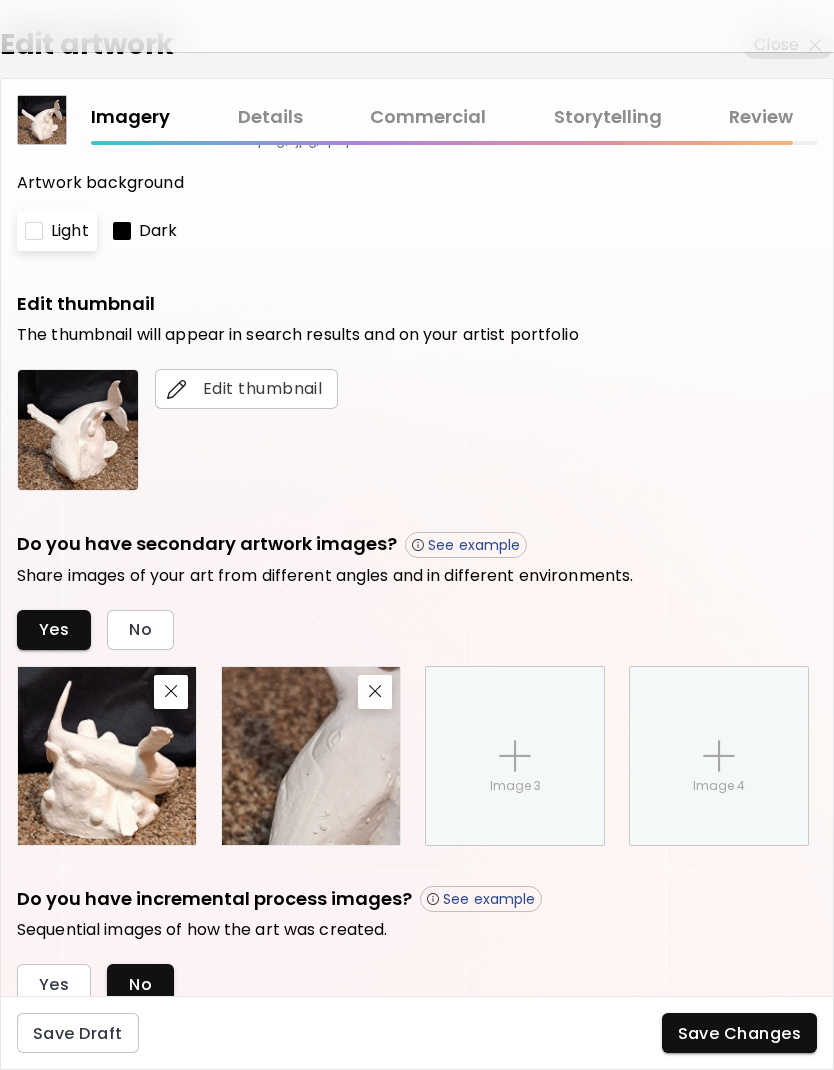 scroll, scrollTop: 48, scrollLeft: 0, axis: vertical 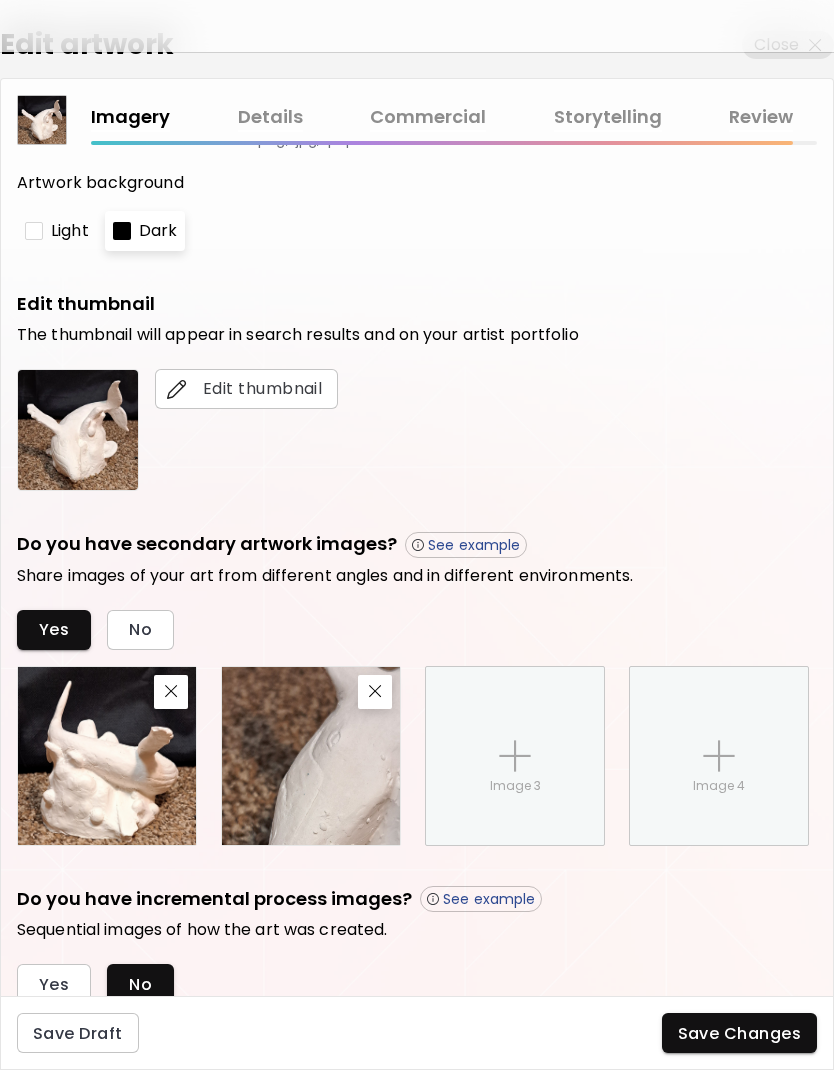 click on "Light" at bounding box center [70, 231] 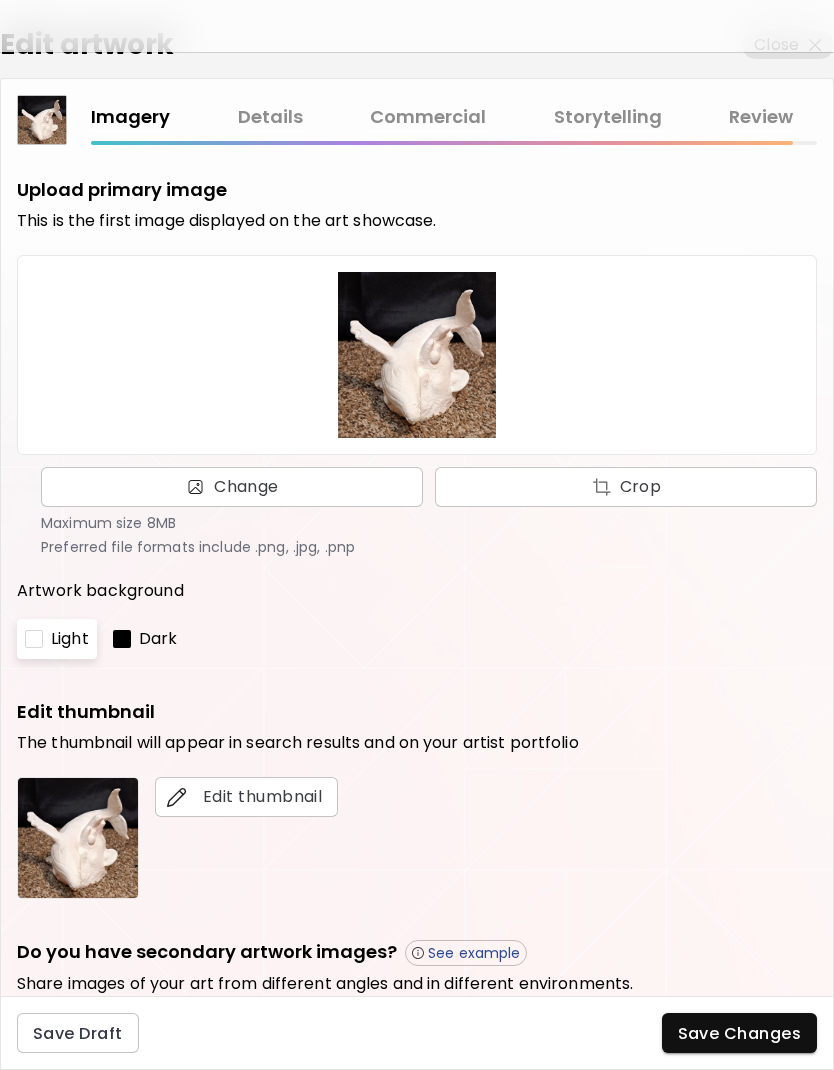 scroll, scrollTop: 0, scrollLeft: 0, axis: both 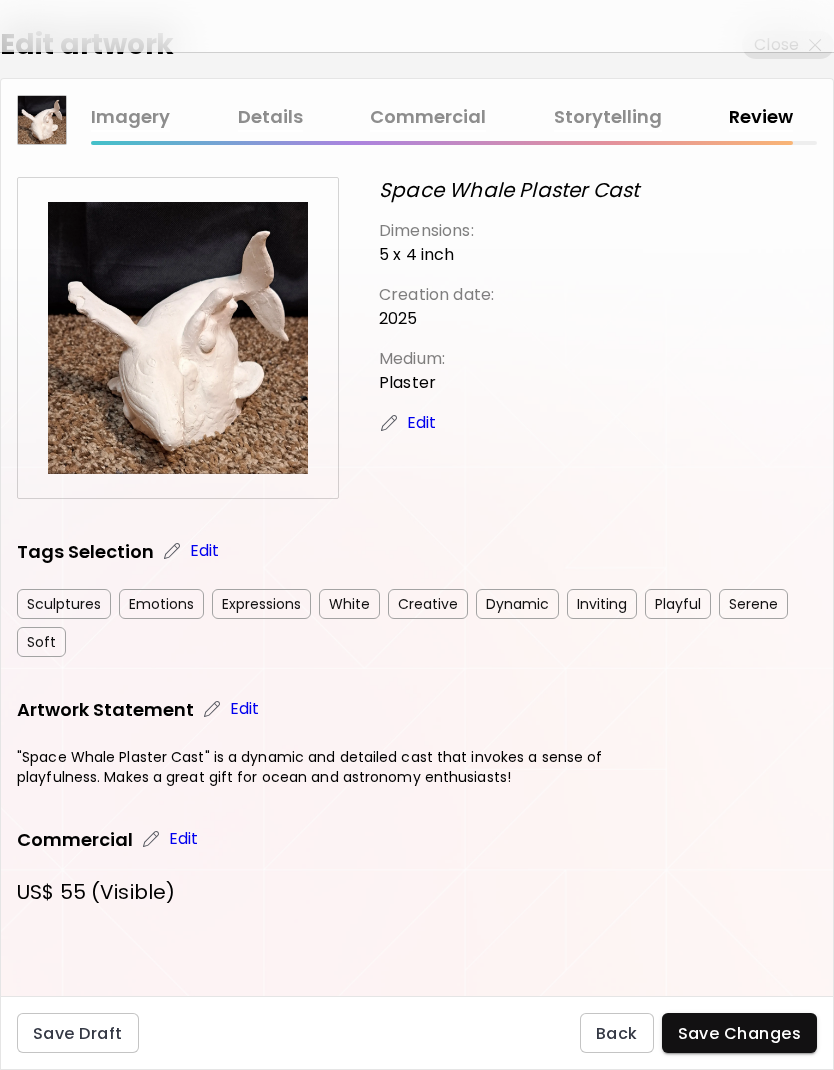 click on "Imagery" at bounding box center (130, 117) 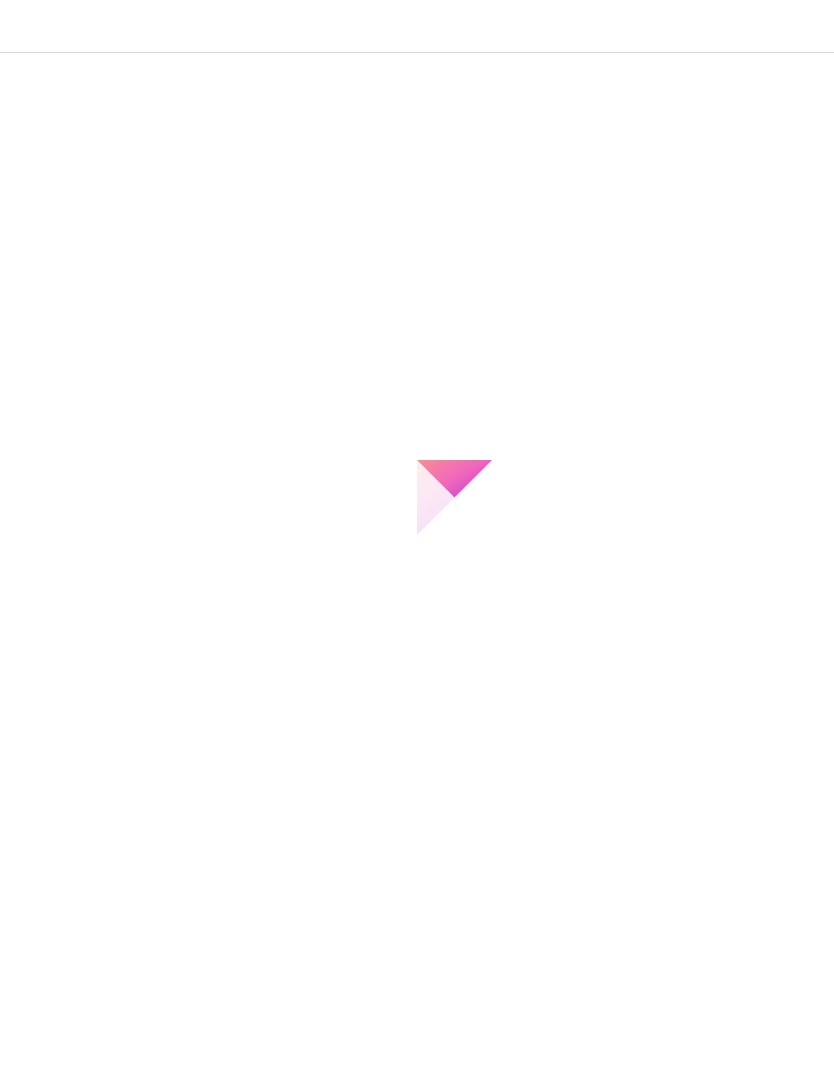 scroll, scrollTop: 0, scrollLeft: 0, axis: both 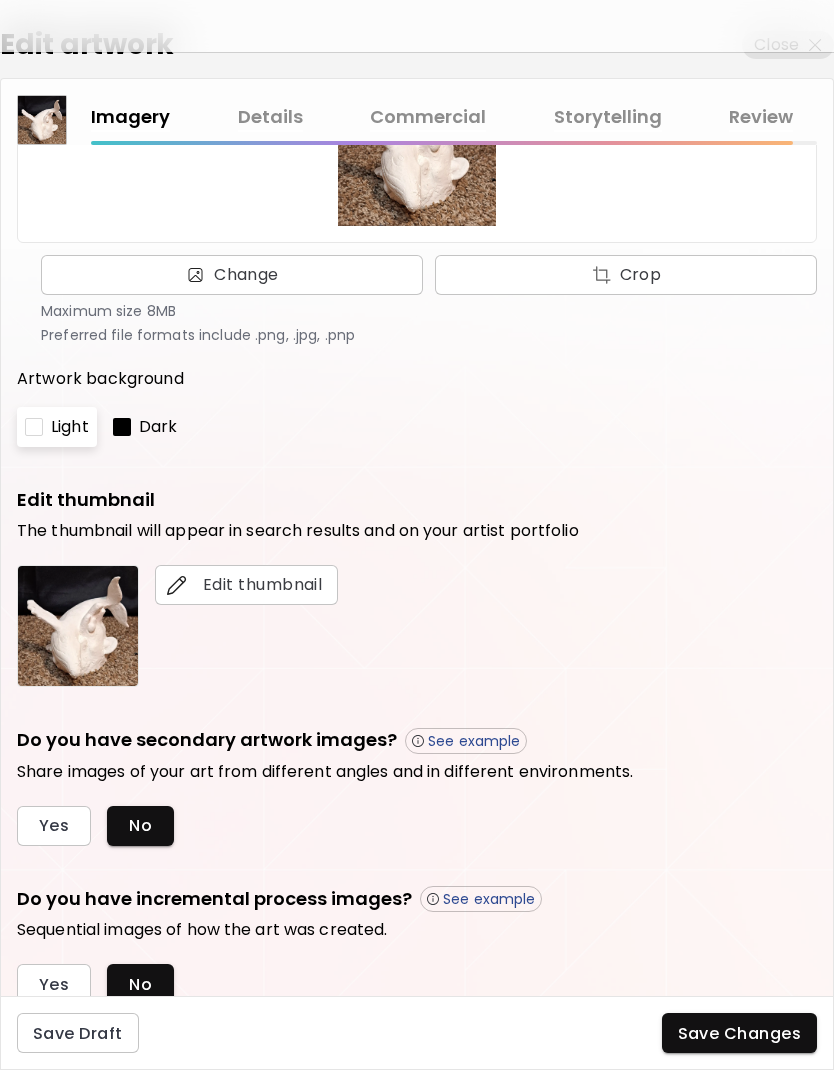 click on "Do you have incremental process images?" at bounding box center [214, 899] 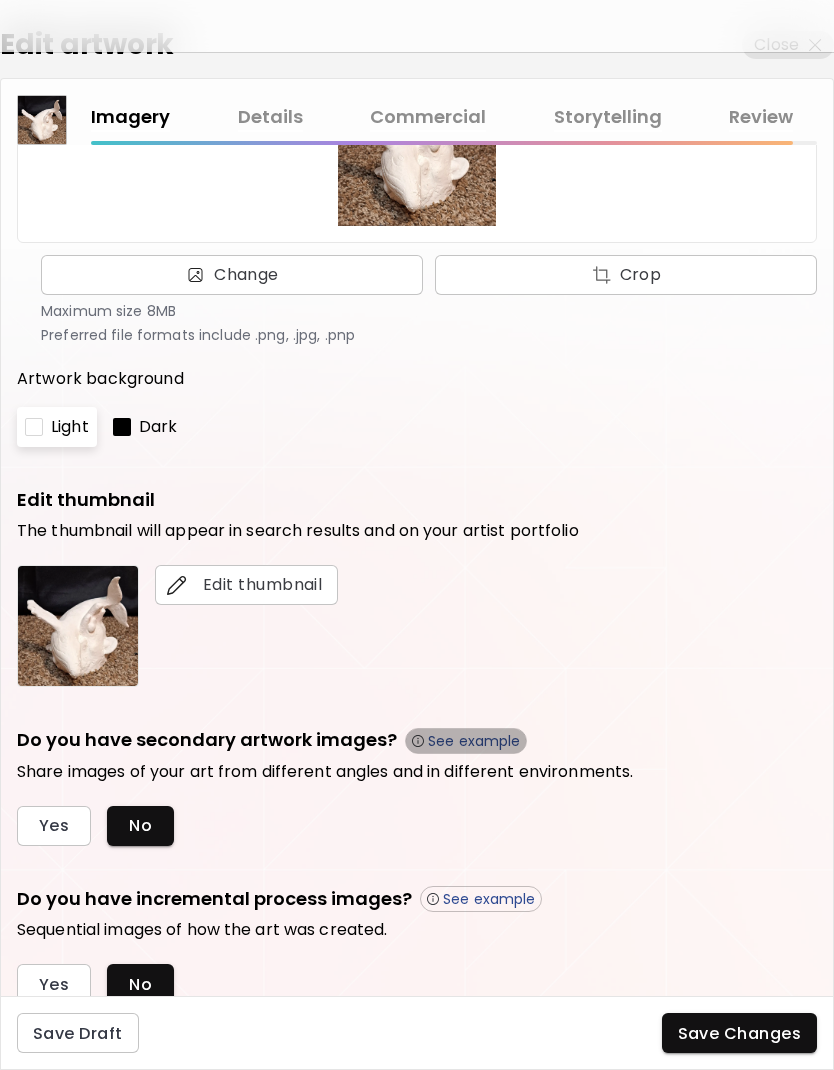click on "Yes No" at bounding box center (417, 826) 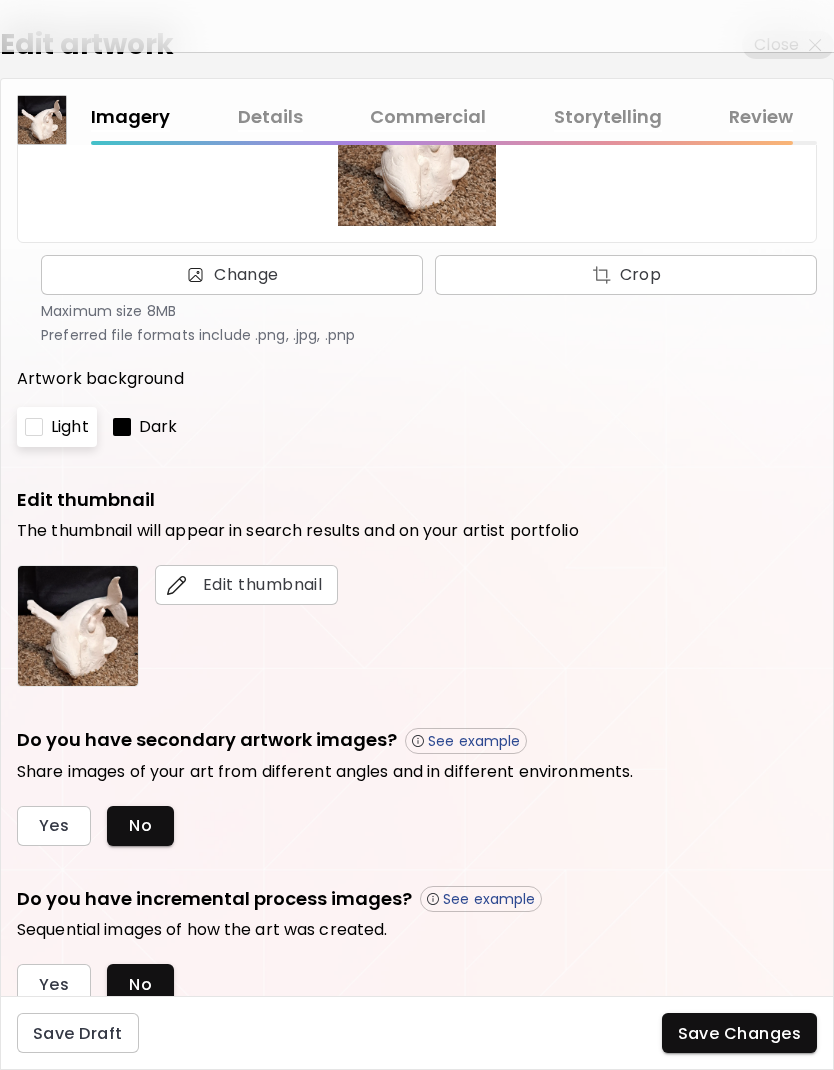click on "Do you have incremental process images?" at bounding box center (214, 899) 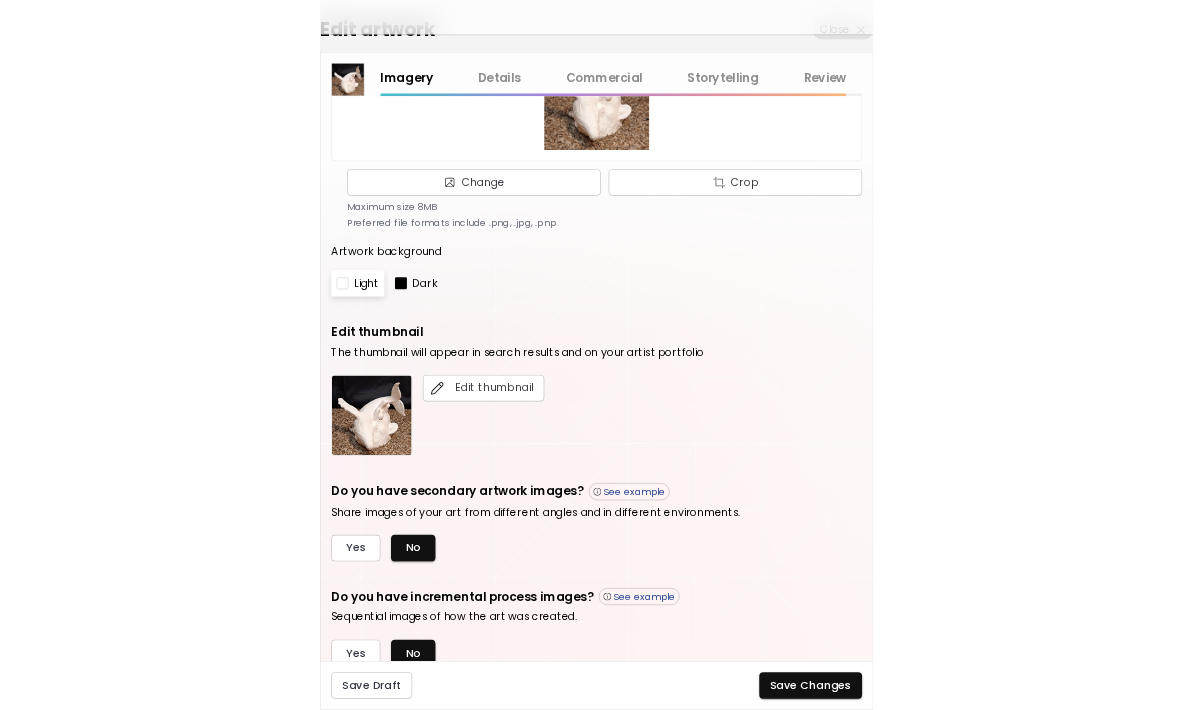 scroll, scrollTop: 77, scrollLeft: 0, axis: vertical 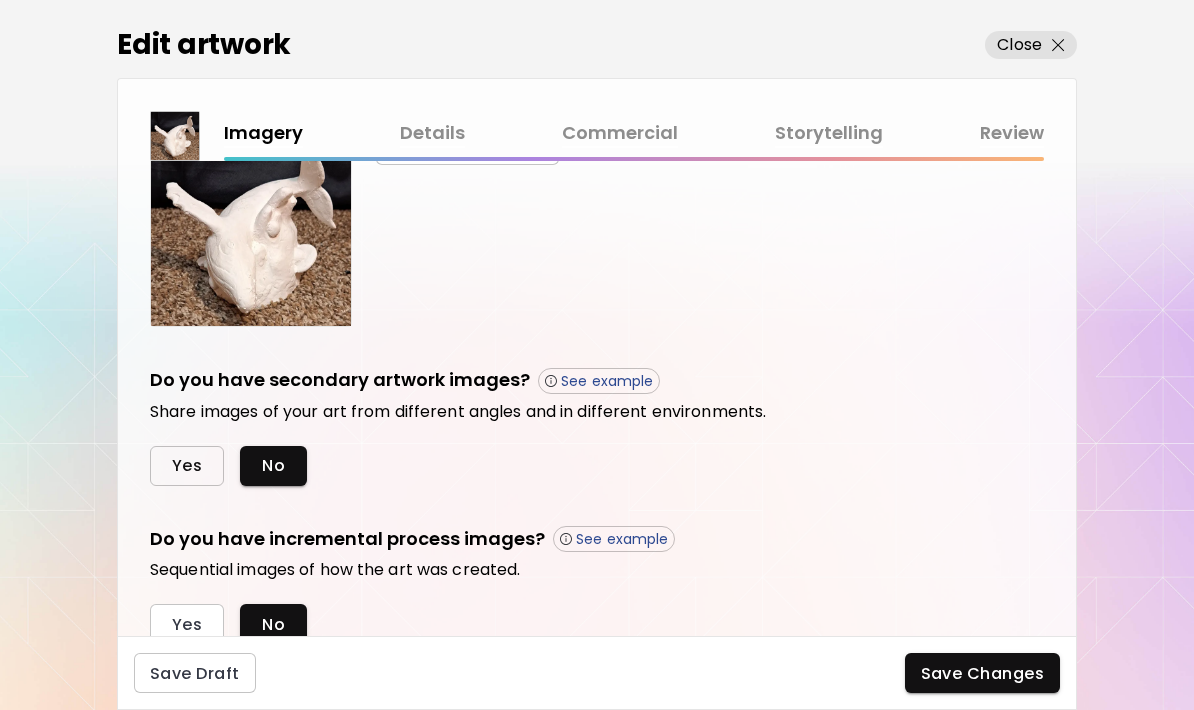 click on "Yes" at bounding box center [187, 466] 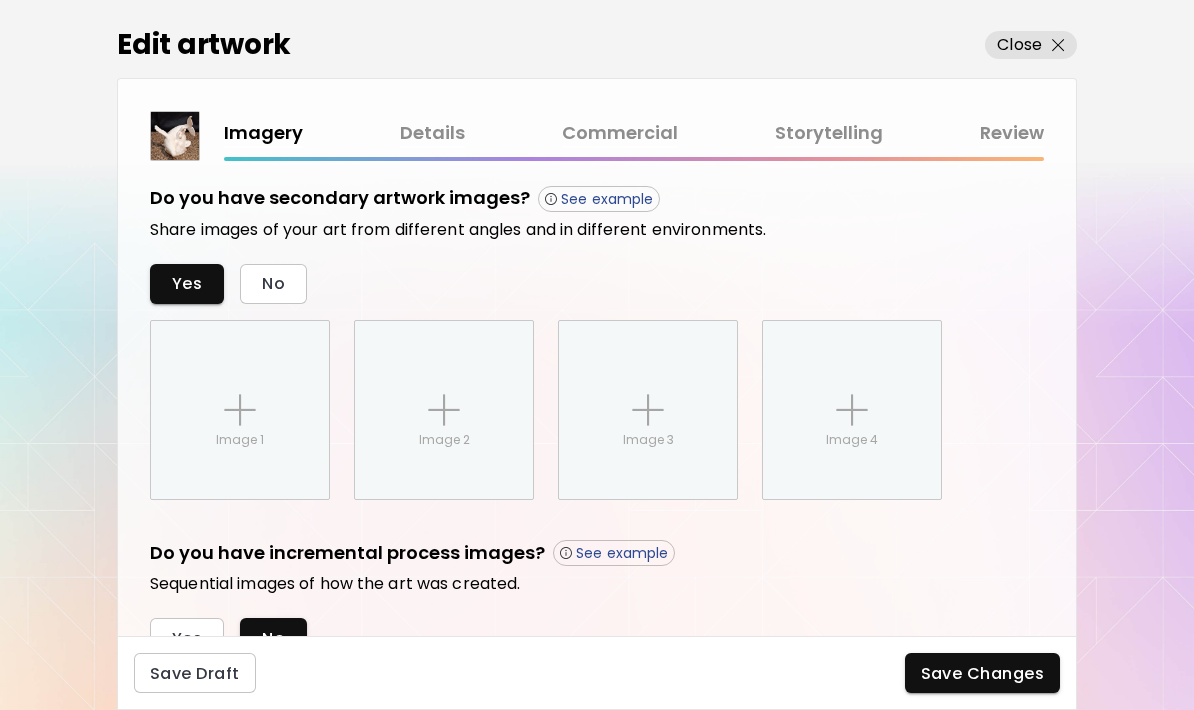 scroll, scrollTop: 700, scrollLeft: 0, axis: vertical 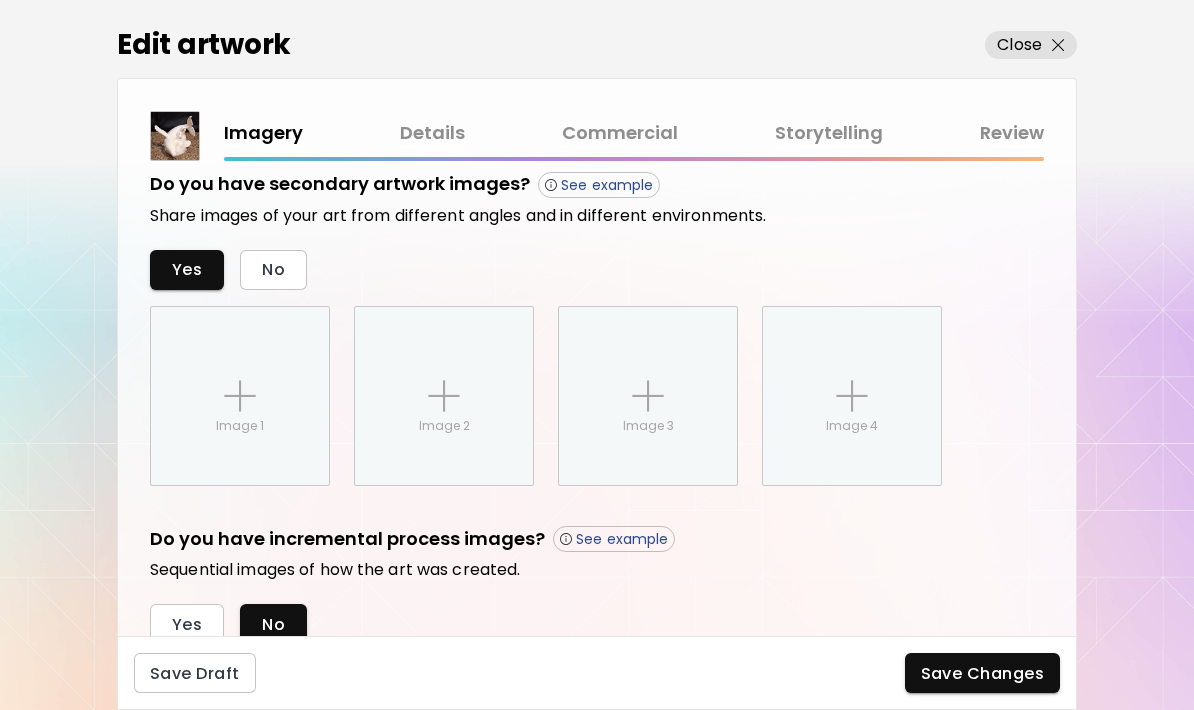 click at bounding box center [240, 396] 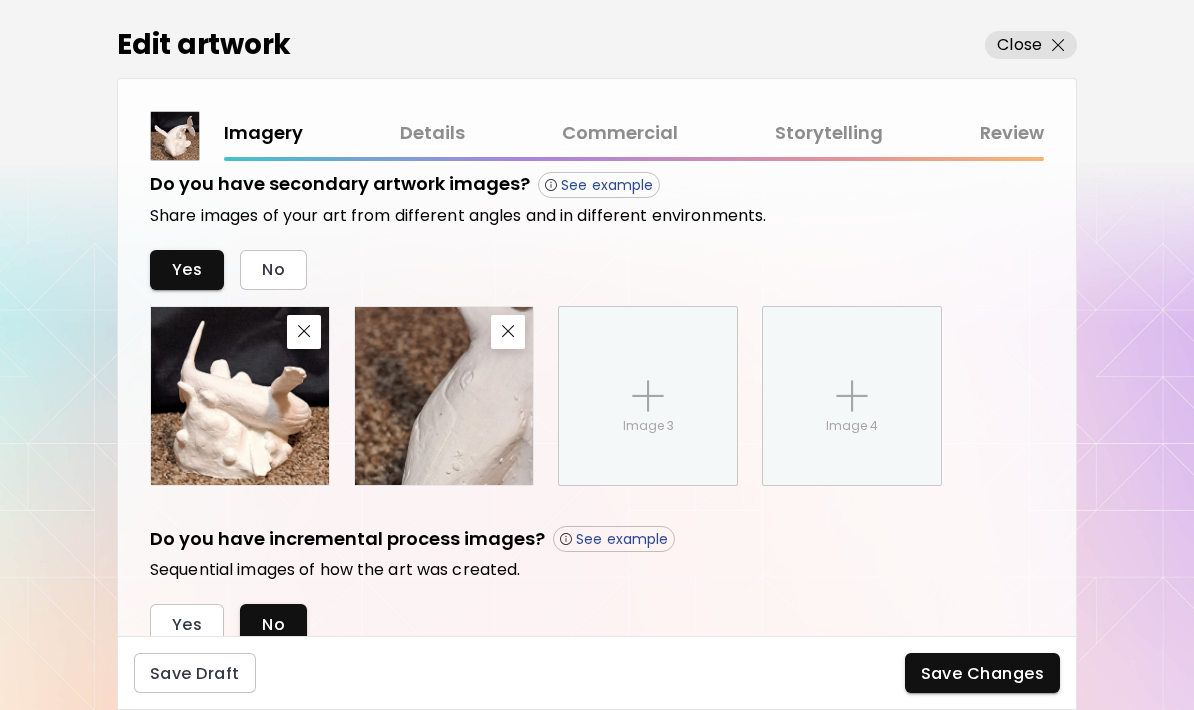 click on "No" at bounding box center (273, 624) 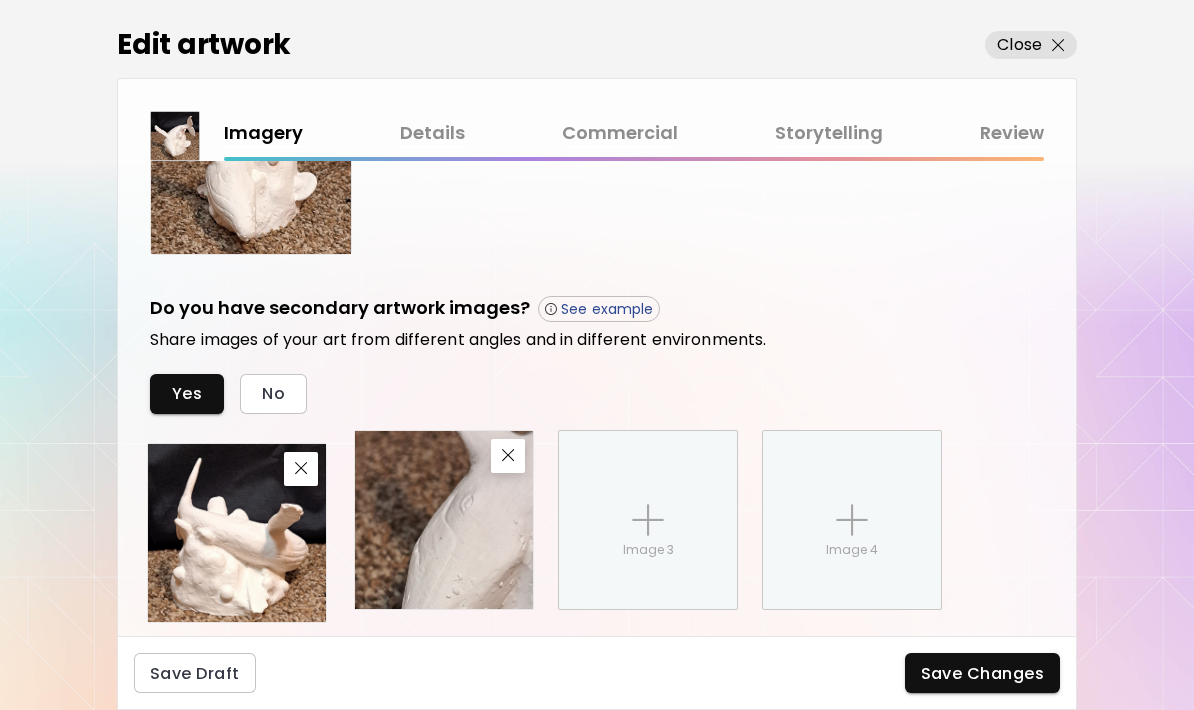 scroll, scrollTop: 576, scrollLeft: 0, axis: vertical 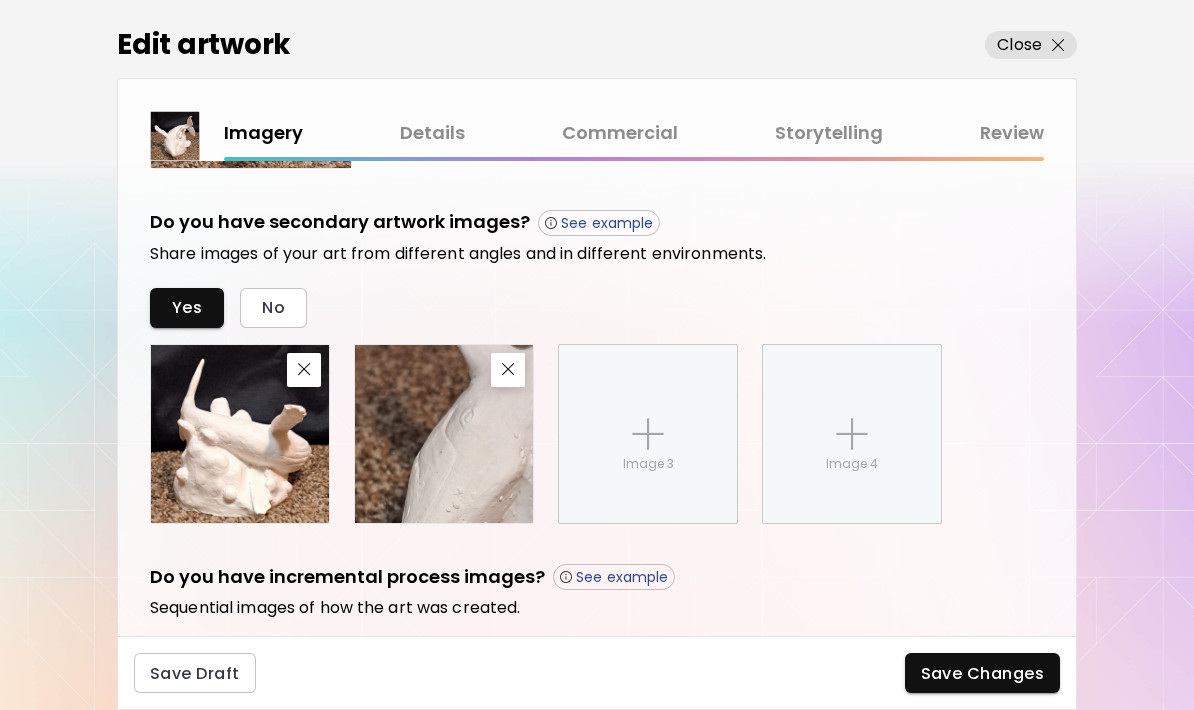 click on "Do you have secondary artwork images? See example Share images of your art from different angles and in different environments. Yes No Image 3 Image 4" at bounding box center [597, 366] 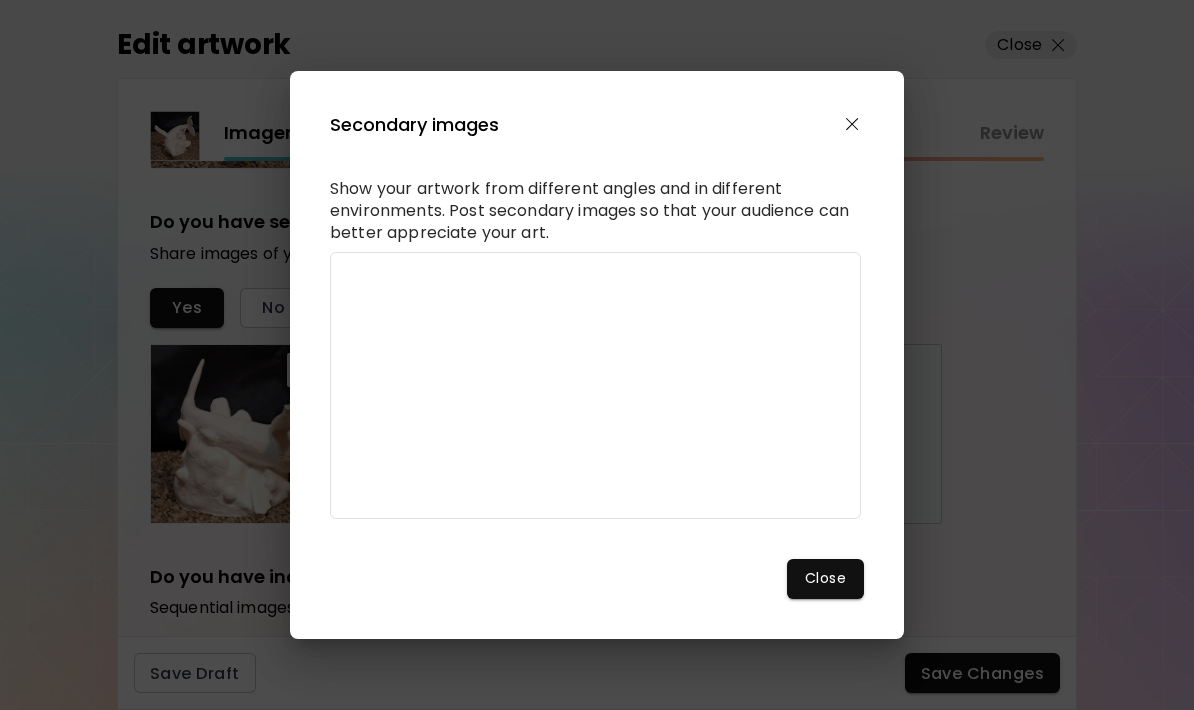 scroll, scrollTop: 75, scrollLeft: 0, axis: vertical 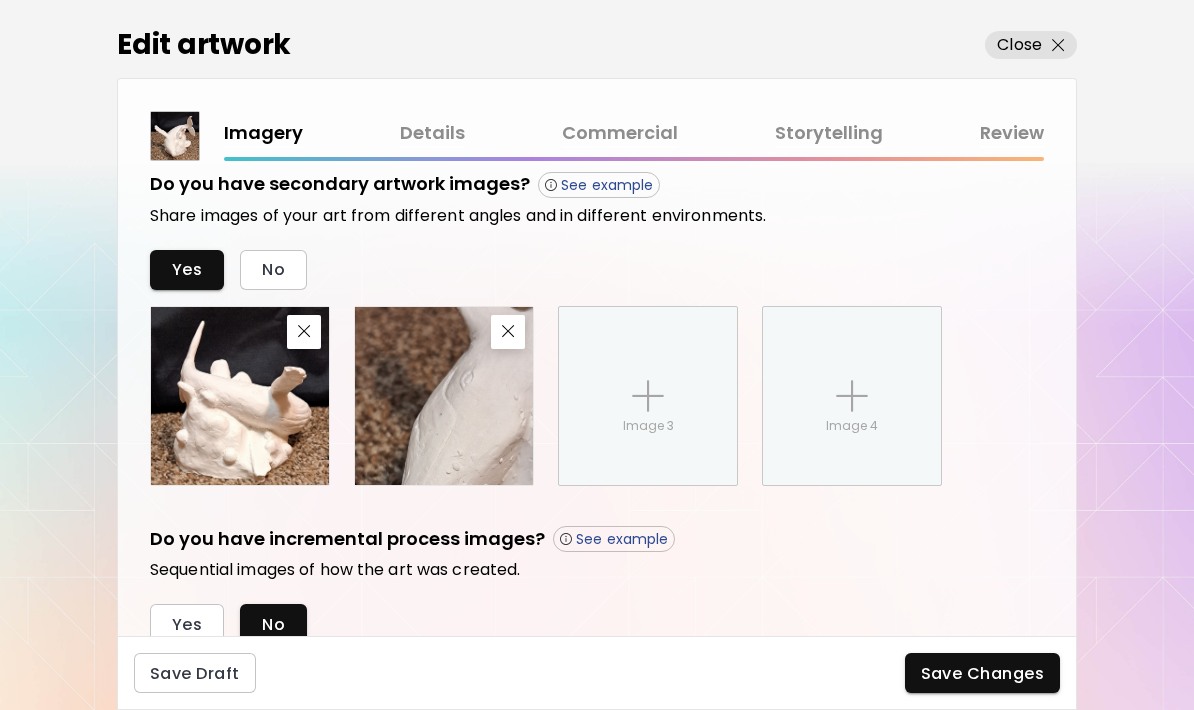 click at bounding box center [508, 332] 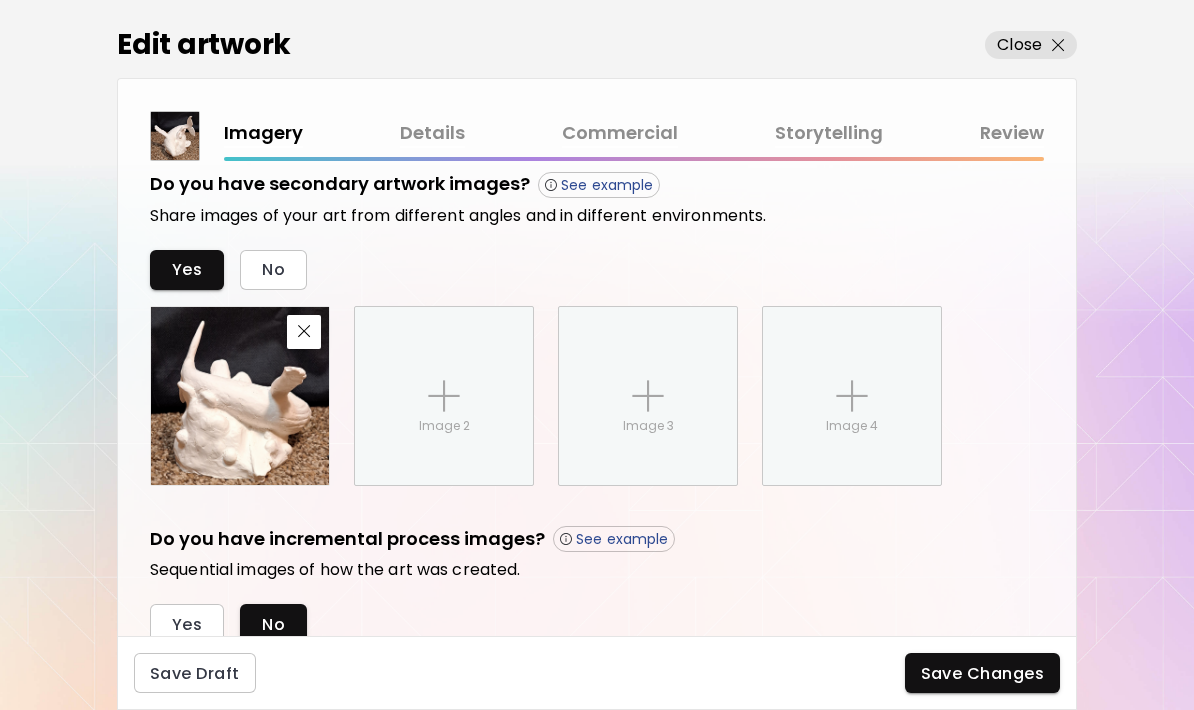 click at bounding box center [444, 396] 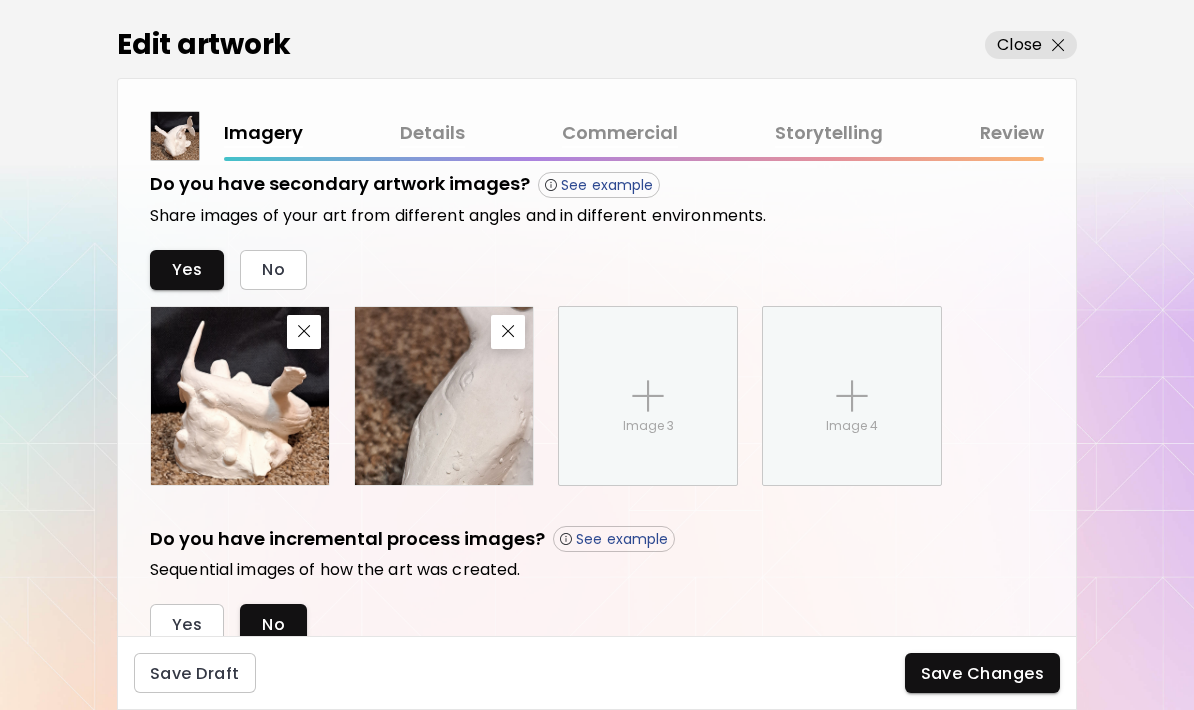 click on "Do you have incremental process images? See example Sequential images of how the art was created. Yes No" at bounding box center (597, 585) 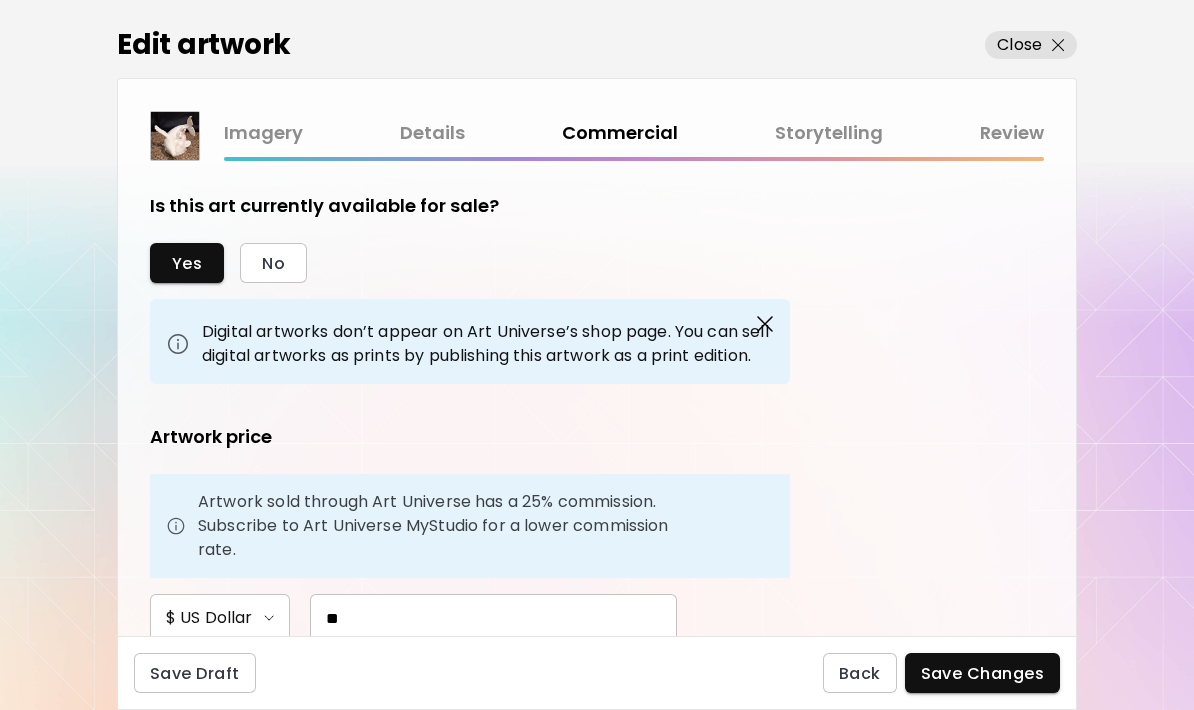 click on "Imagery" at bounding box center [263, 133] 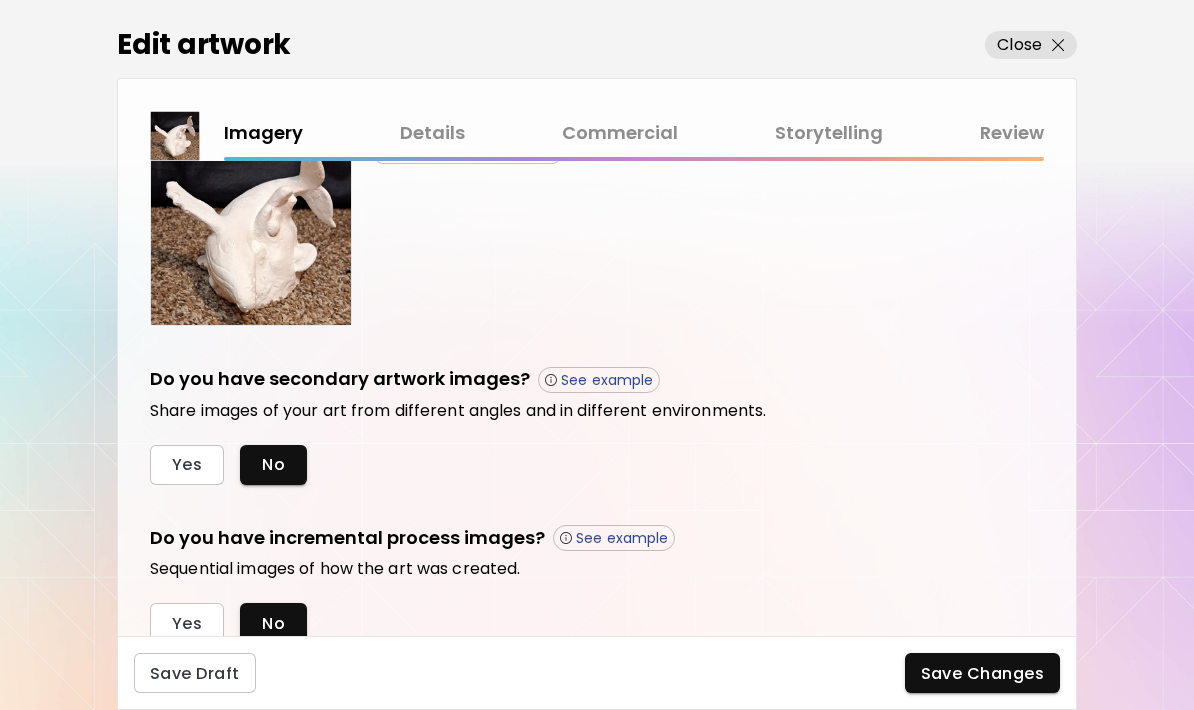 scroll, scrollTop: 504, scrollLeft: 0, axis: vertical 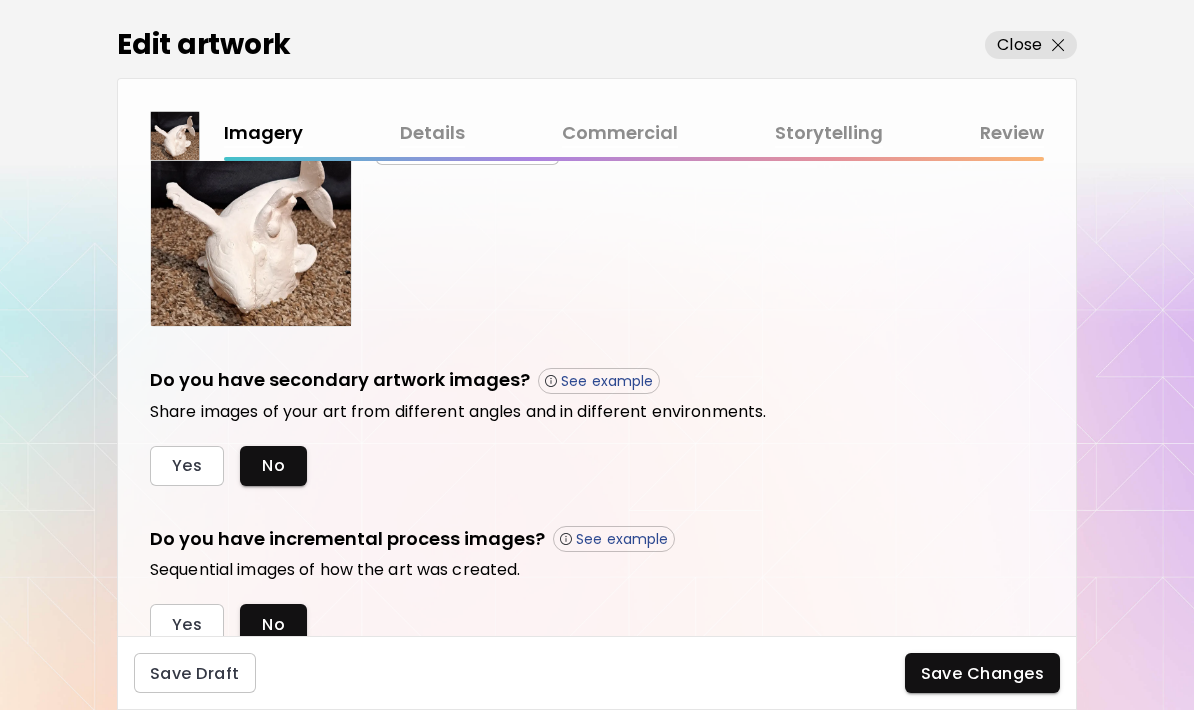 click on "Close" at bounding box center [1019, 45] 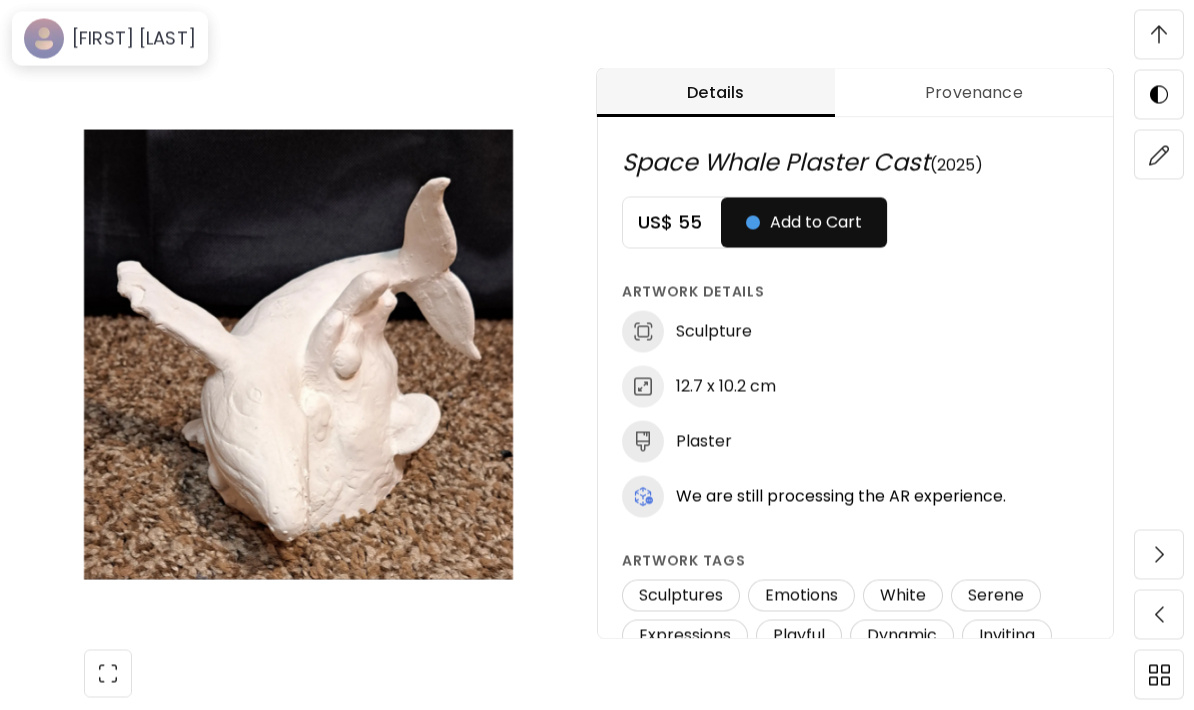scroll, scrollTop: 1113, scrollLeft: 0, axis: vertical 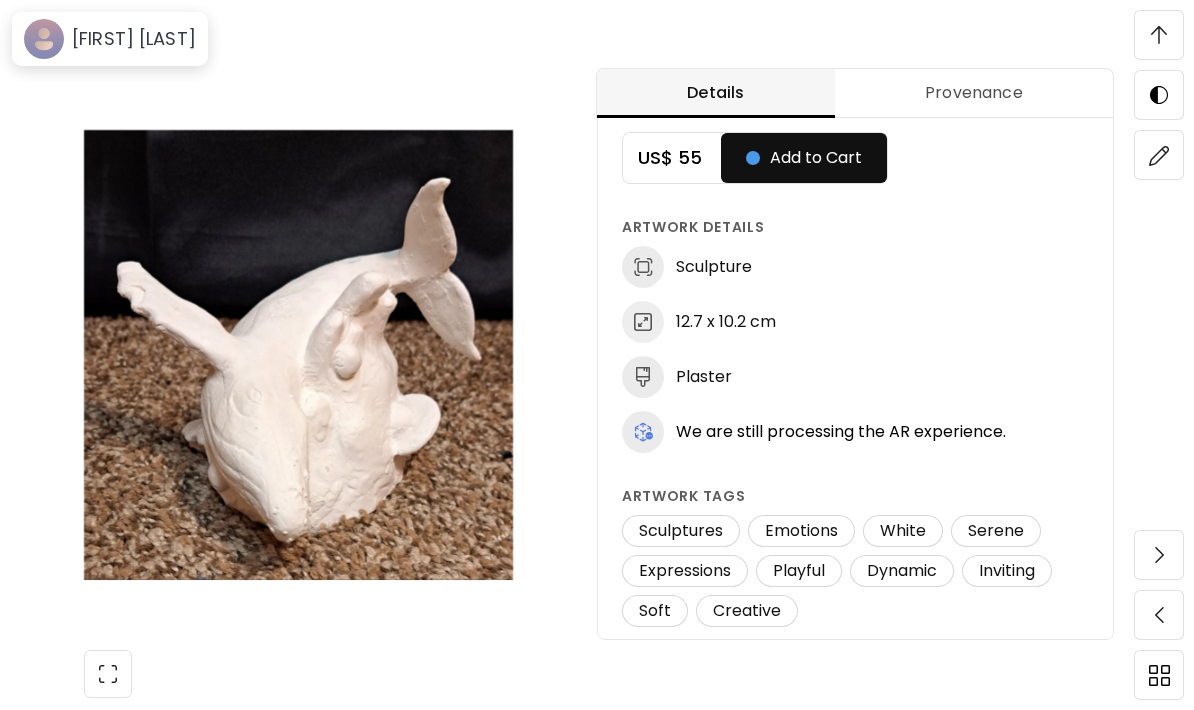 click on "[FIRST] [LAST]" at bounding box center [110, 39] 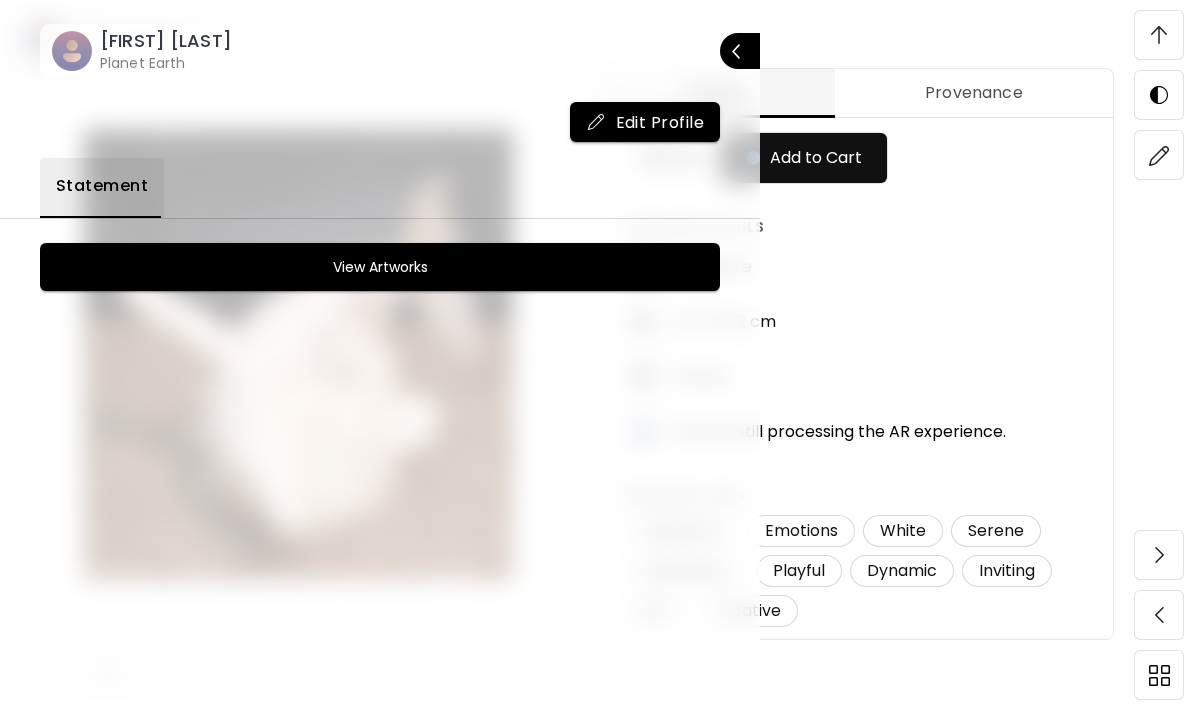 click on "Heidi Murray Planet Earth" at bounding box center (142, 51) 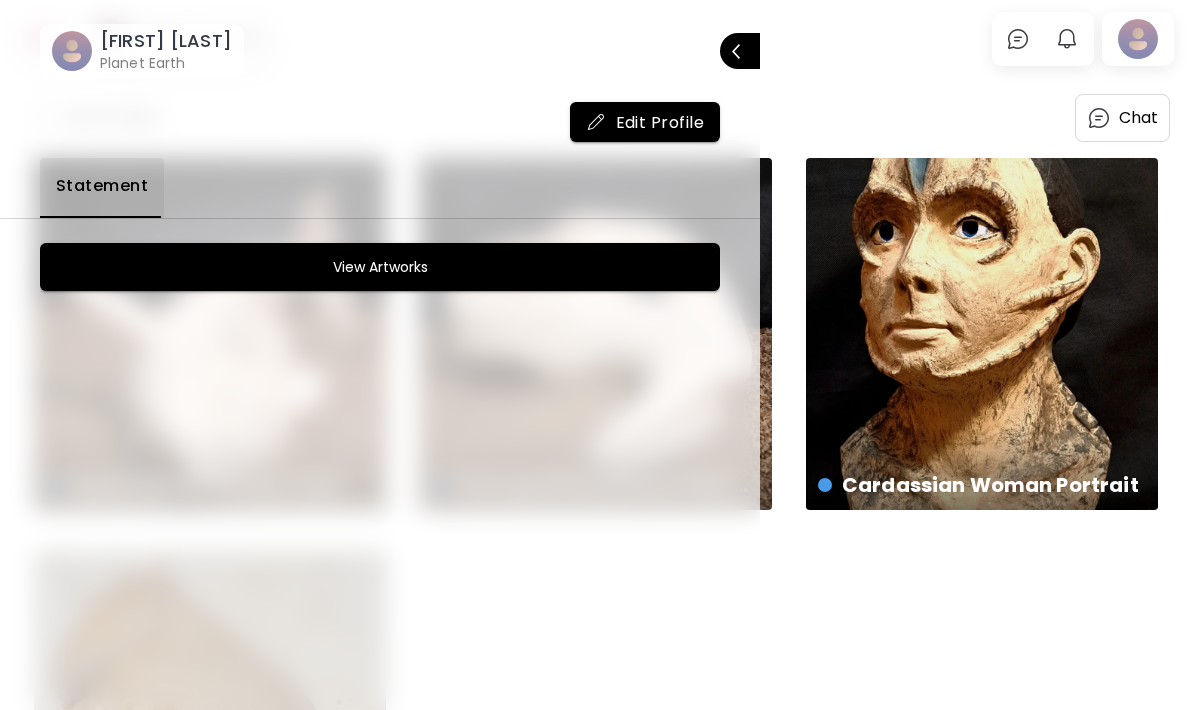 click at bounding box center (597, 355) 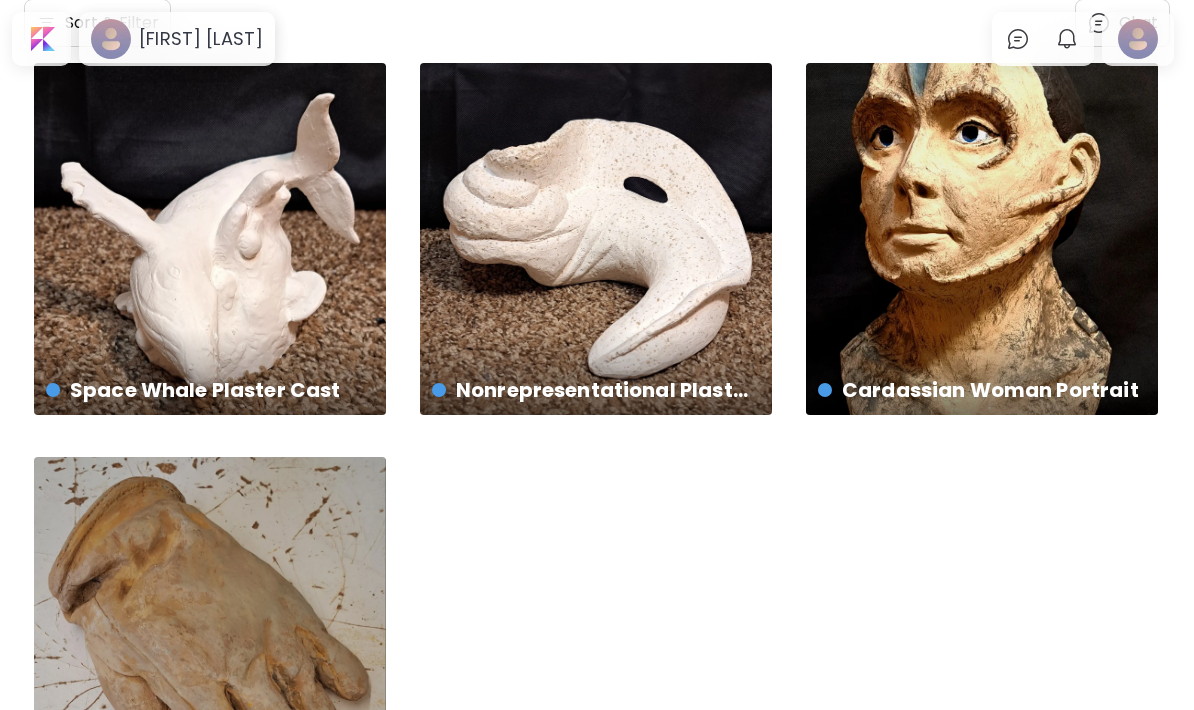 scroll, scrollTop: 0, scrollLeft: 0, axis: both 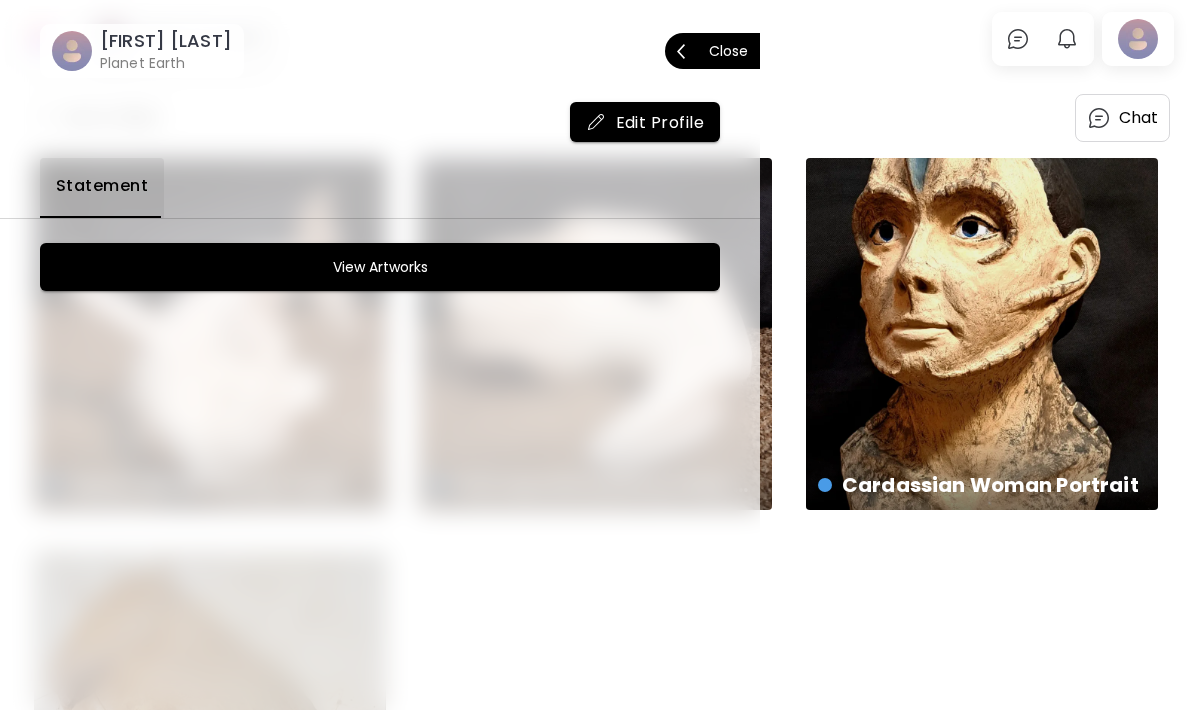 click on "Close" at bounding box center [728, 51] 